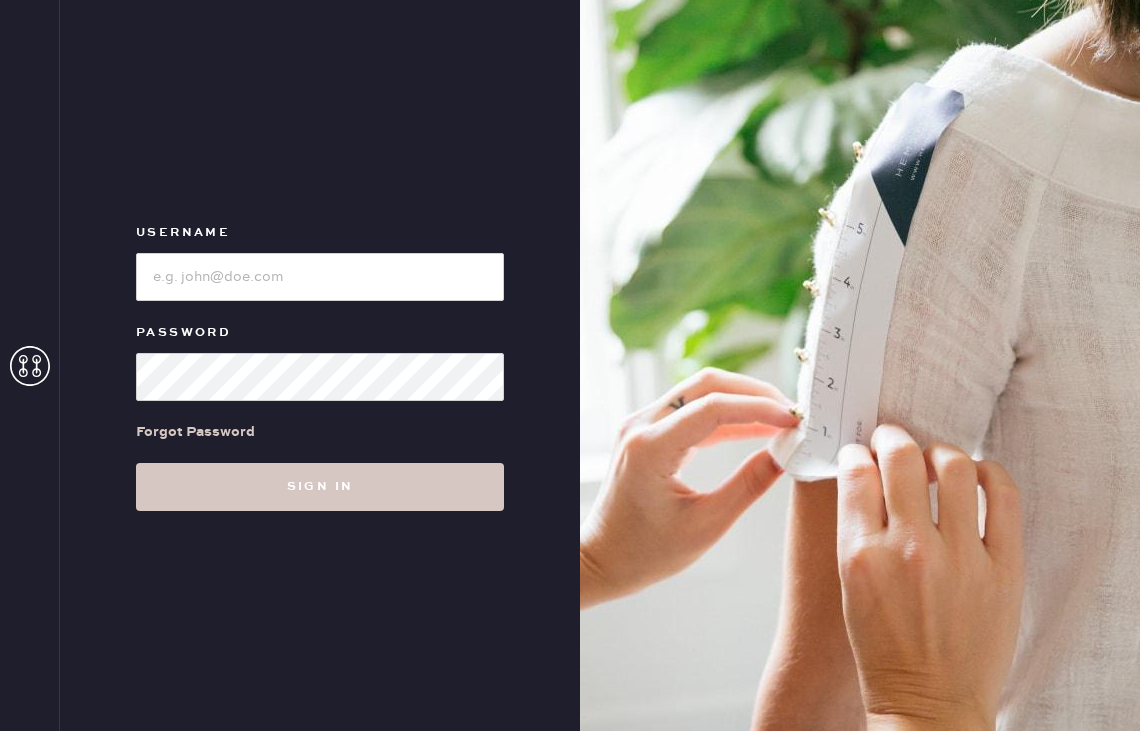 scroll, scrollTop: 0, scrollLeft: 0, axis: both 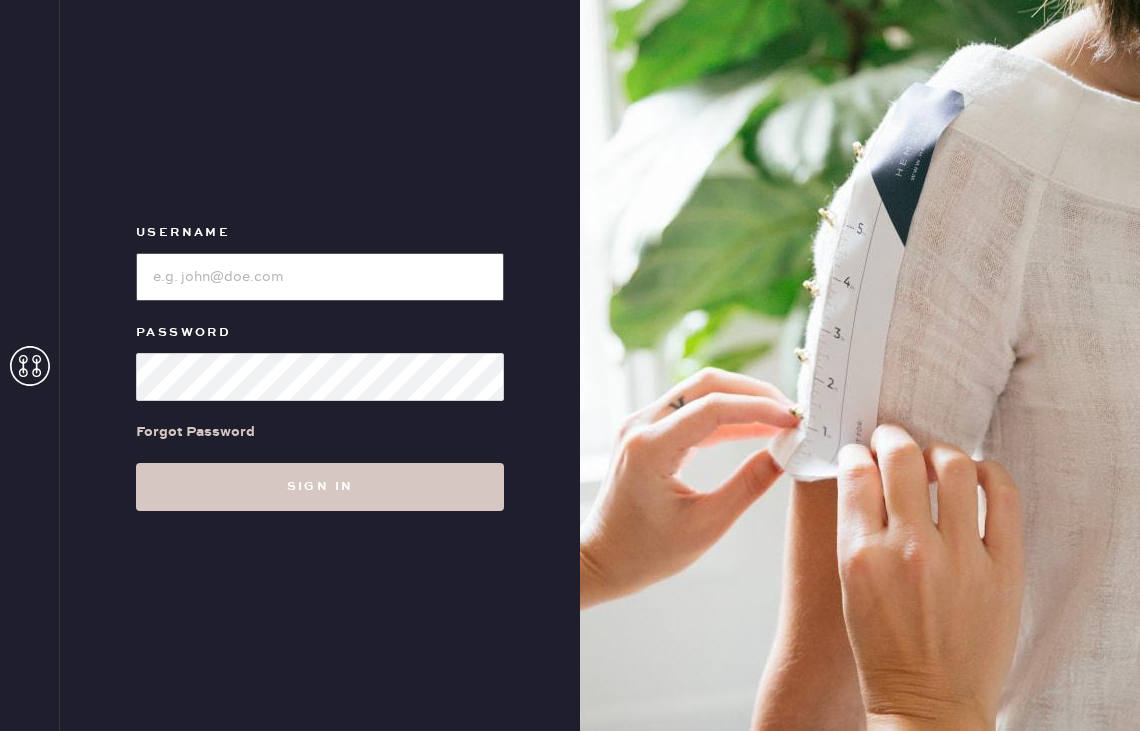 click at bounding box center (320, 277) 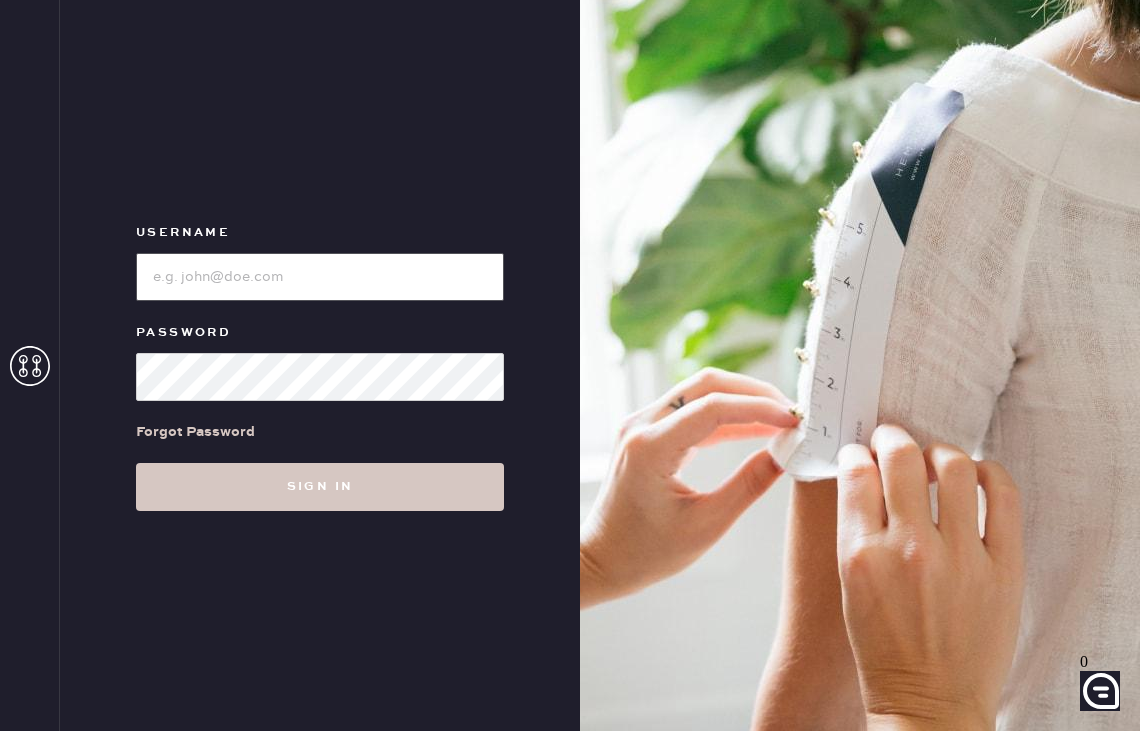 type on "[COMPANY]" 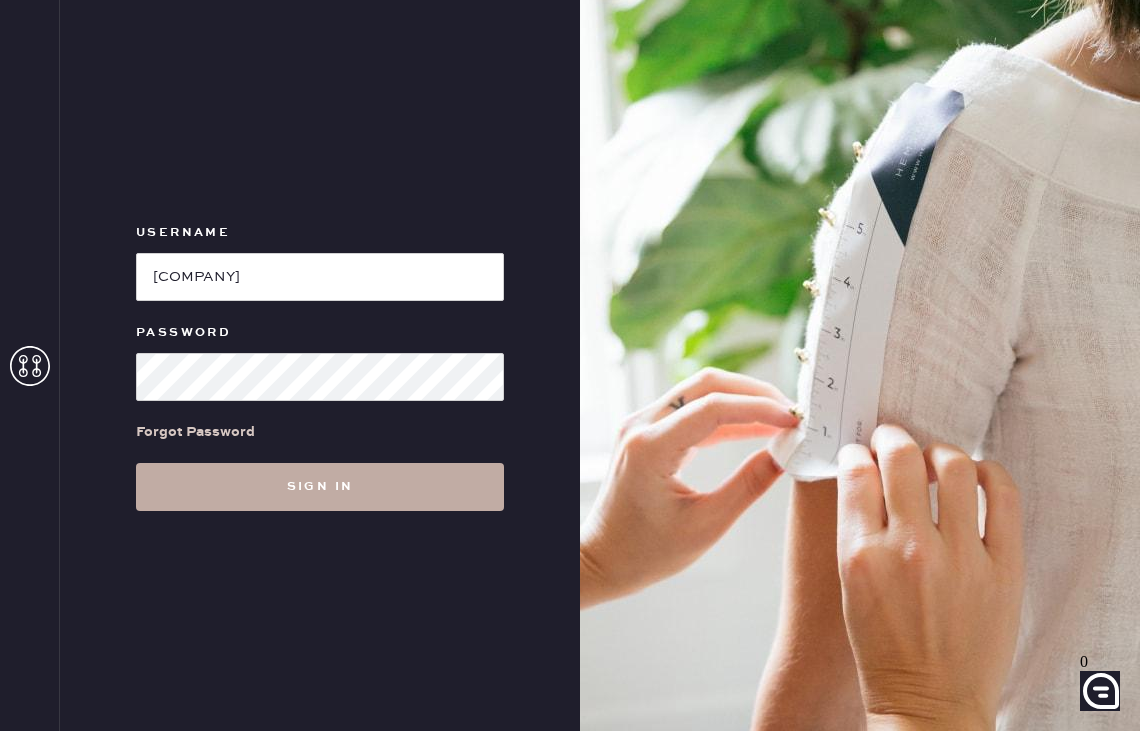 click on "Sign in" at bounding box center (320, 487) 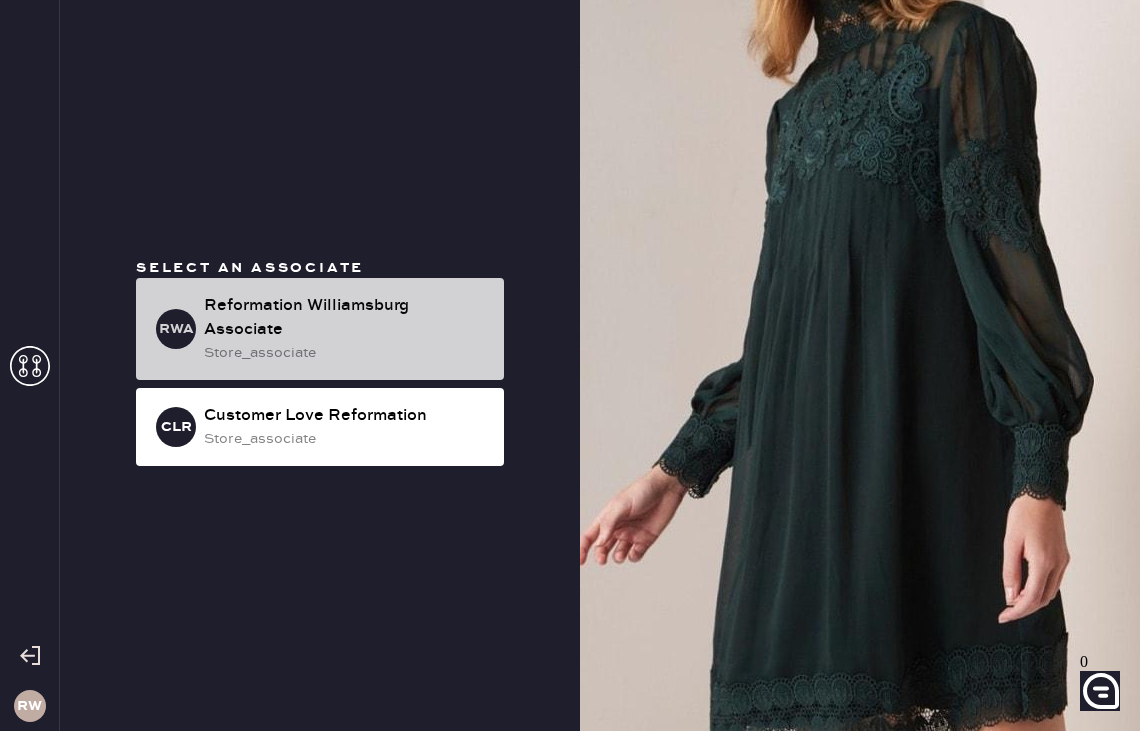 click on "Reformation Williamsburg Associate" at bounding box center (346, 318) 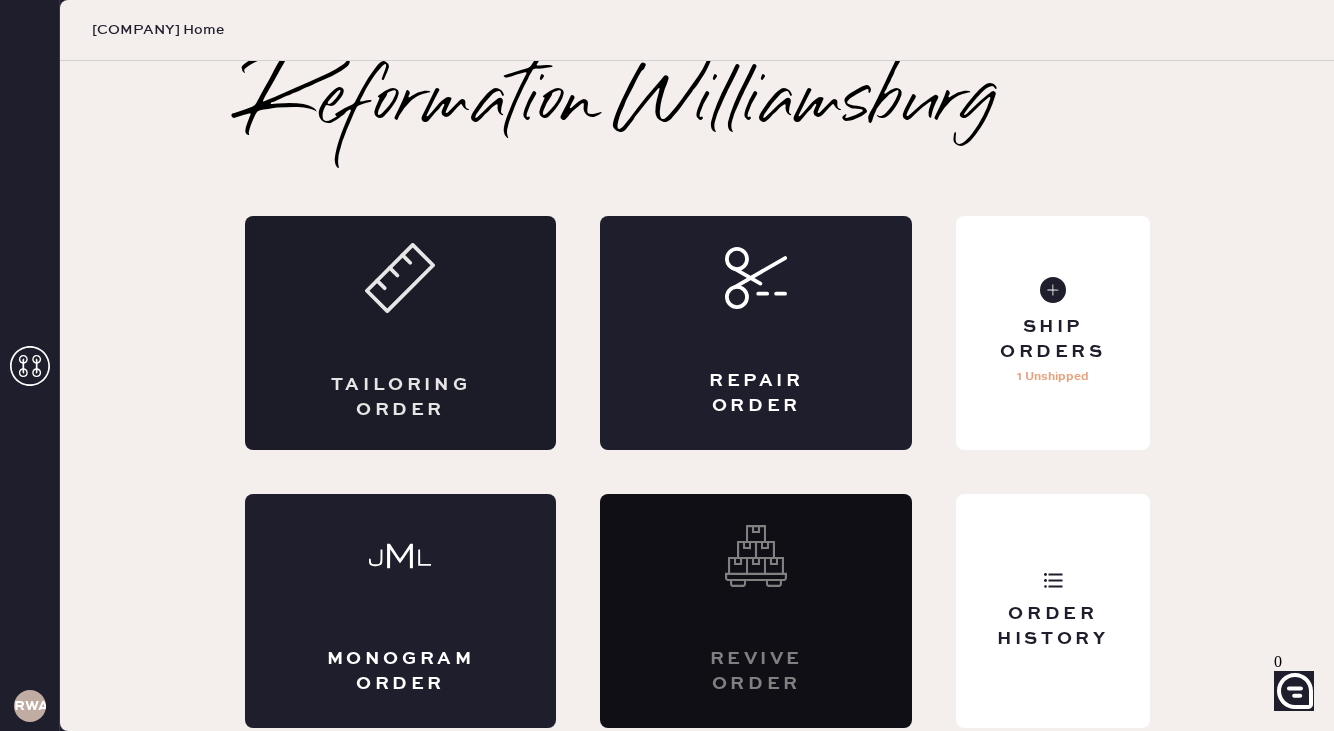 click on "Tailoring Order" at bounding box center [401, 333] 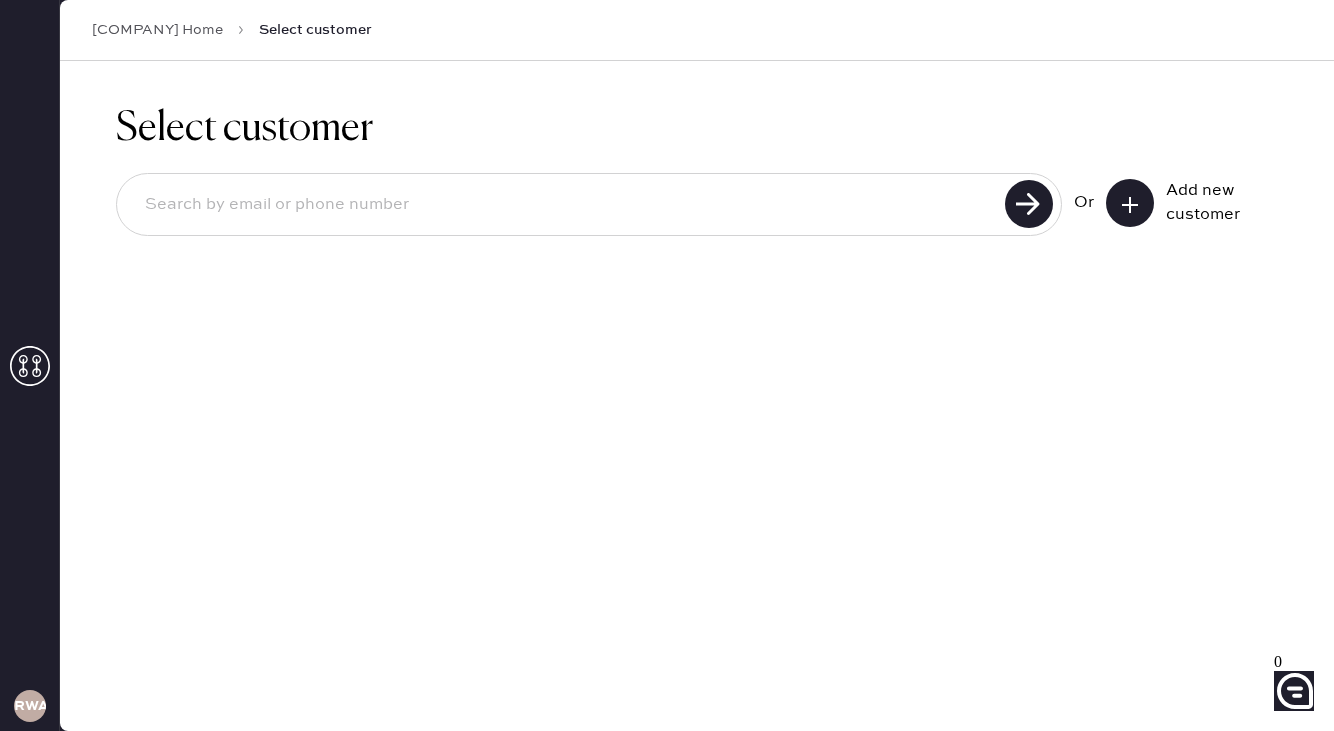 click on "[COMPANY] Home" at bounding box center (157, 30) 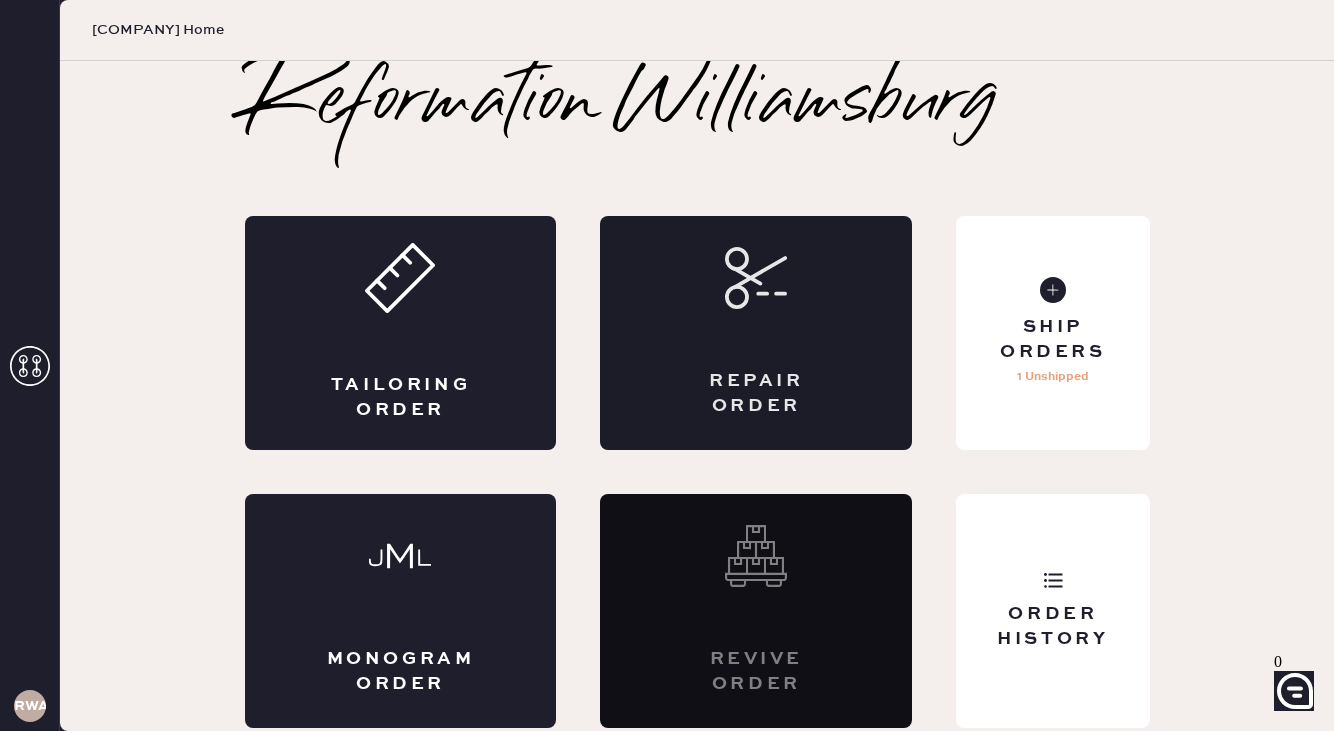click on "Repair Order" at bounding box center (756, 333) 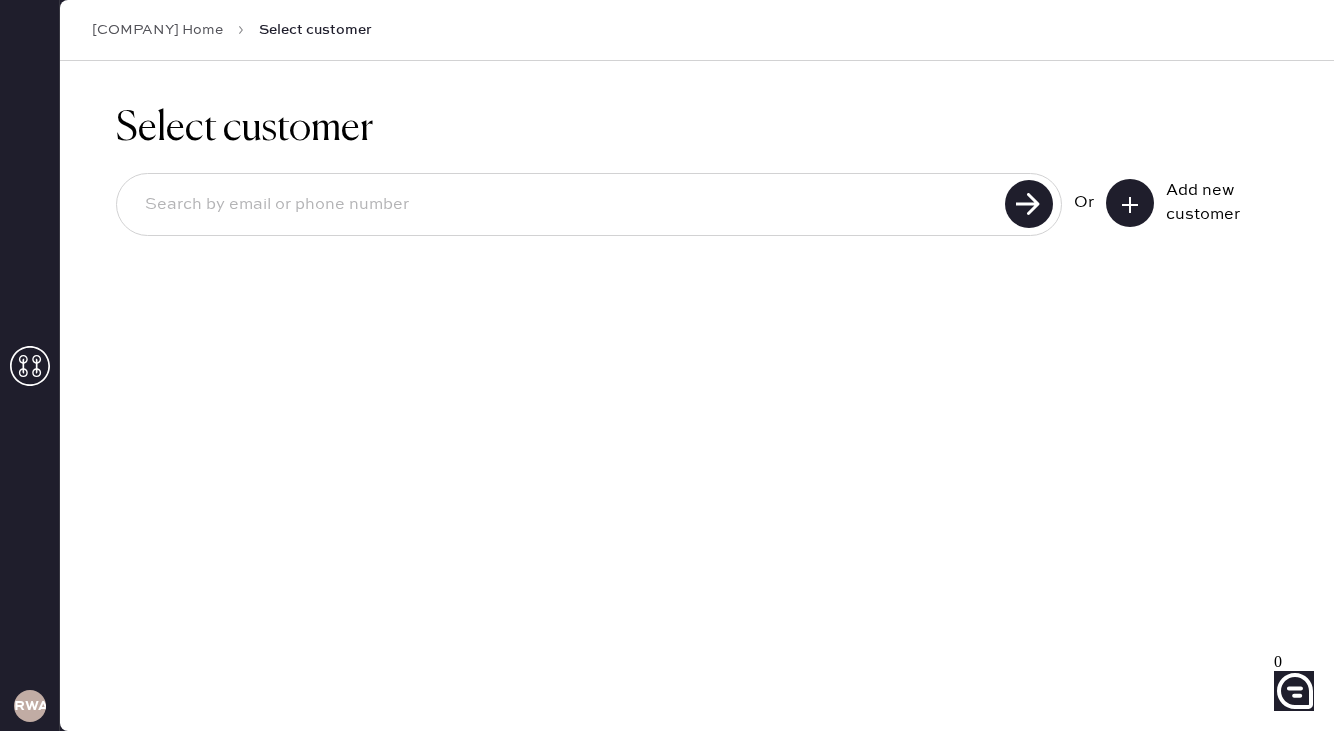 click at bounding box center [564, 205] 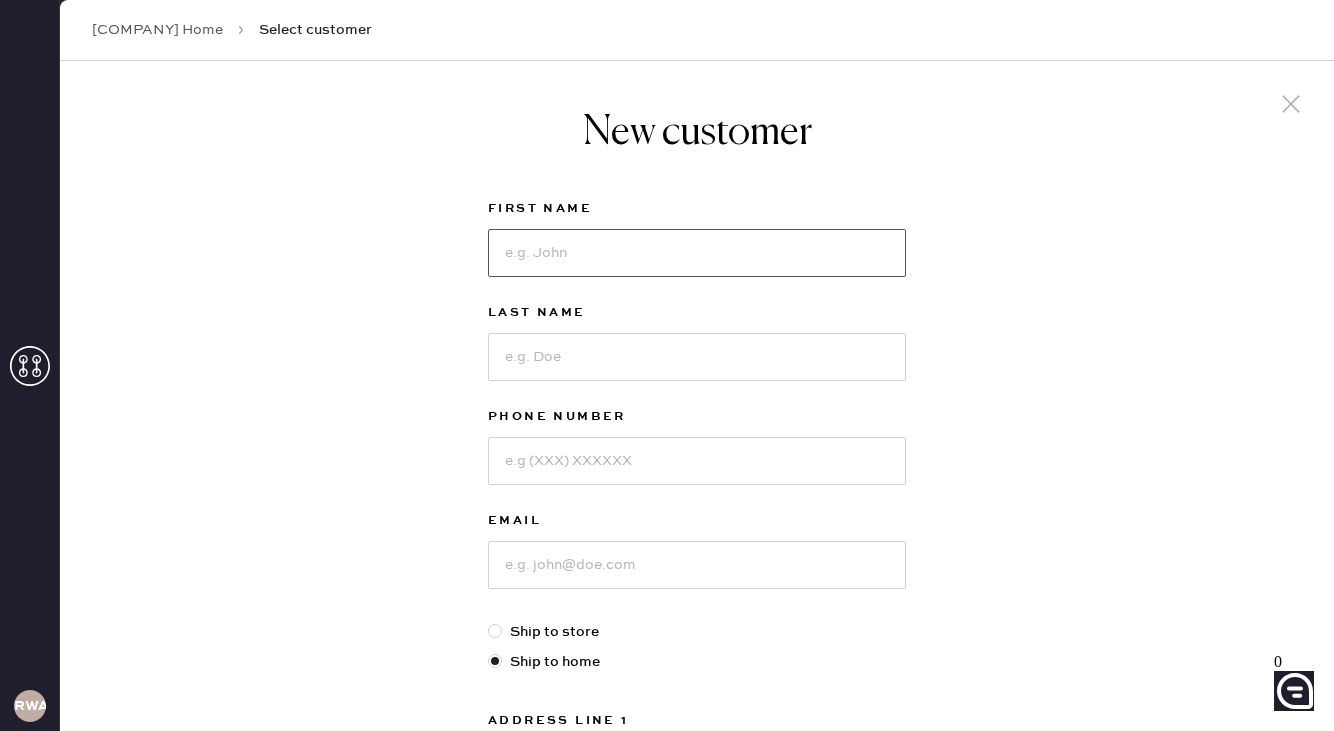 click at bounding box center [697, 253] 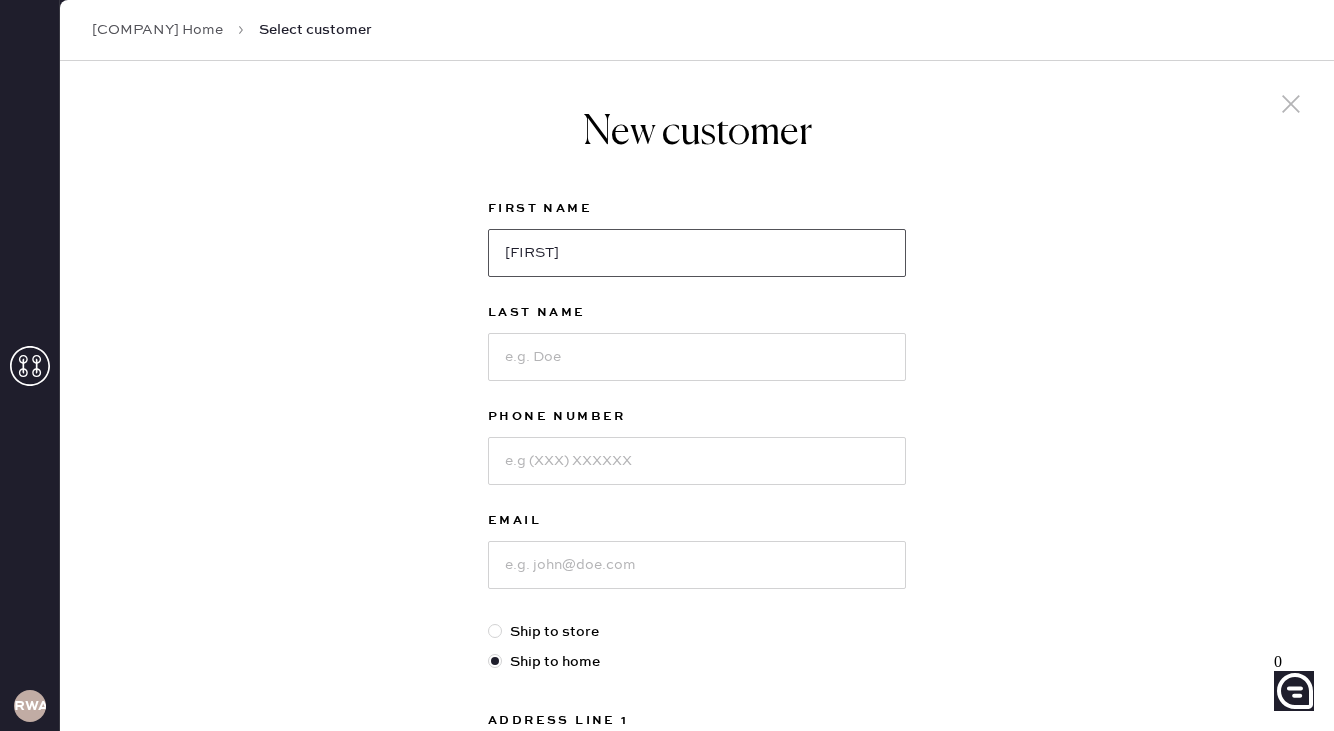 type on "[FIRST]" 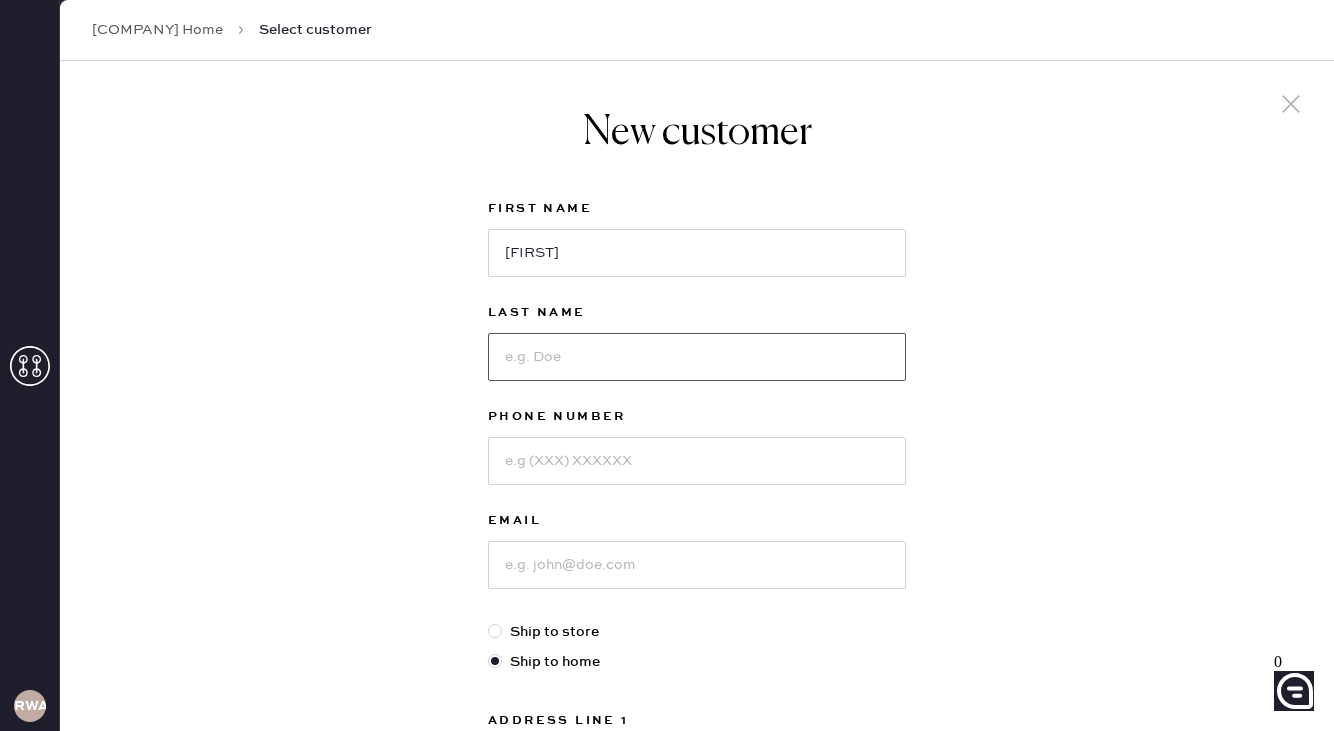 click at bounding box center [697, 357] 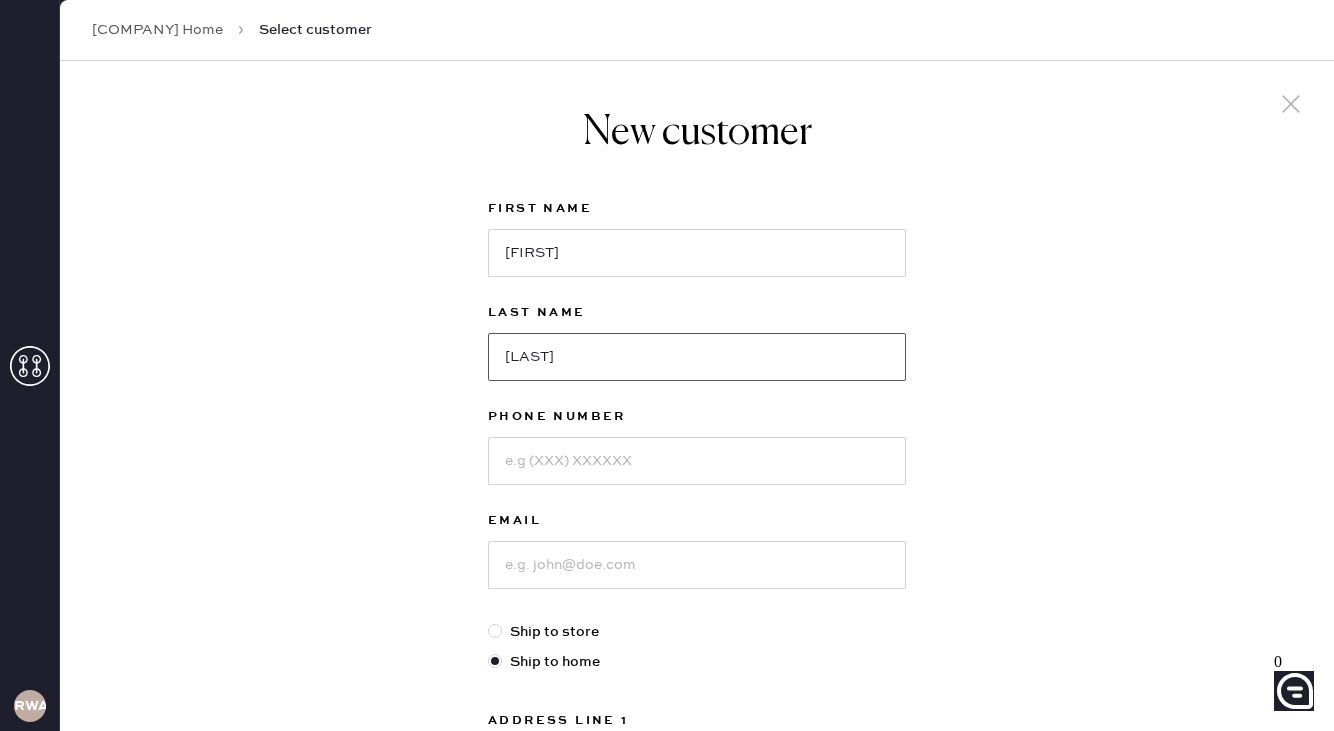 type on "[LAST]" 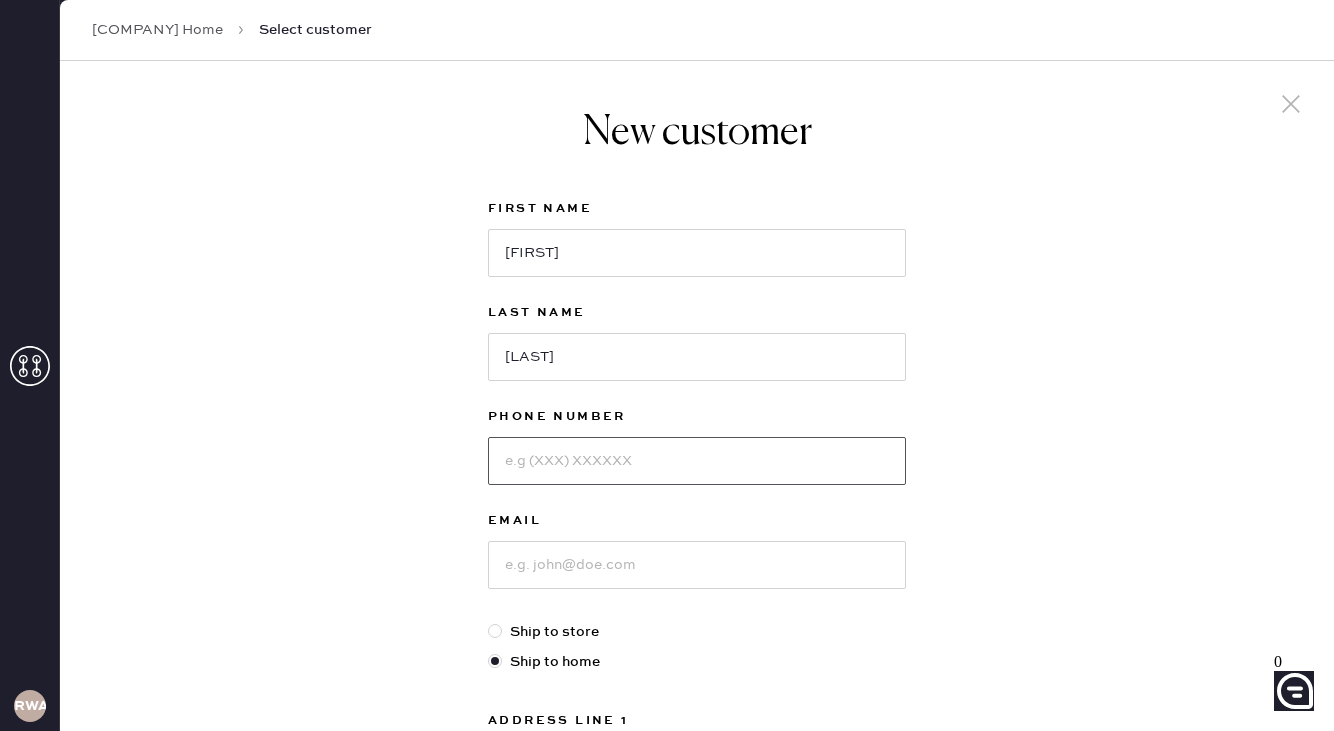 click at bounding box center [697, 461] 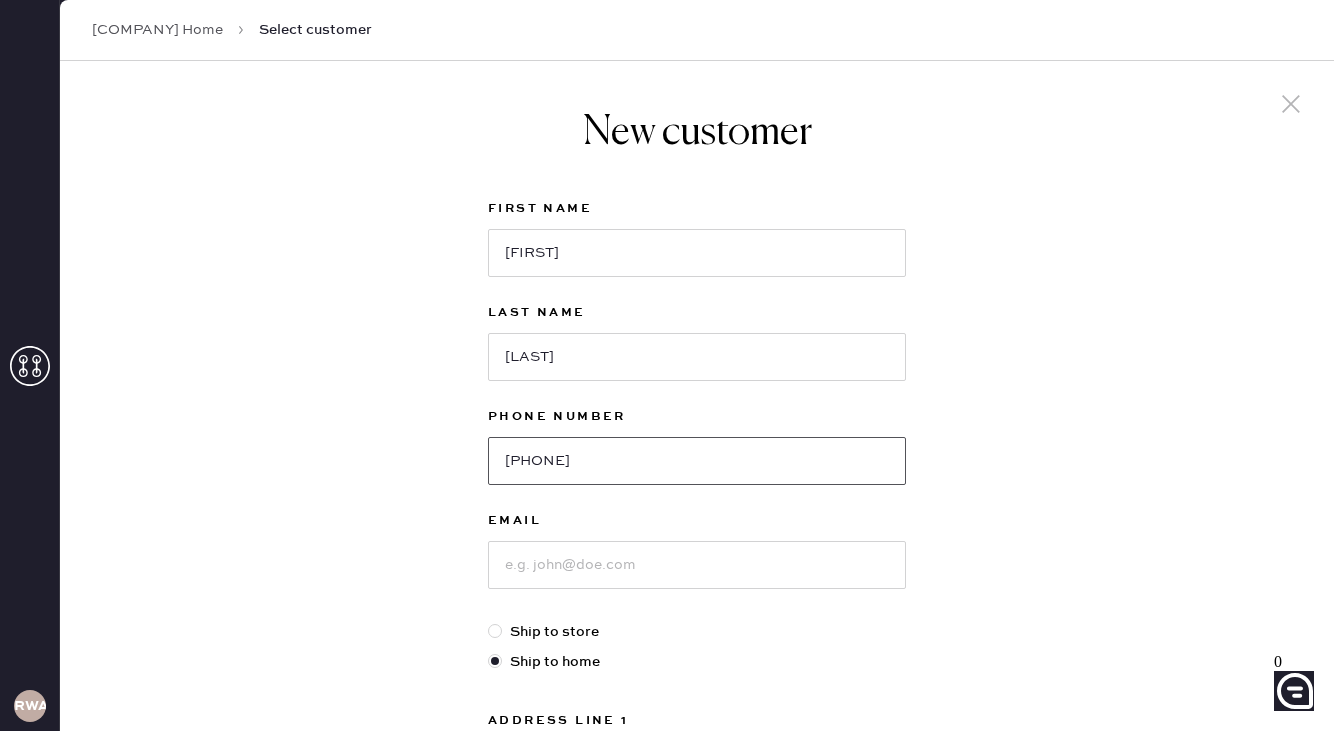 type on "[PHONE]" 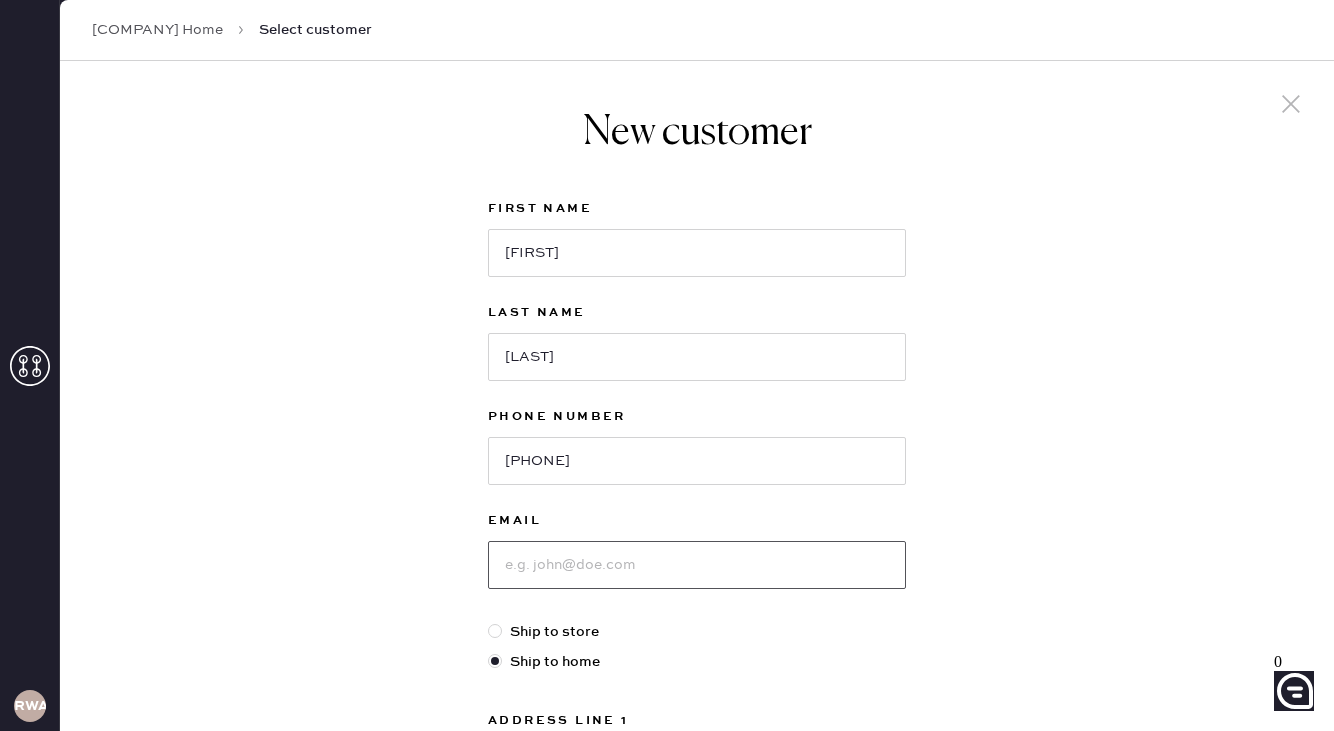 click at bounding box center [697, 565] 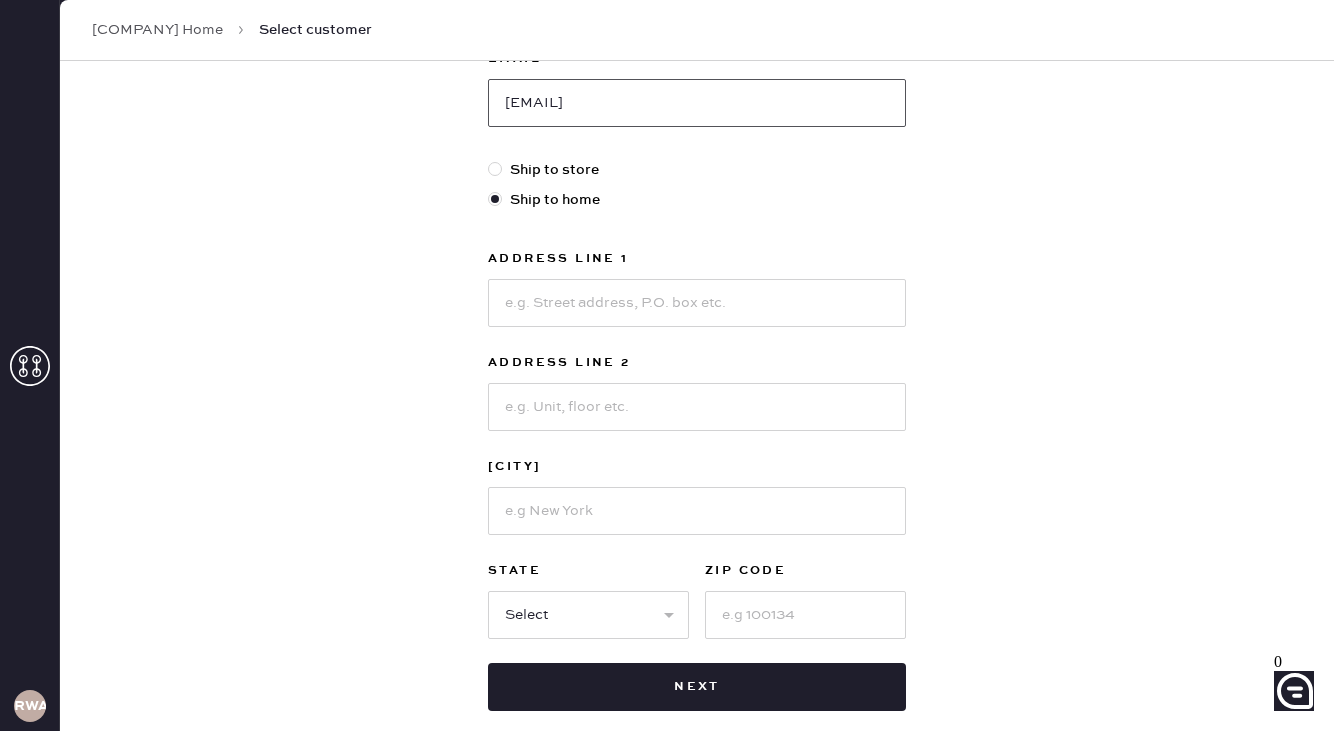scroll, scrollTop: 467, scrollLeft: 0, axis: vertical 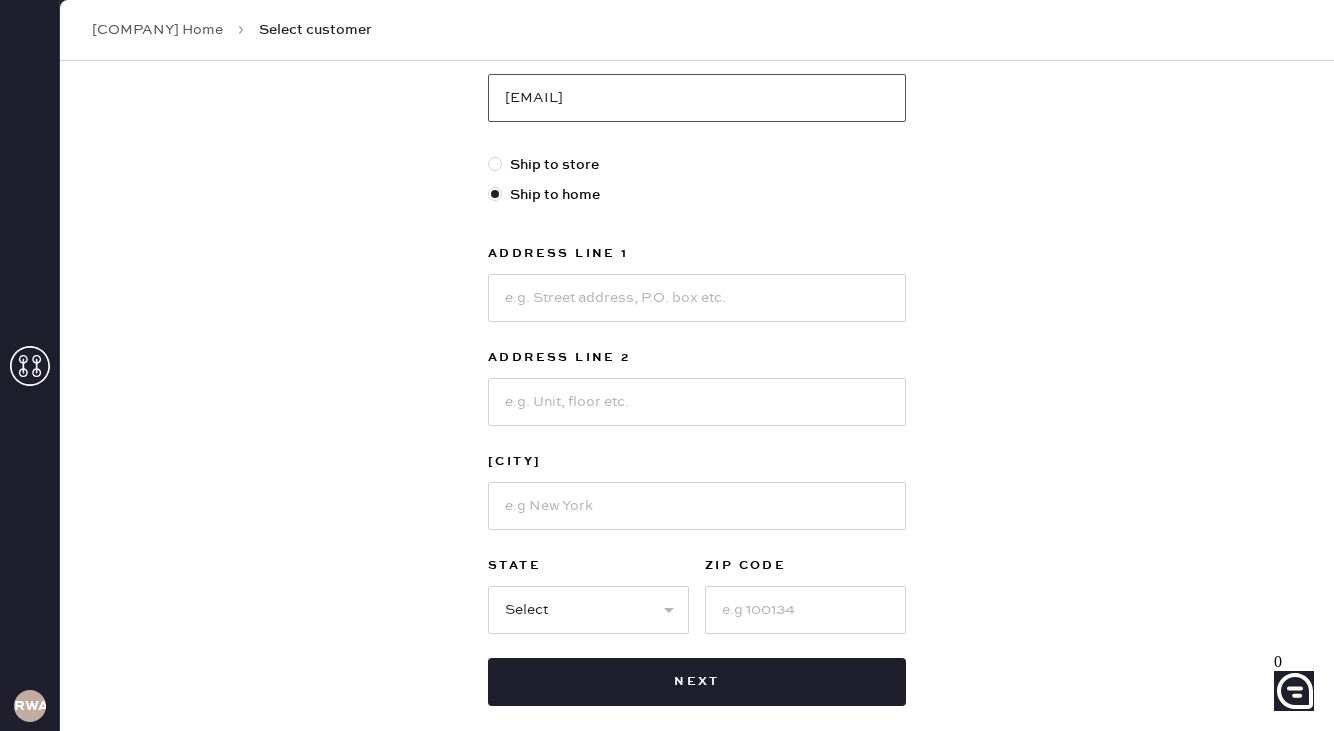 type on "[EMAIL]" 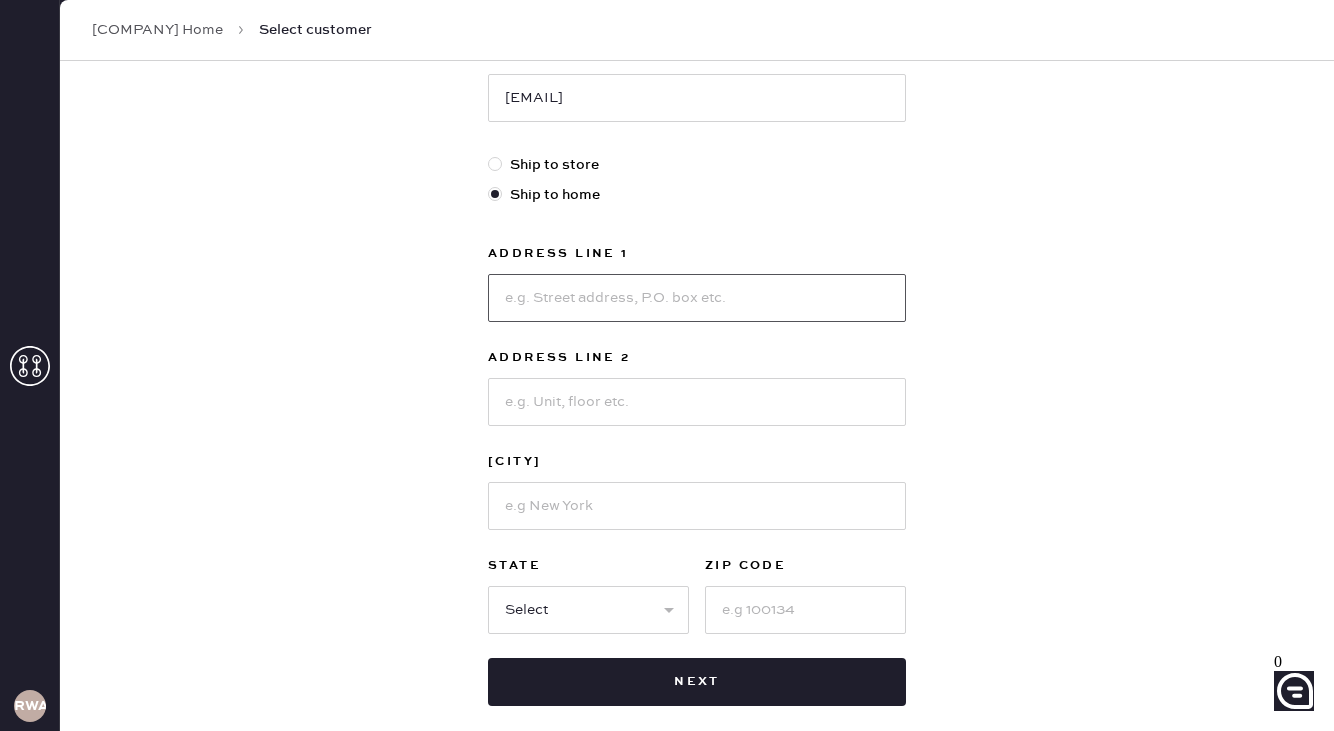 click at bounding box center (697, 298) 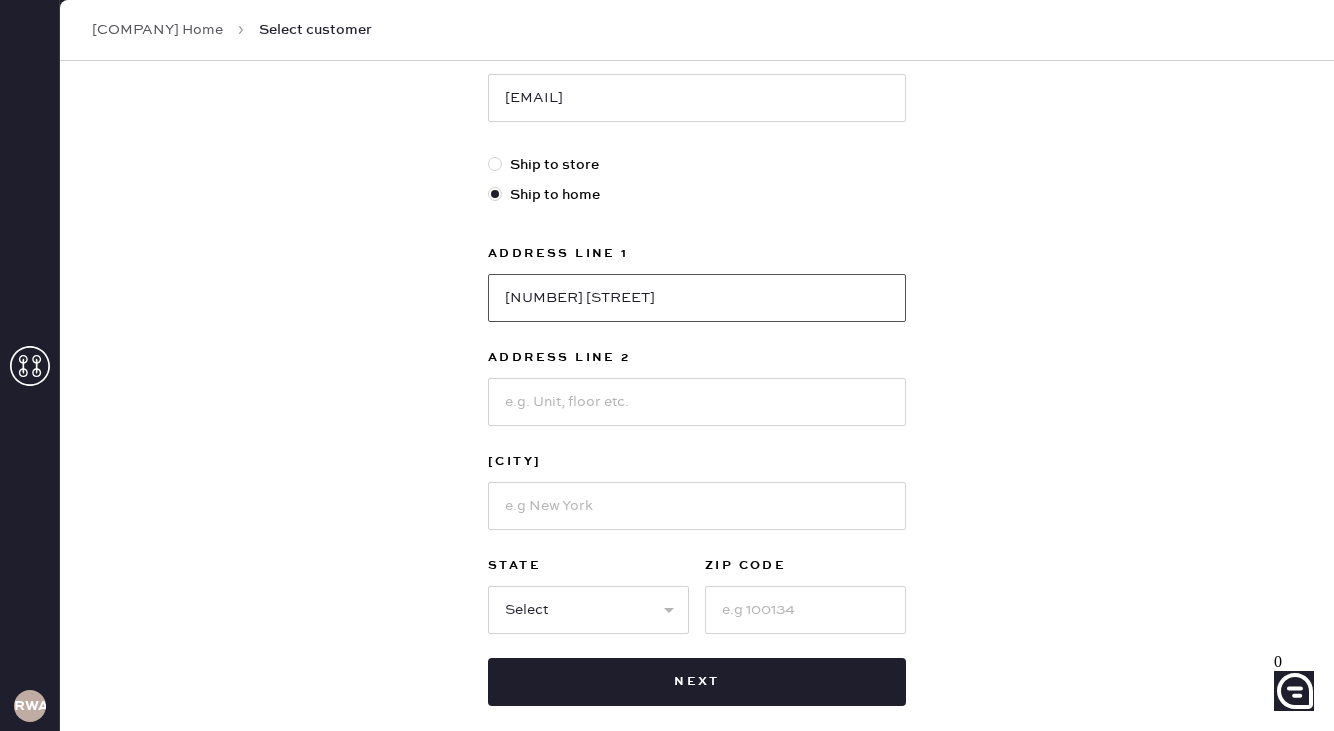 type on "[NUMBER] [STREET]" 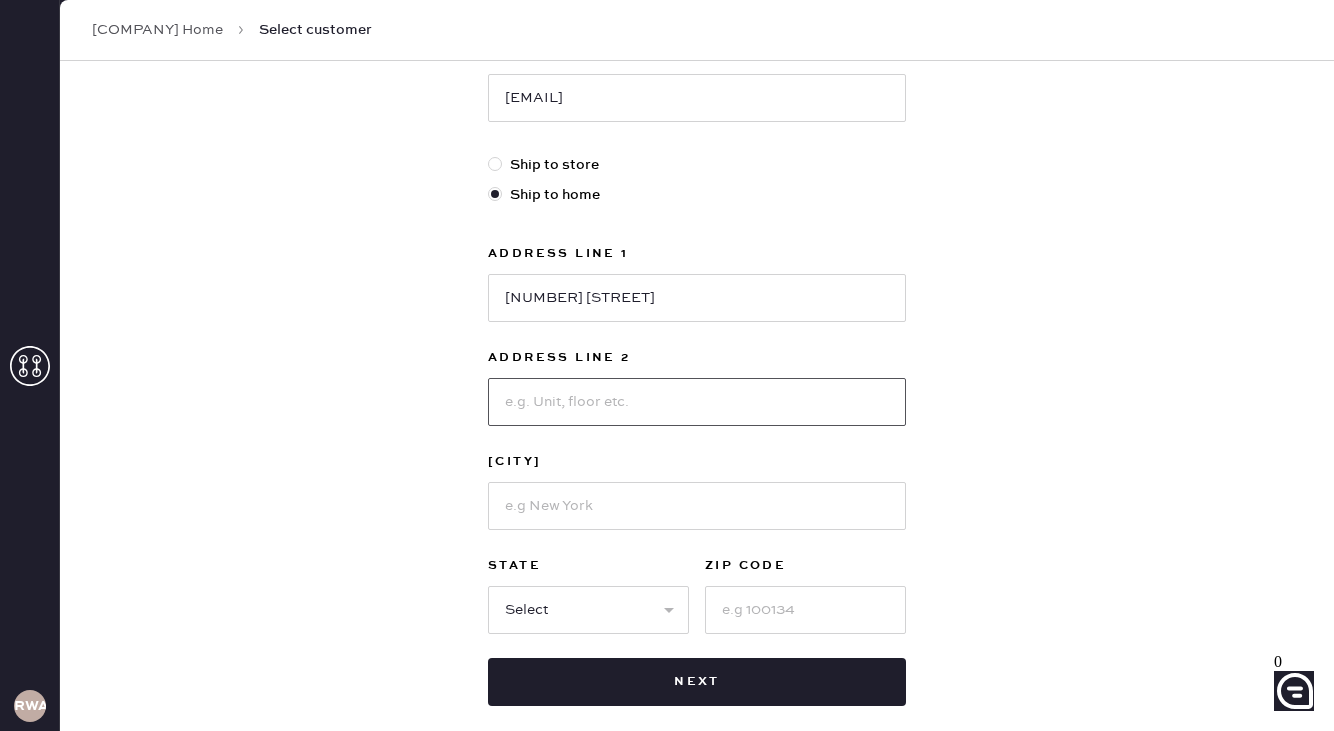 click at bounding box center [697, 402] 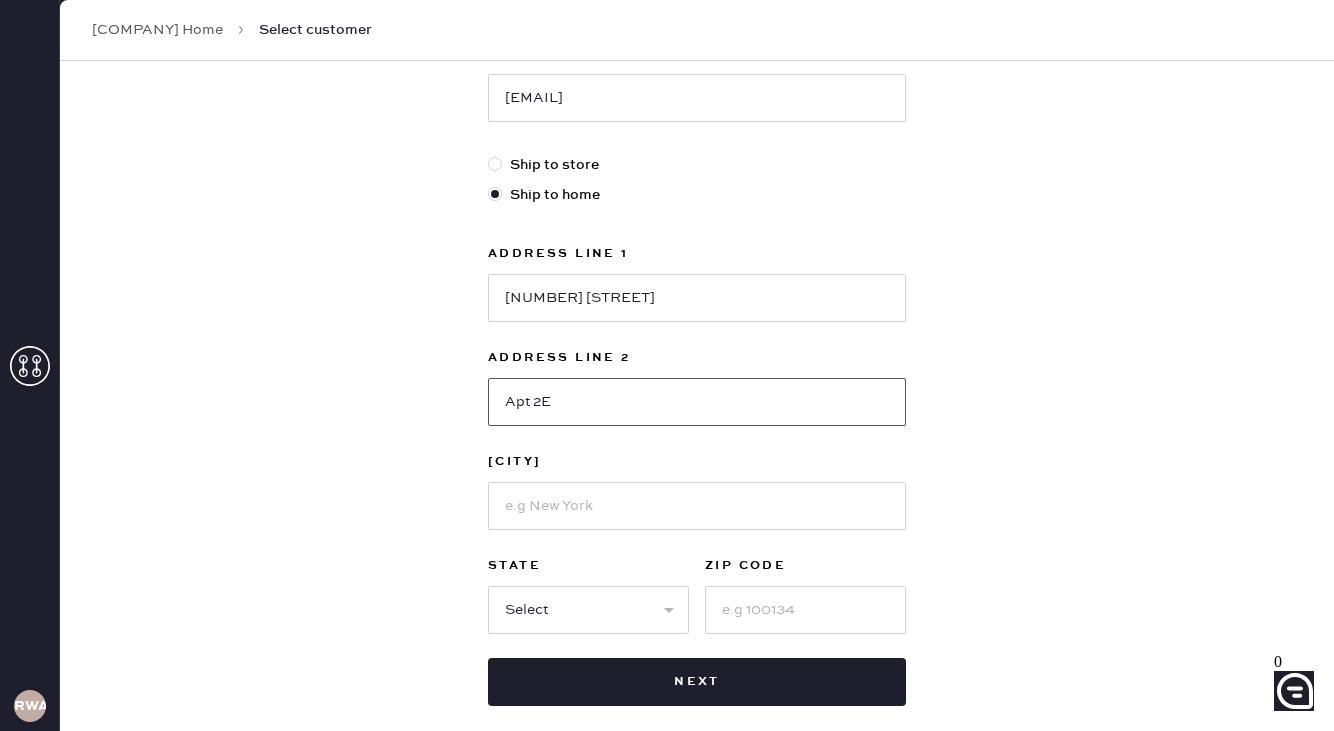 type on "Apt 2E" 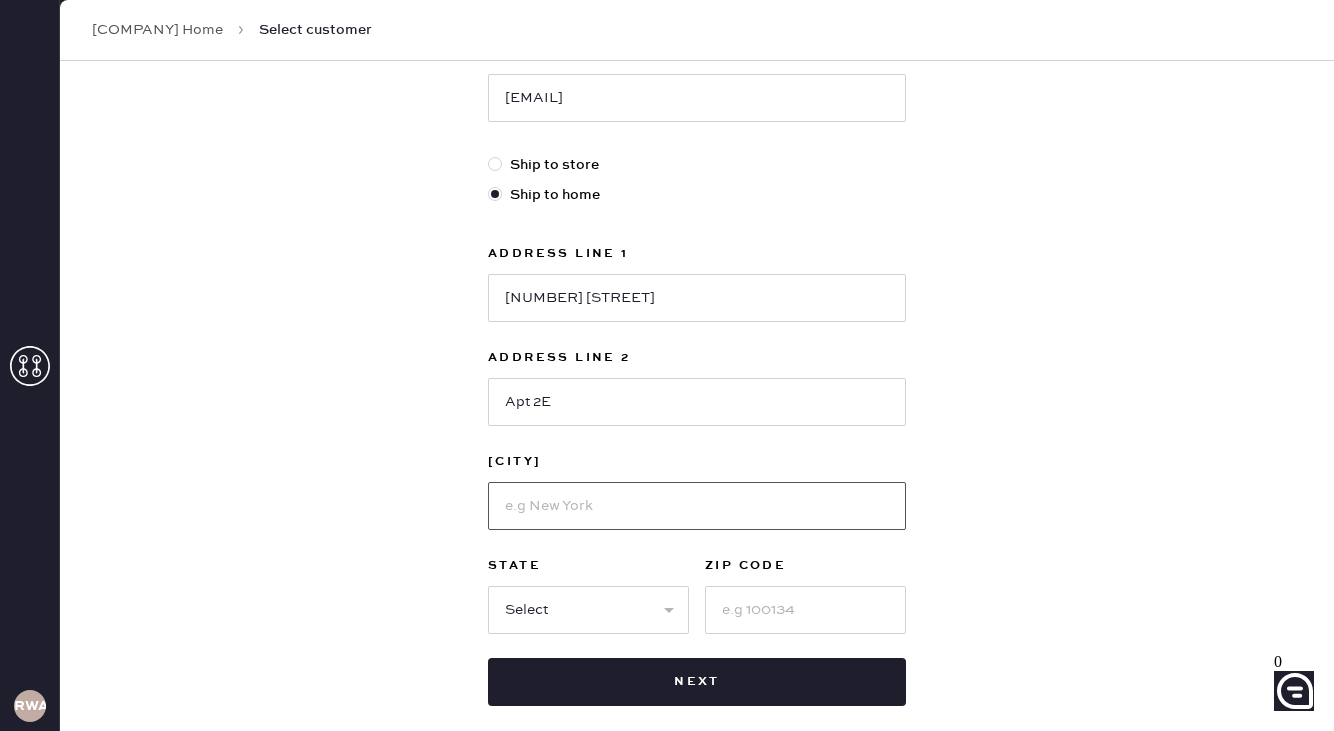 click at bounding box center (697, 506) 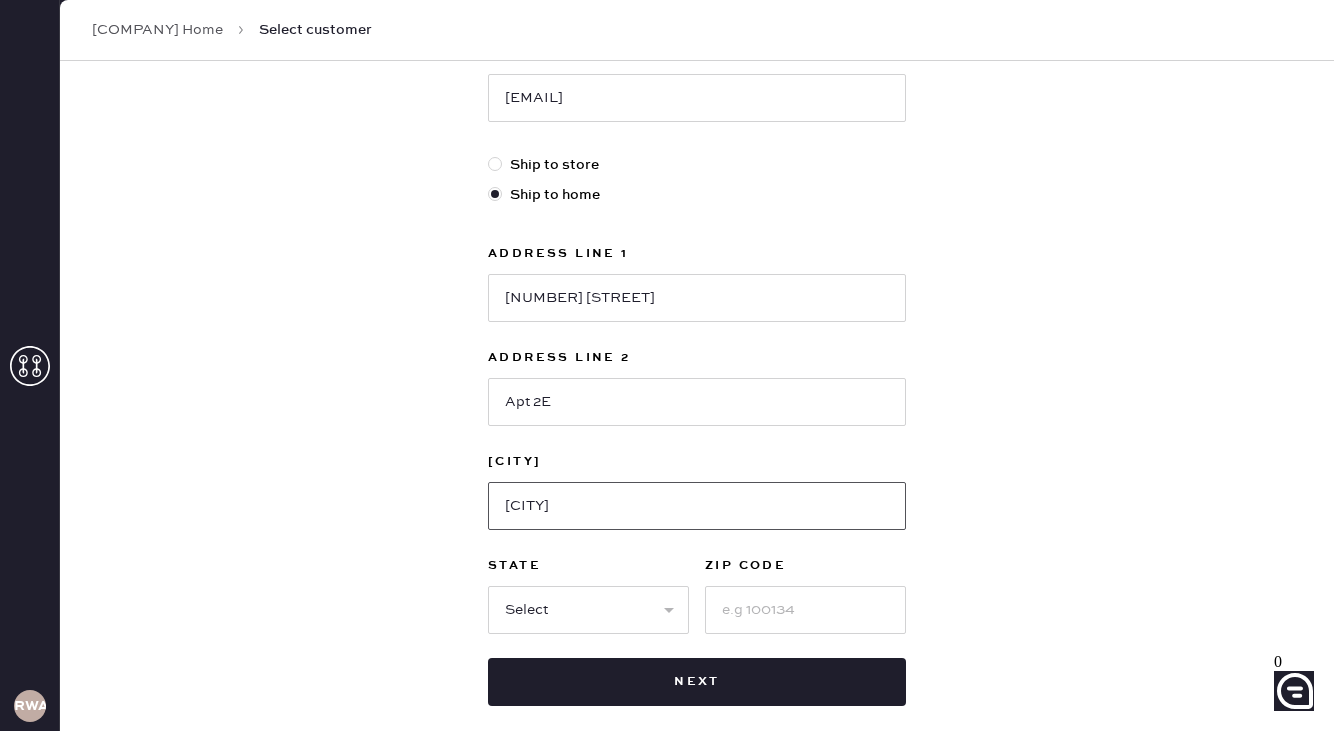 type on "[CITY]" 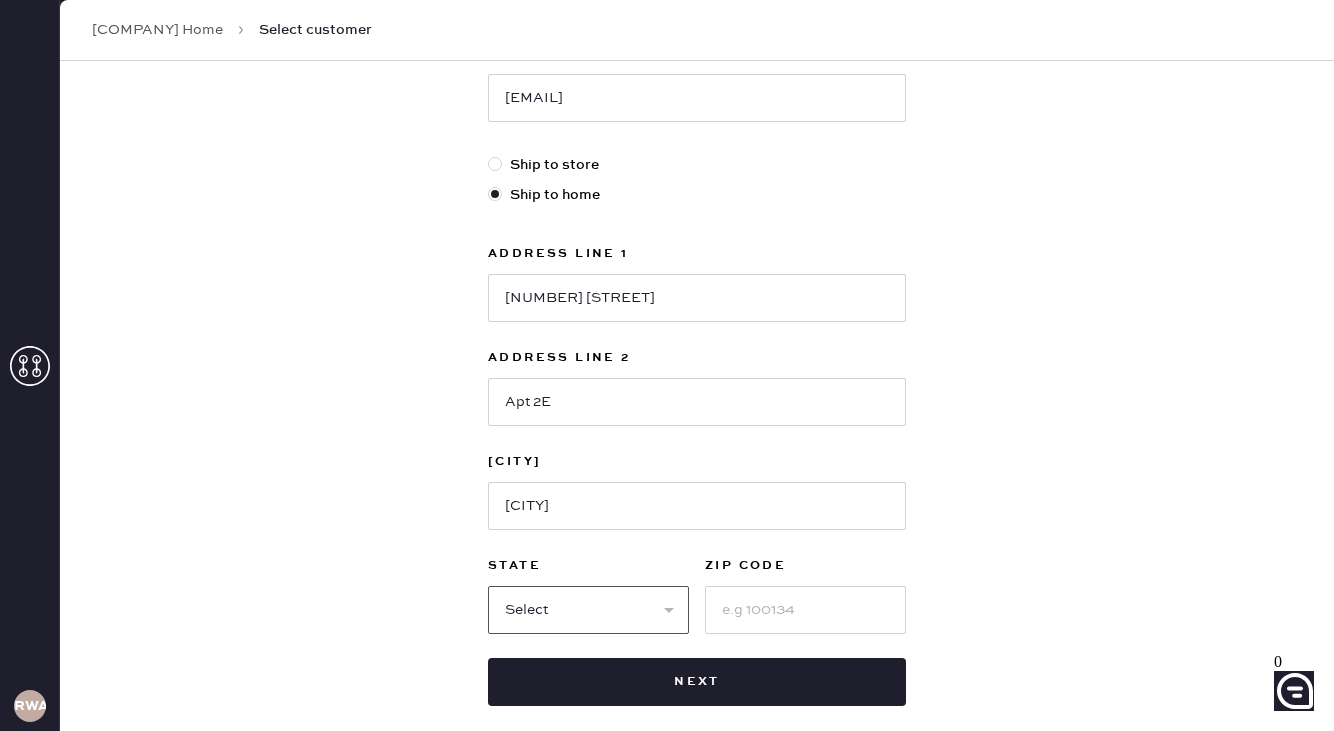 click on "Select AK AL AR AZ CA CO CT DC DE FL GA HI IA ID IL IN KS KY LA MA MD ME MI MN MO MS MT NC ND NE NH NJ NM NV NY OH OK OR PA RI SC SD TN TX UT VA VT WA WI WV WY" at bounding box center (588, 610) 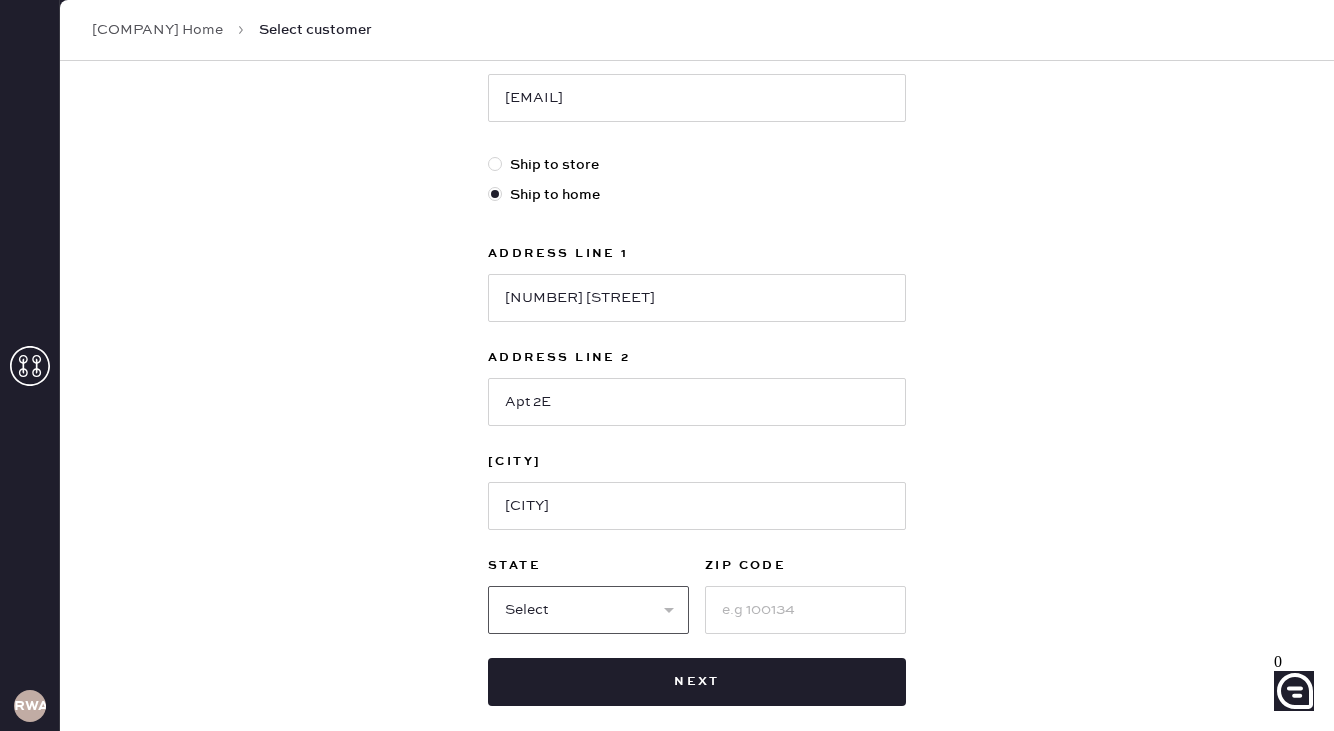 select on "[STATE]" 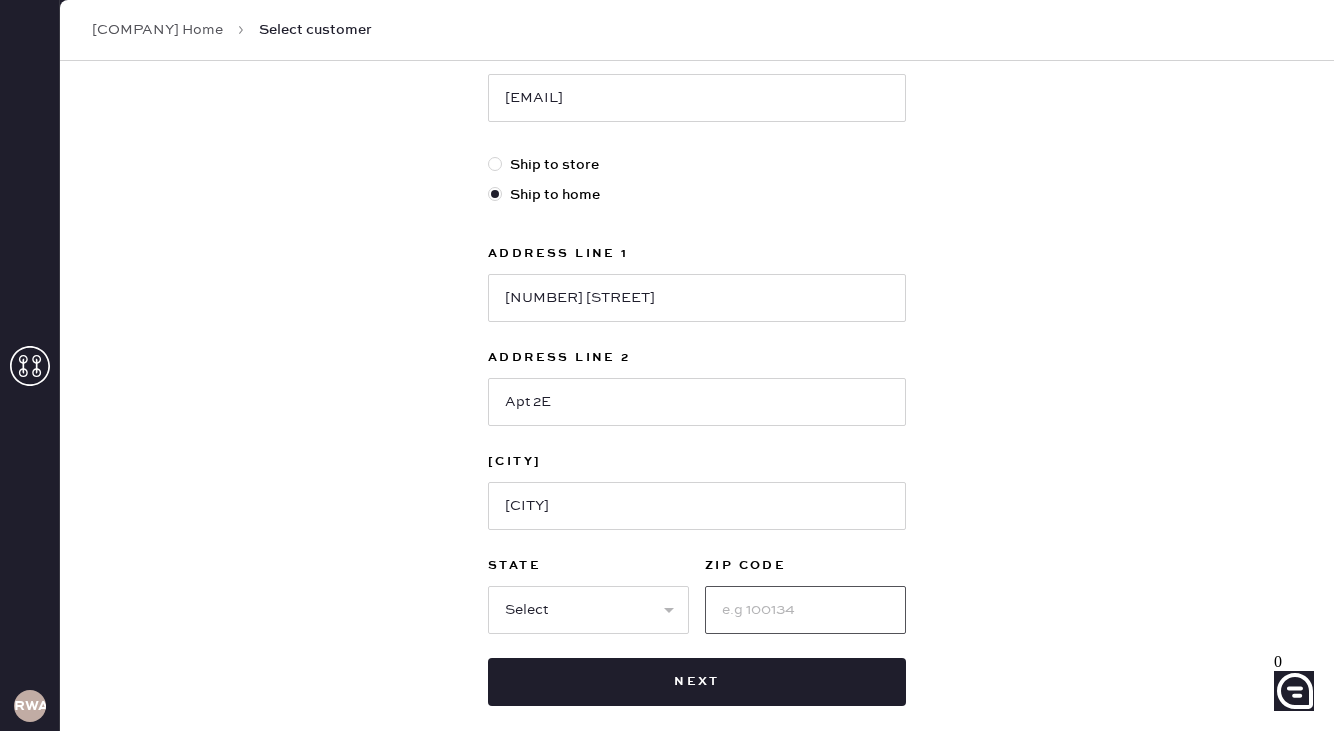 click at bounding box center (805, 610) 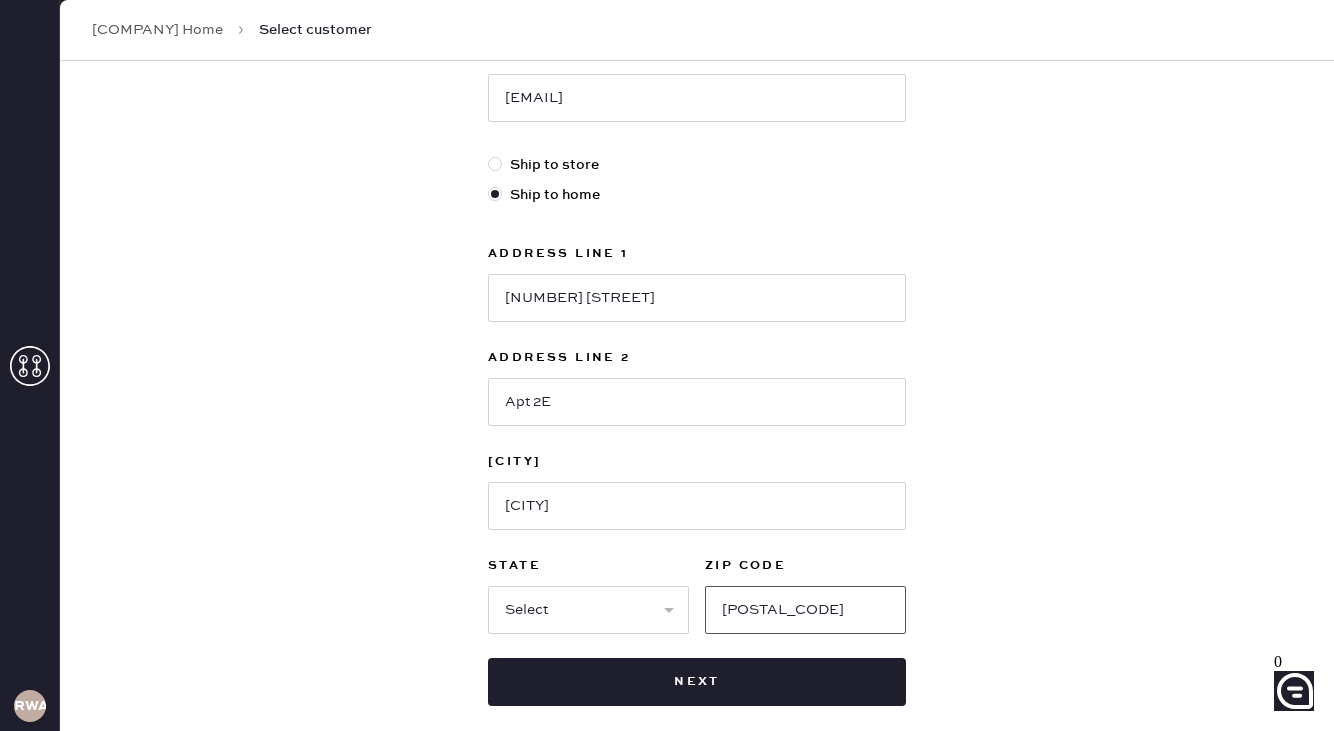 type on "[POSTAL_CODE]" 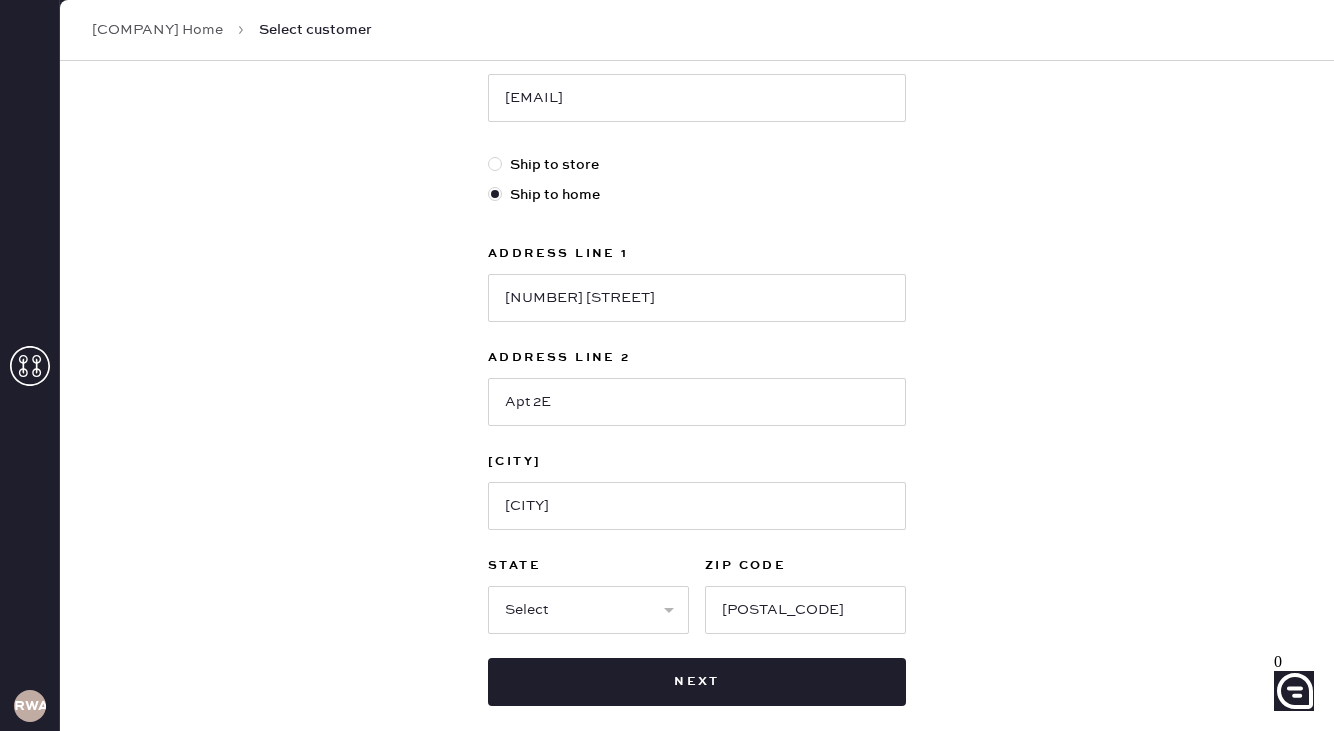 click on "New customer First Name [FIRST] Last Name [LAST] Phone Number [PHONE] Email [EMAIL] Ship to store Ship to home Address Line 1 [NUMBER] [STREET] Address Line 2 [APARTMENT] [CITY] [STATE] ZIP Code [POSTAL_CODE] Next" at bounding box center (697, 214) 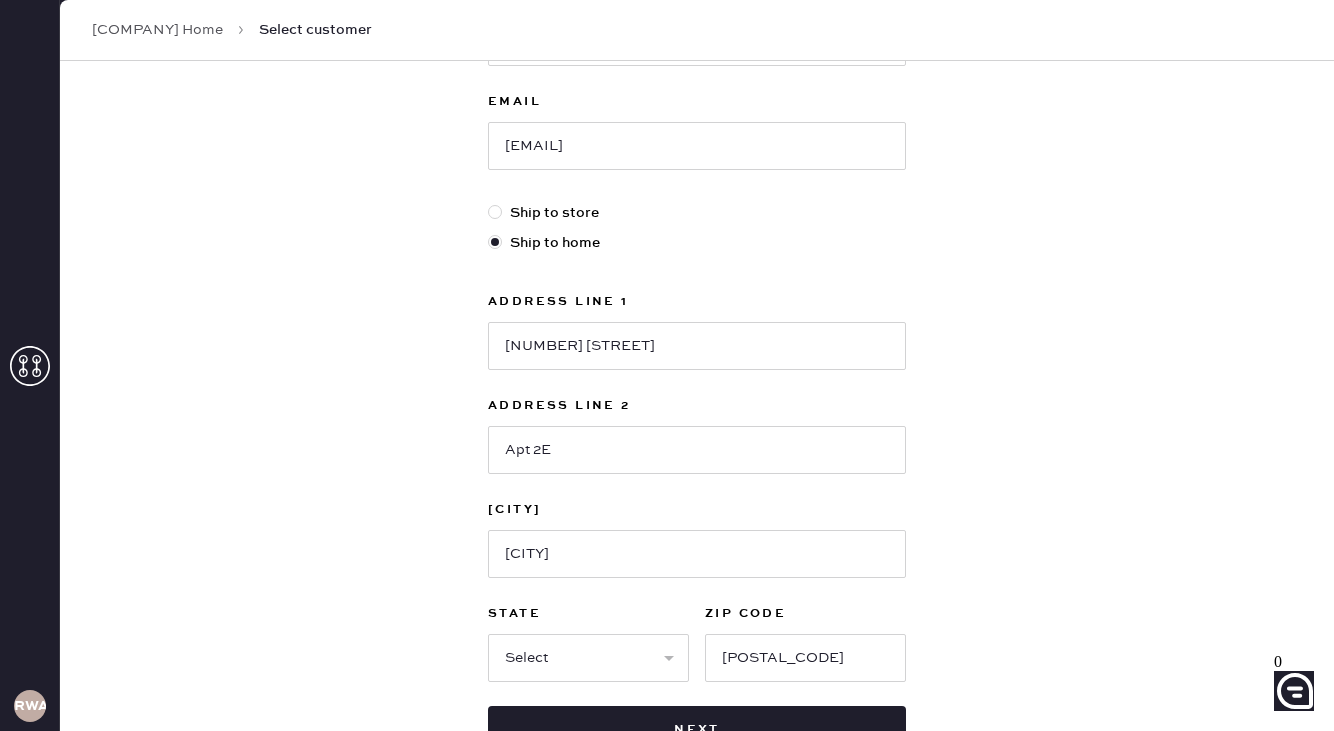 scroll, scrollTop: 570, scrollLeft: 0, axis: vertical 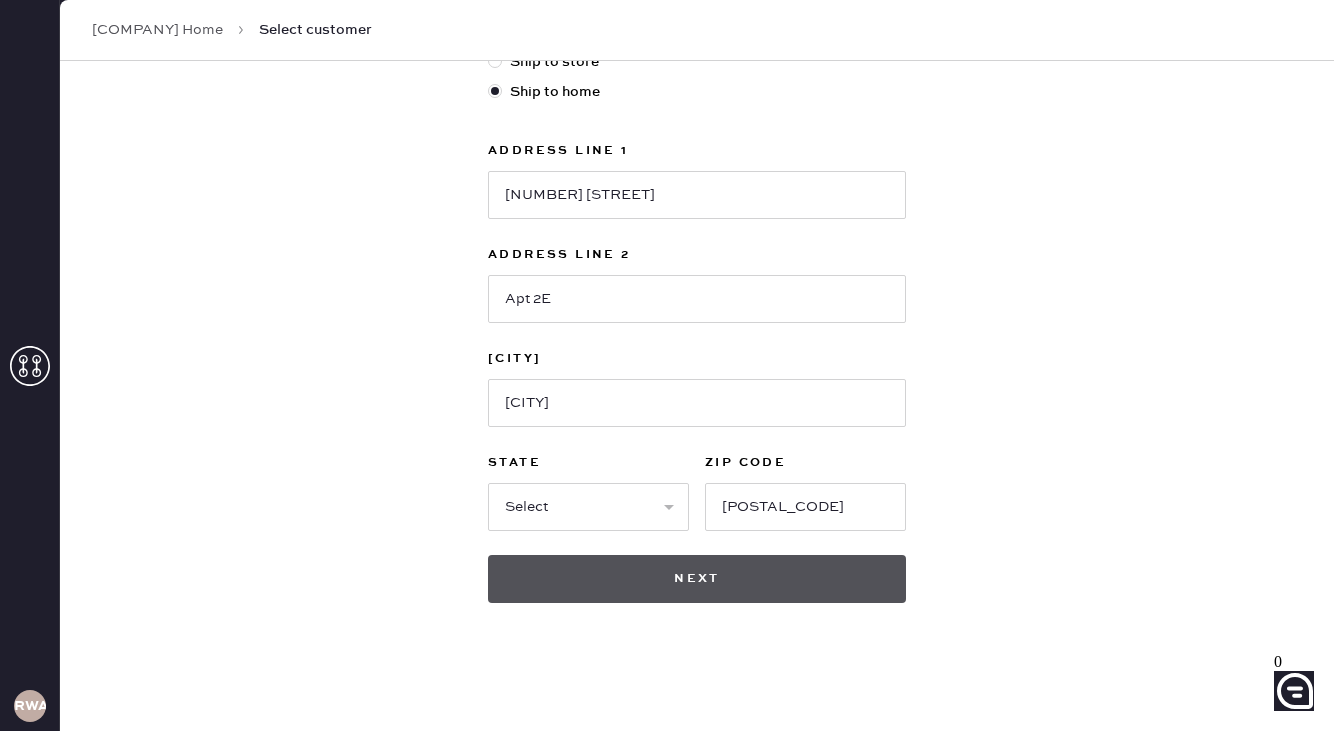 click on "Next" at bounding box center (697, 579) 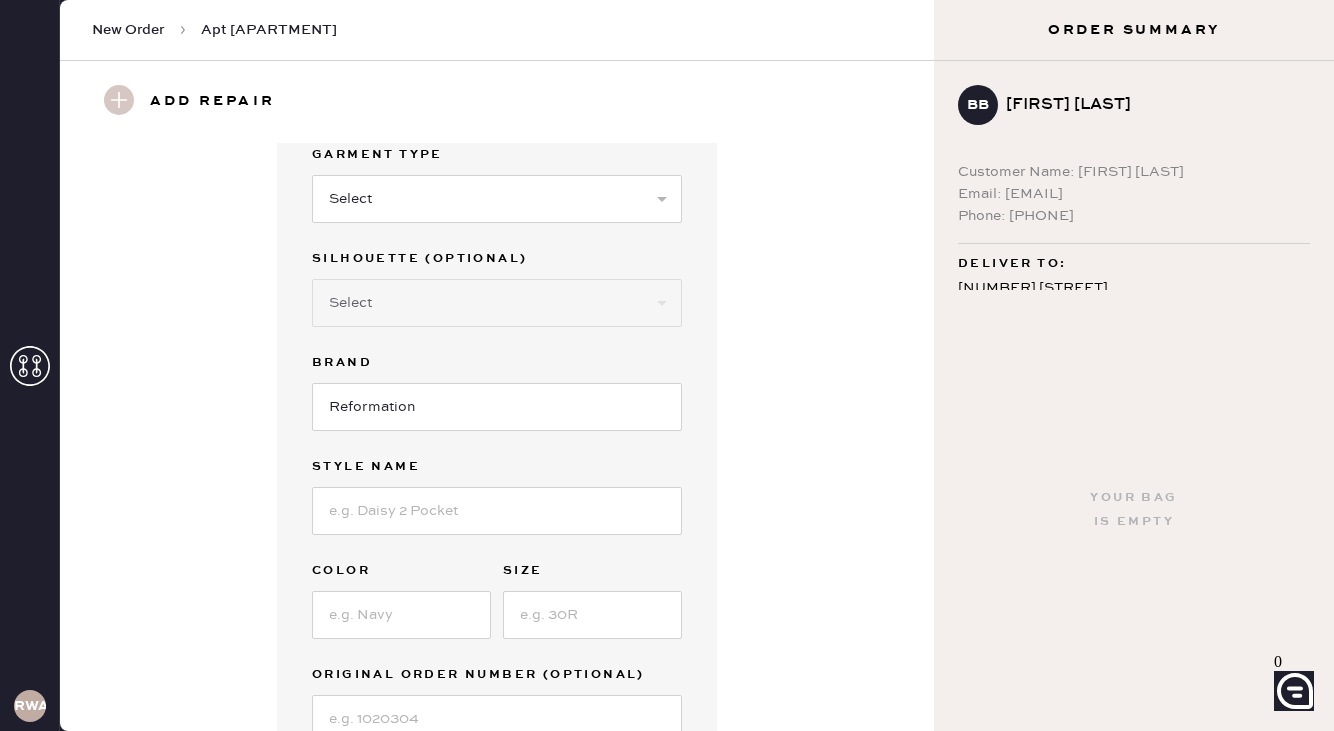 scroll, scrollTop: 78, scrollLeft: 0, axis: vertical 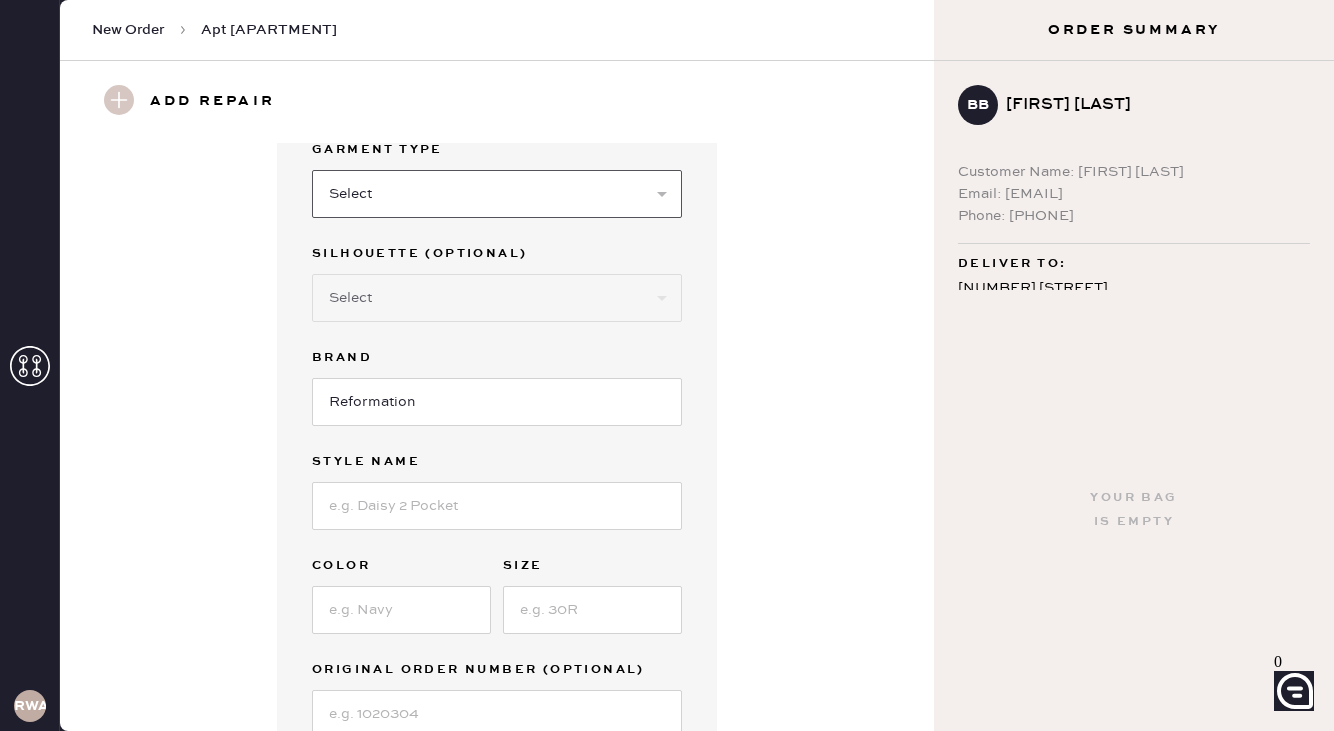 click on "Select Basic Skirt Jeans Leggings Pants Shorts Basic Sleeved Dress Basic Sleeveless Dress Basic Strap Dress Strap Jumpsuit Button Down Top Sleeved Top Sleeveless Top" at bounding box center (497, 194) 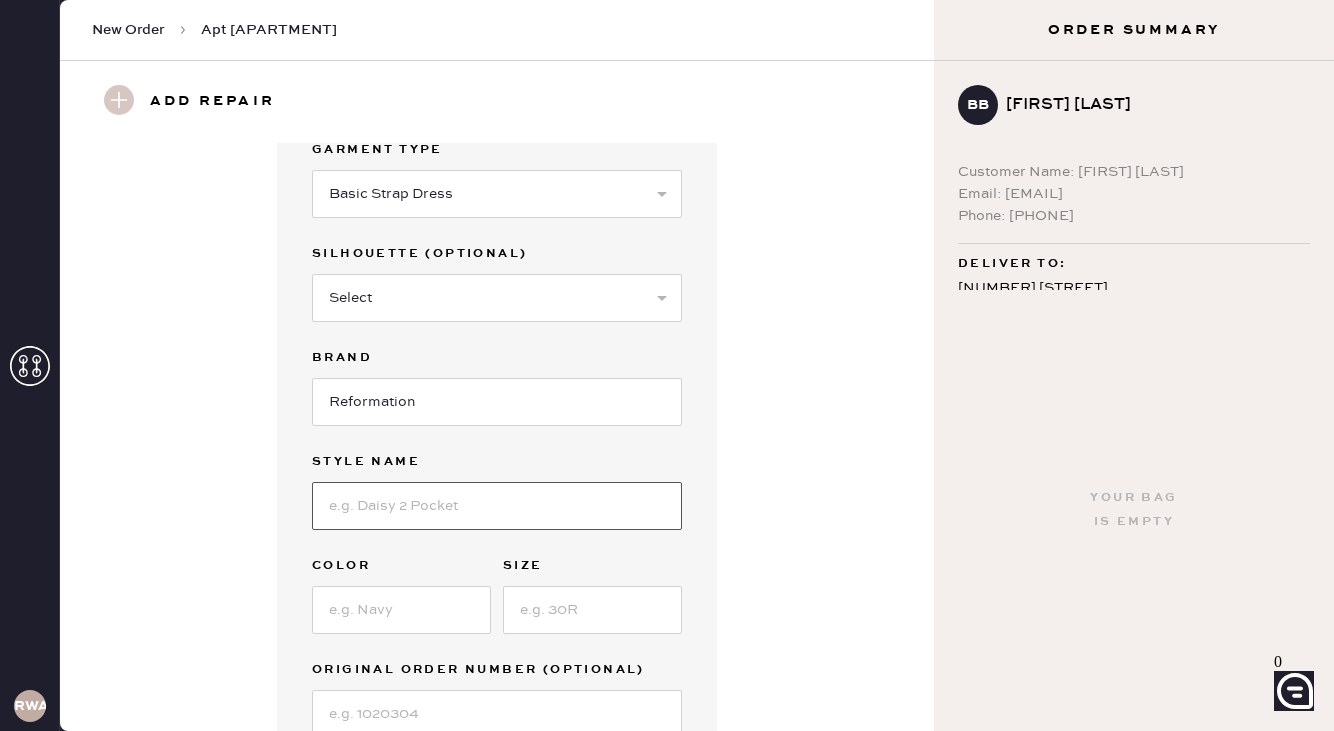 click at bounding box center (497, 506) 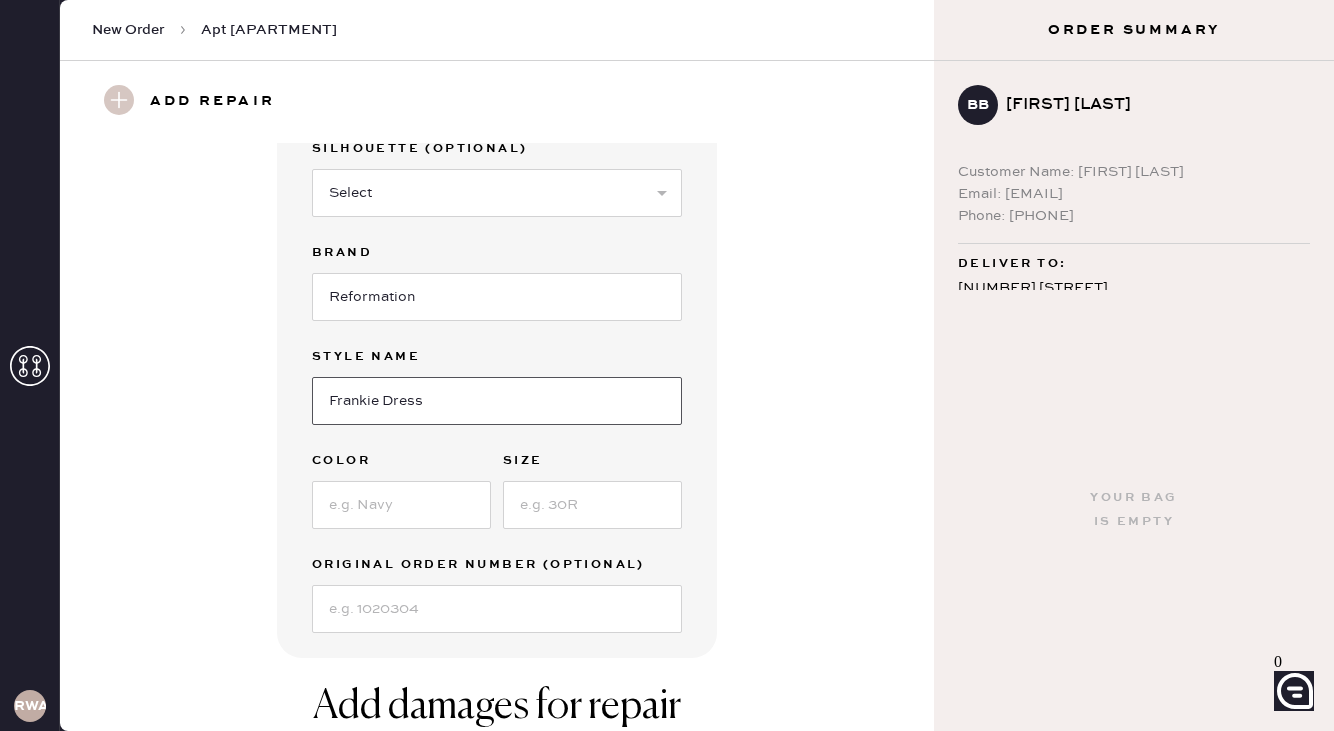 scroll, scrollTop: 202, scrollLeft: 0, axis: vertical 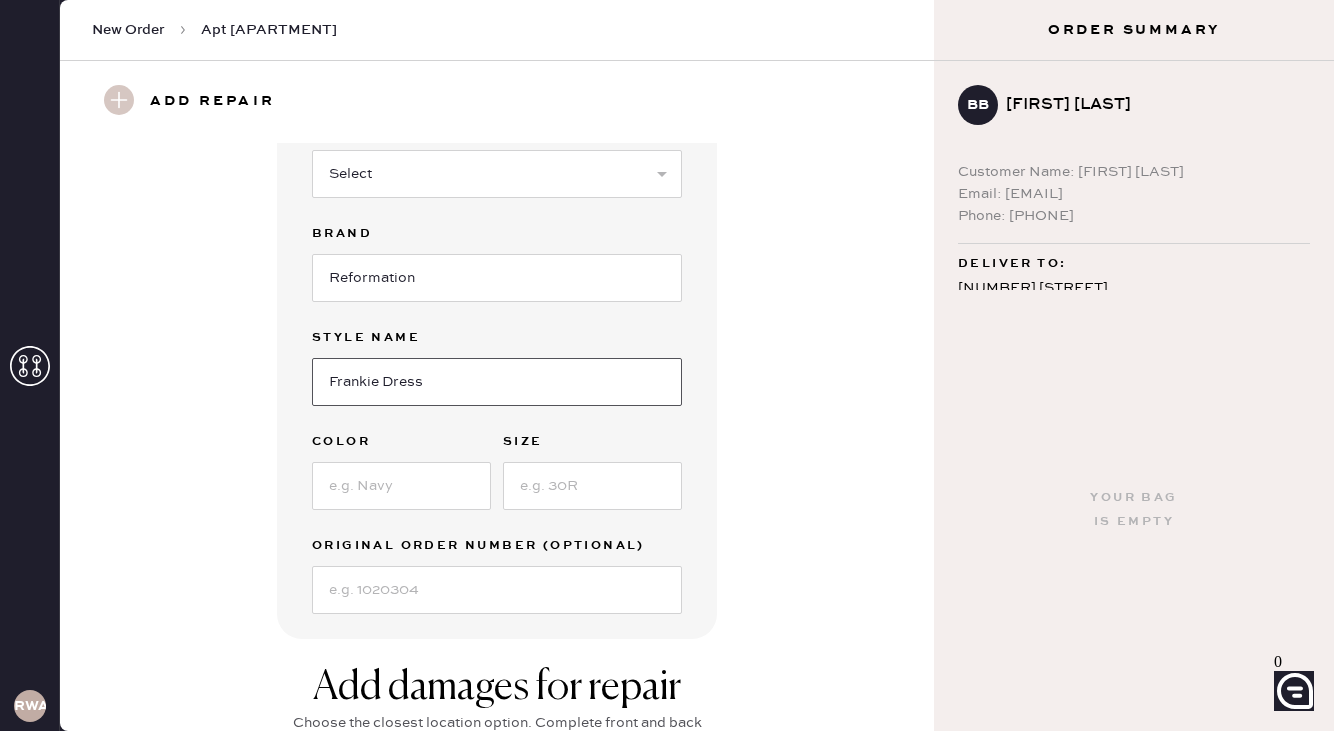 type on "Frankie Dress" 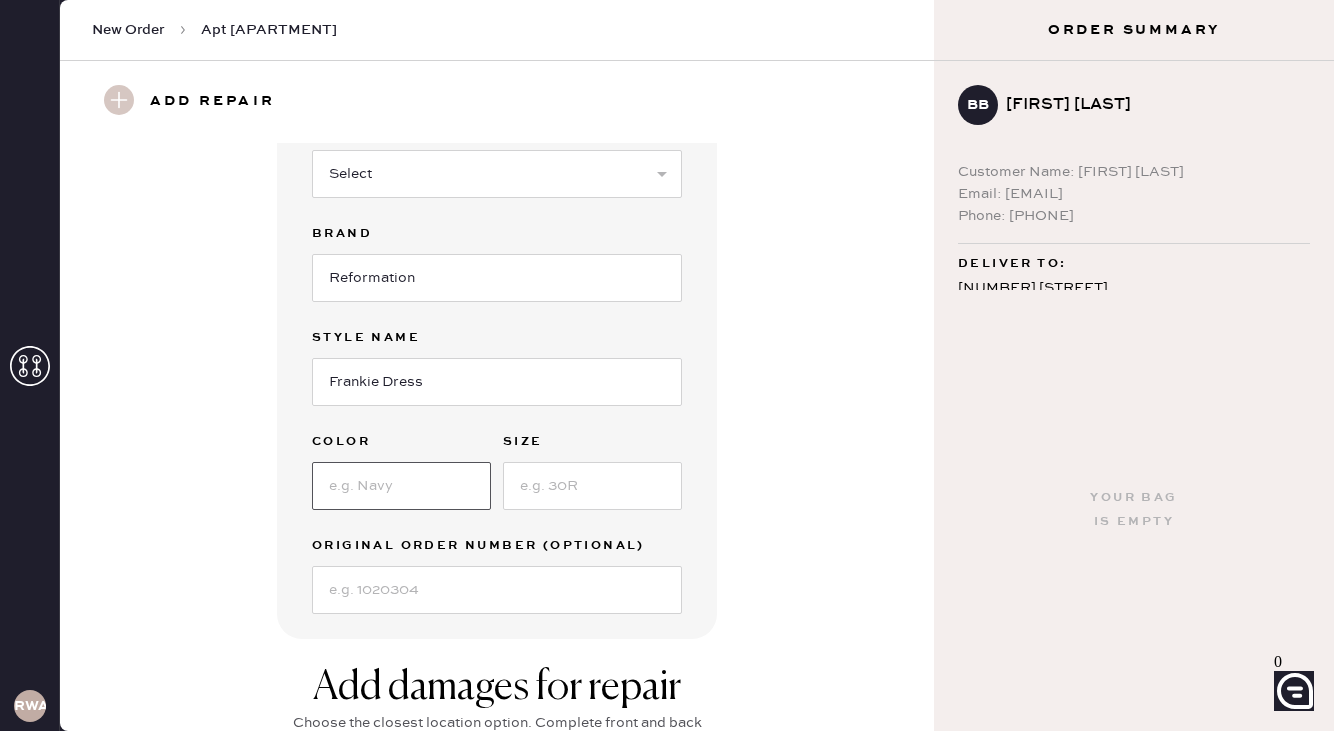 click at bounding box center [401, 486] 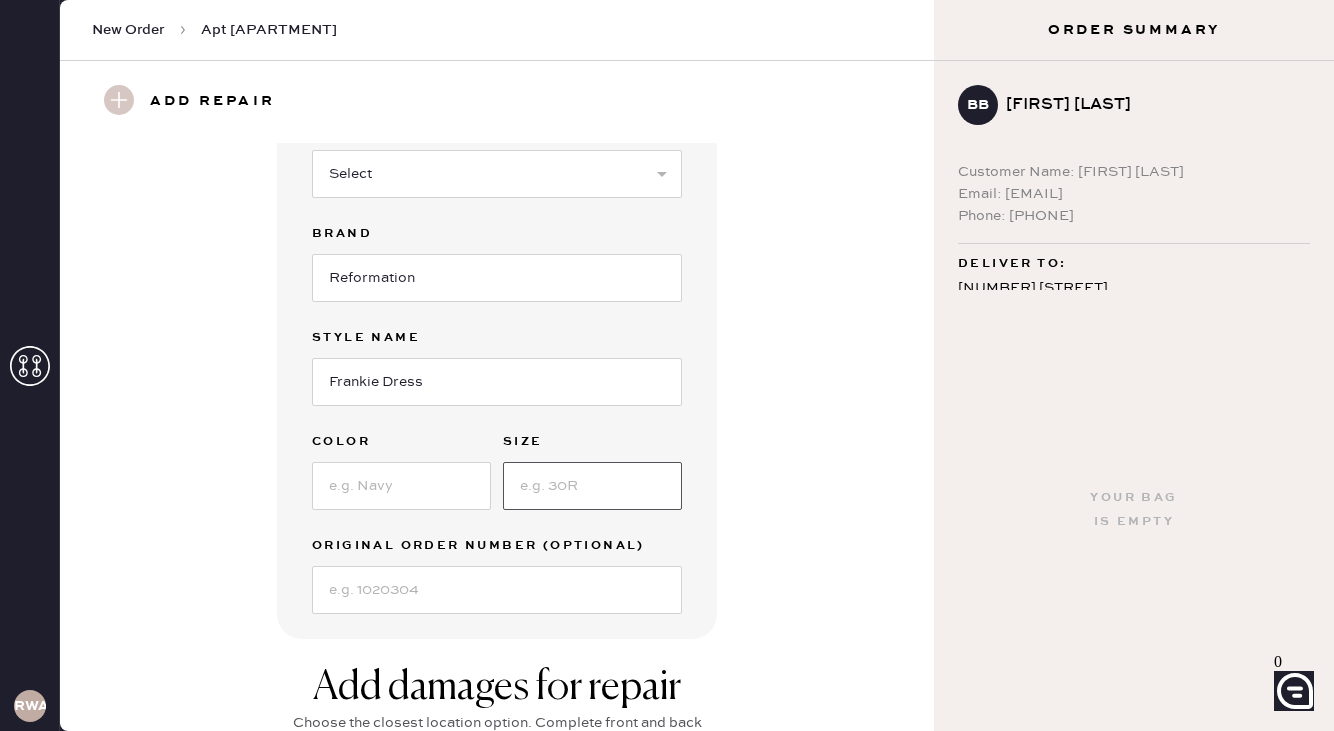 click at bounding box center (592, 486) 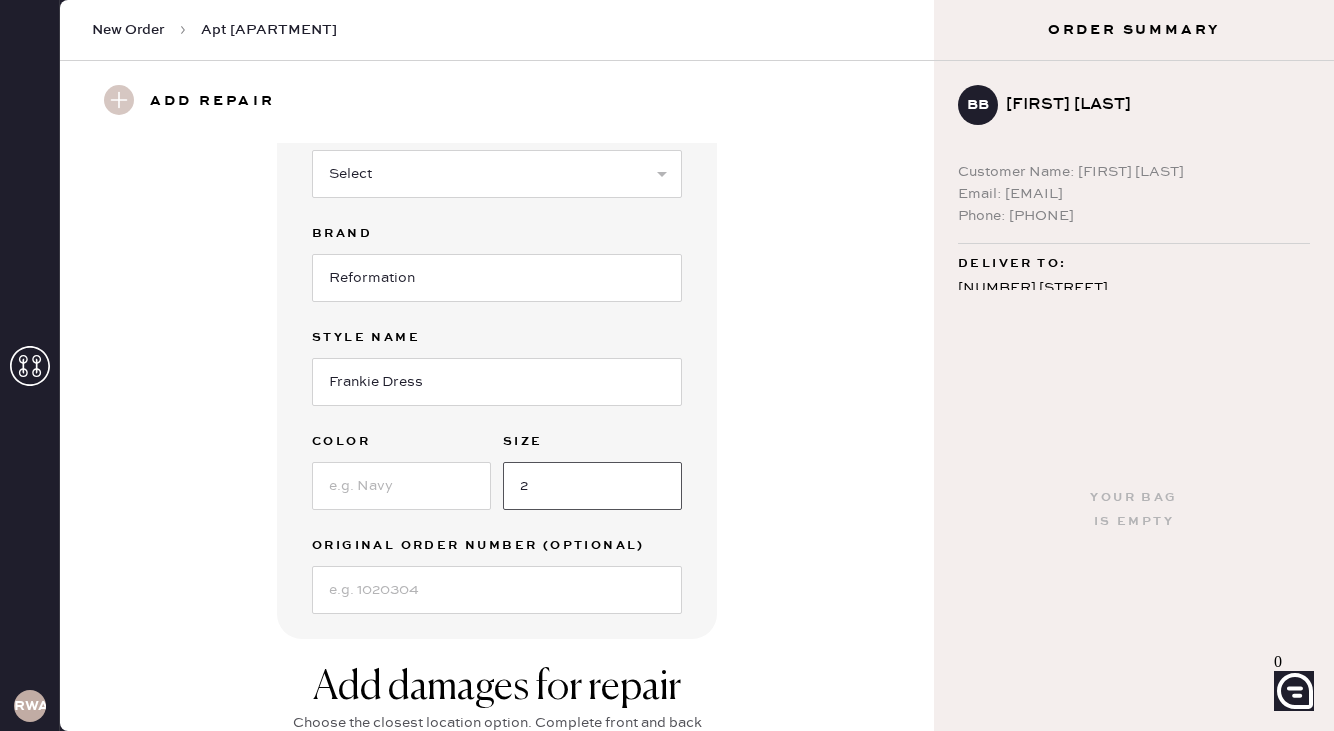 type on "2" 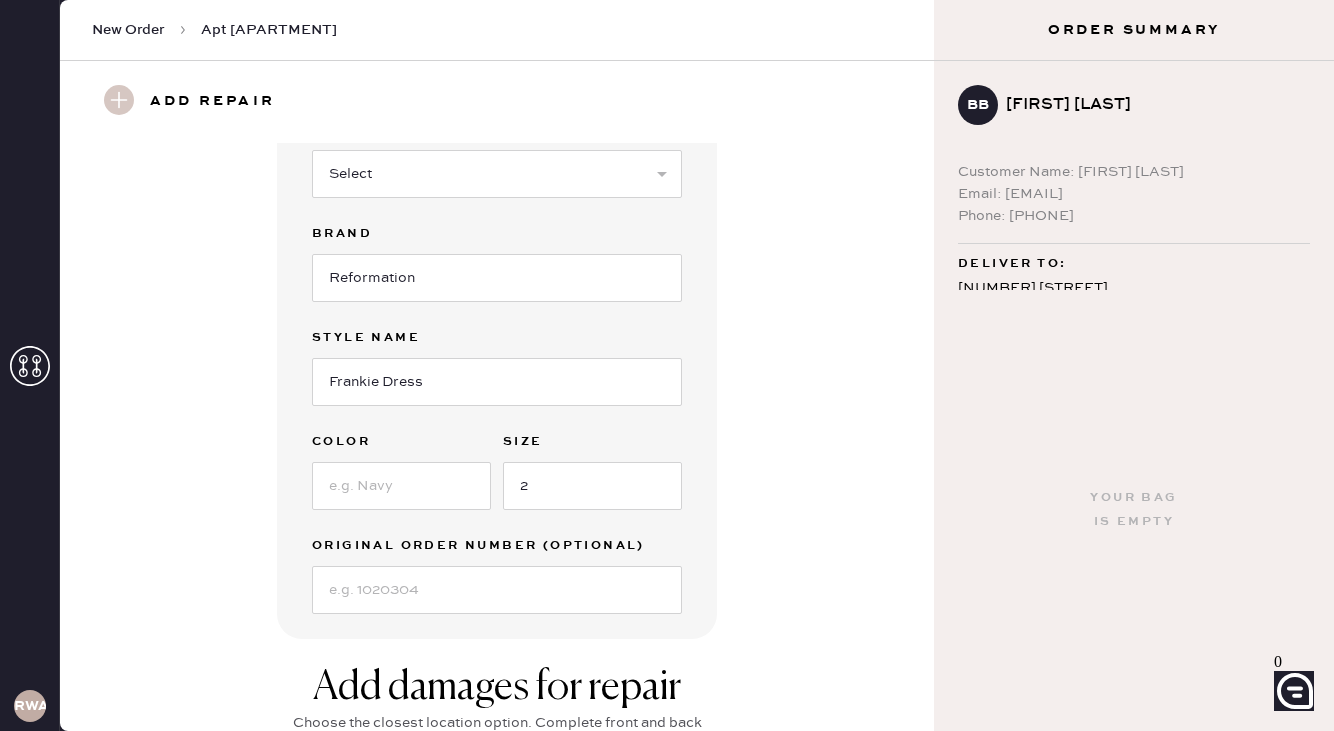 click on "Garment details Garment Type Select Basic Skirt Jeans Leggings Pants Shorts Basic Sleeved Dress Basic Sleeveless Dress Basic Strap Dress Strap Jumpsuit Button Down Top Sleeved Top Sleeveless Top Silhouette (optional) Select Maxi Dress Midi Dress Mini Dress Other Brand Reformation Style name Frankie Dress Color Size 2 Original Order Number (Optional)" at bounding box center [497, 290] 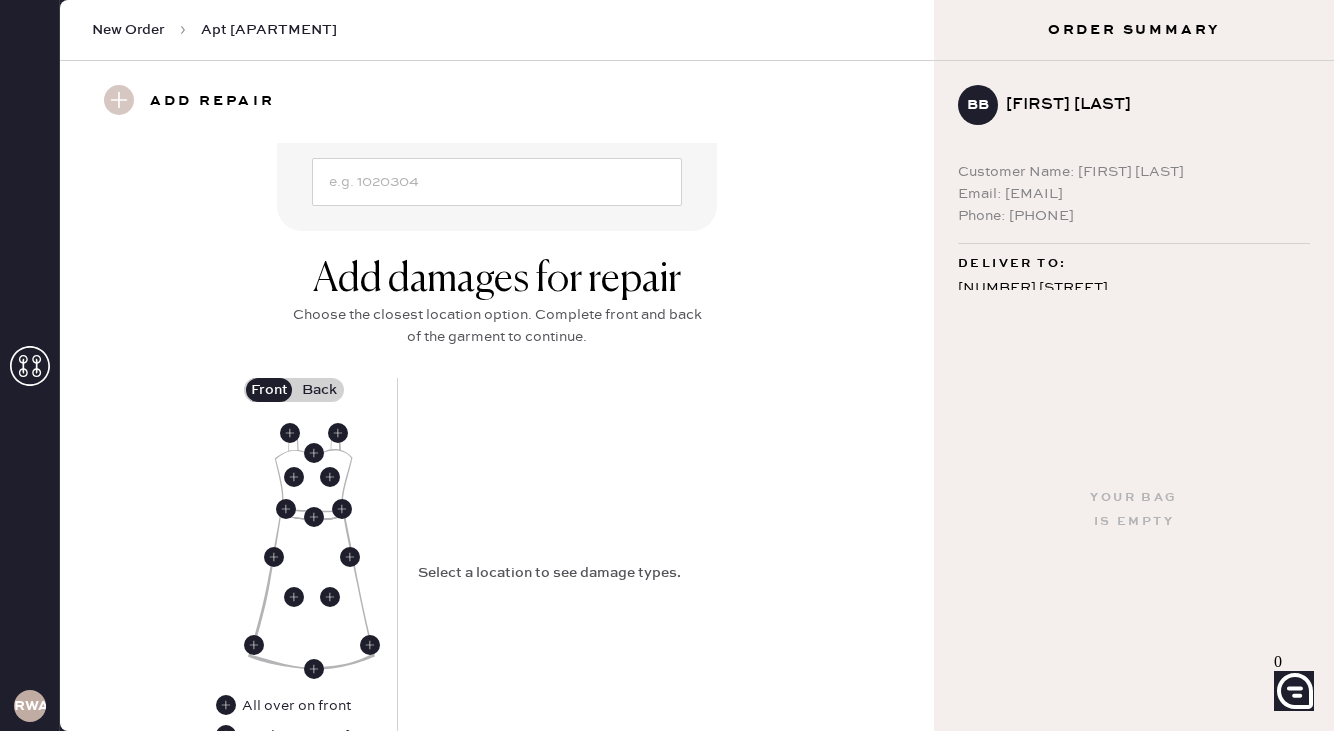 scroll, scrollTop: 664, scrollLeft: 0, axis: vertical 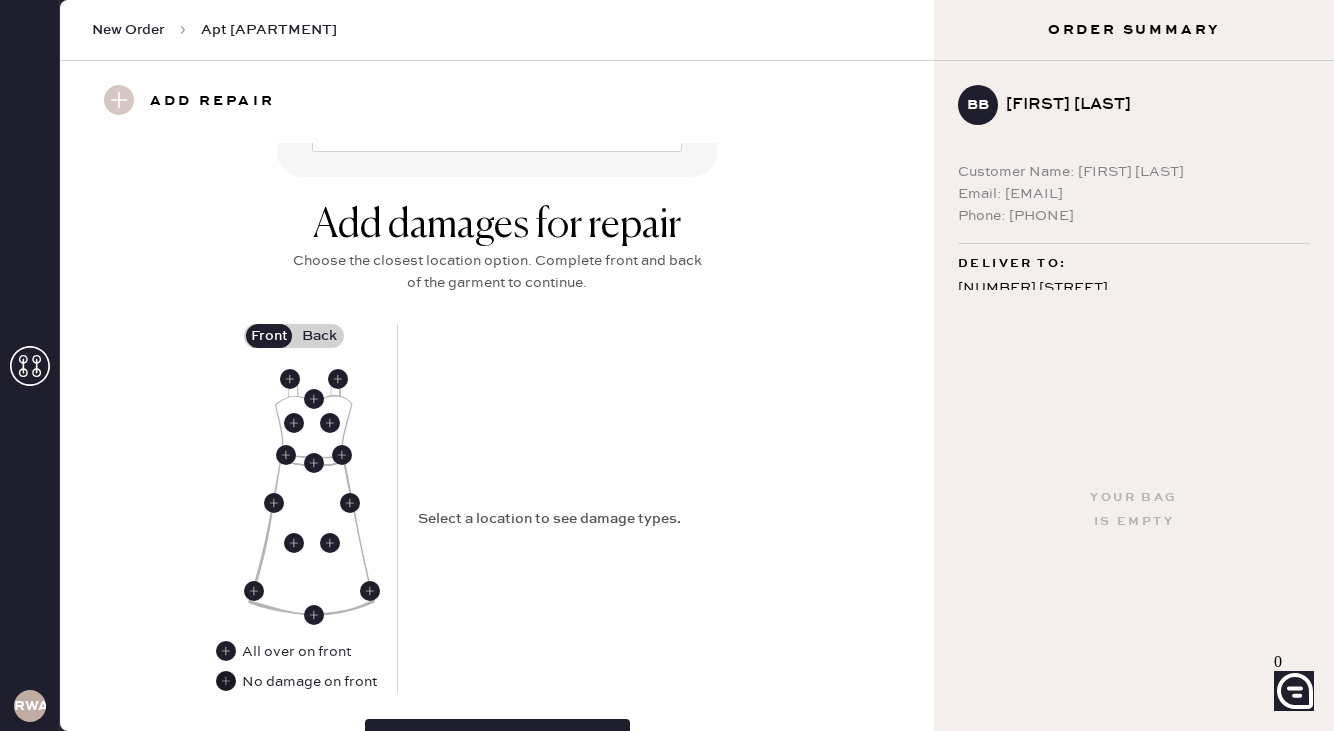 click at bounding box center (226, 681) 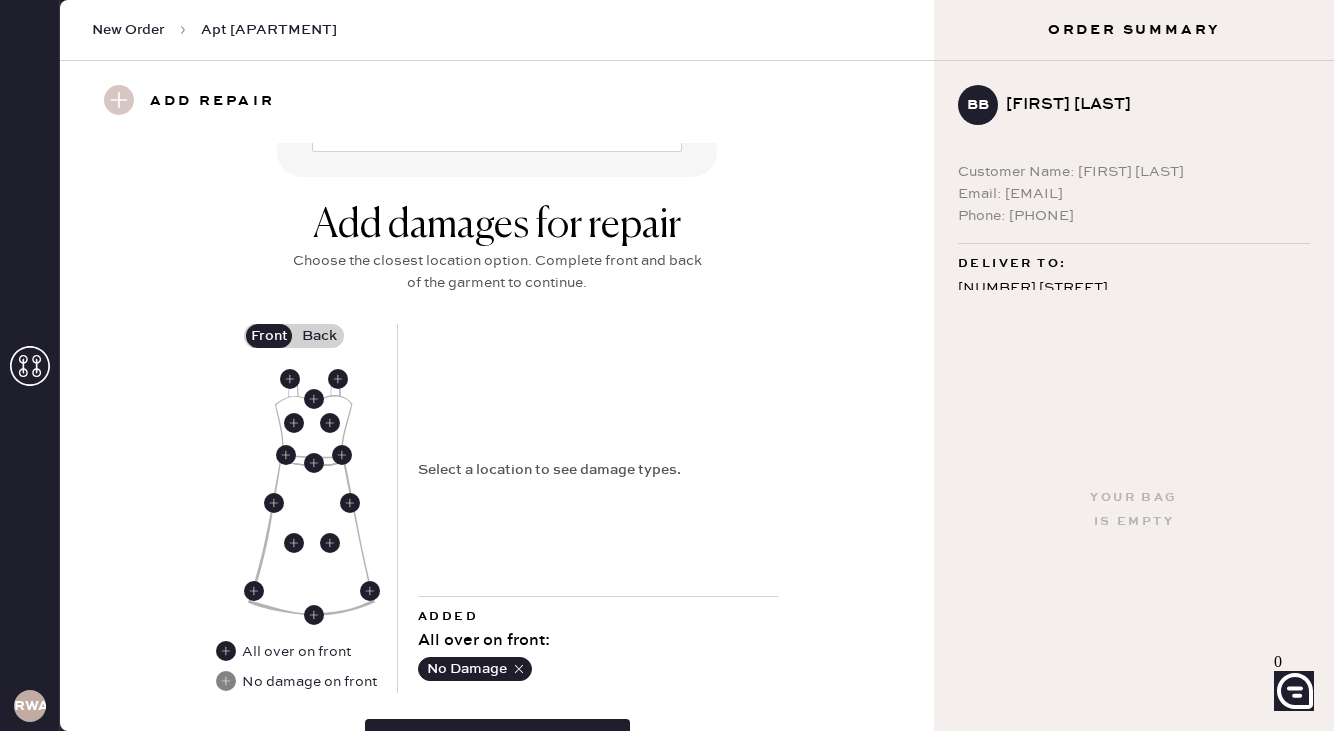 click on "Back" at bounding box center [319, 336] 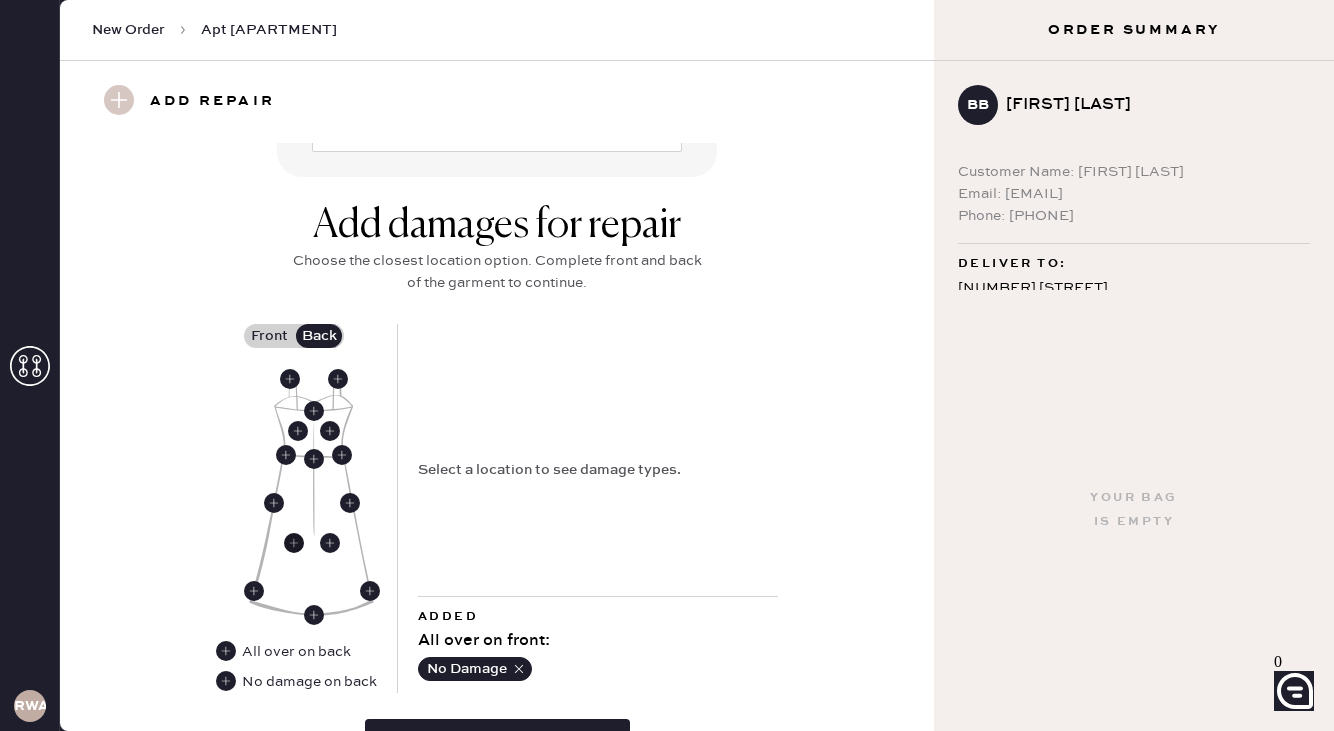 click at bounding box center (294, 543) 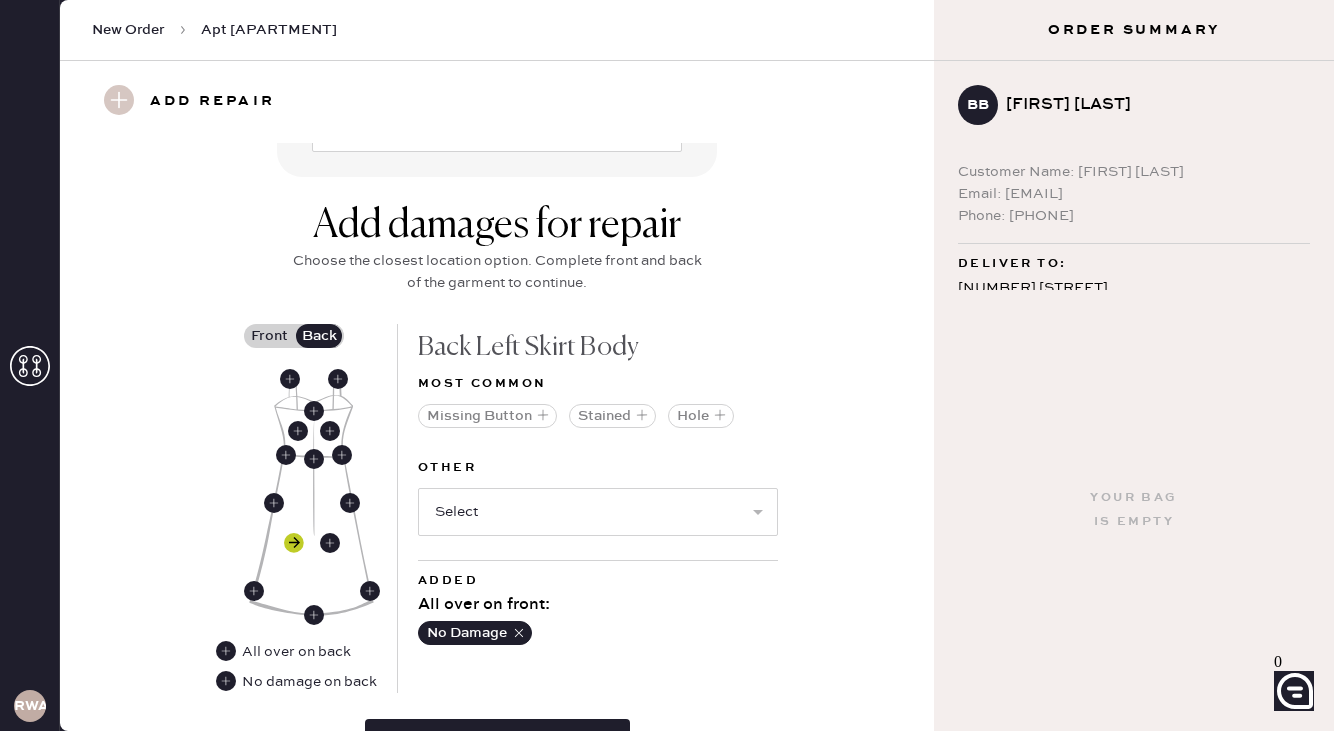 click at bounding box center [294, 543] 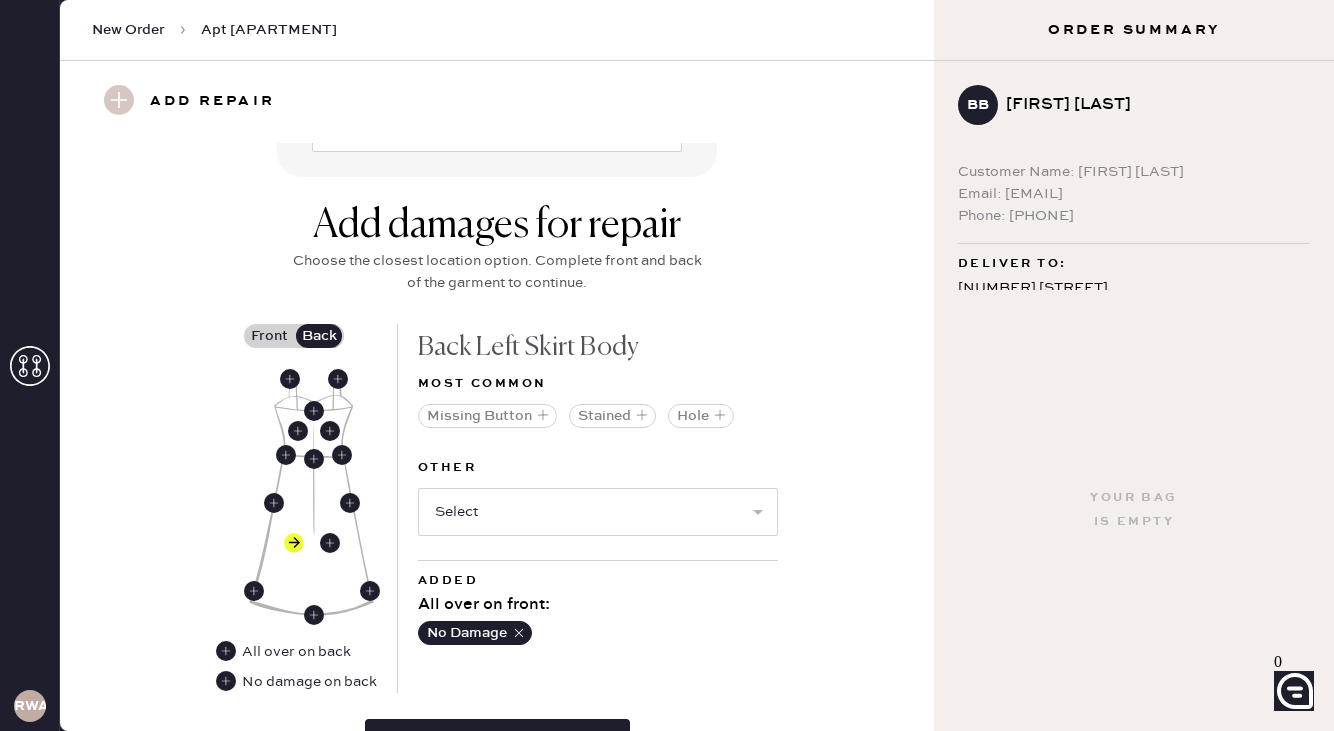 click at bounding box center (311, 494) 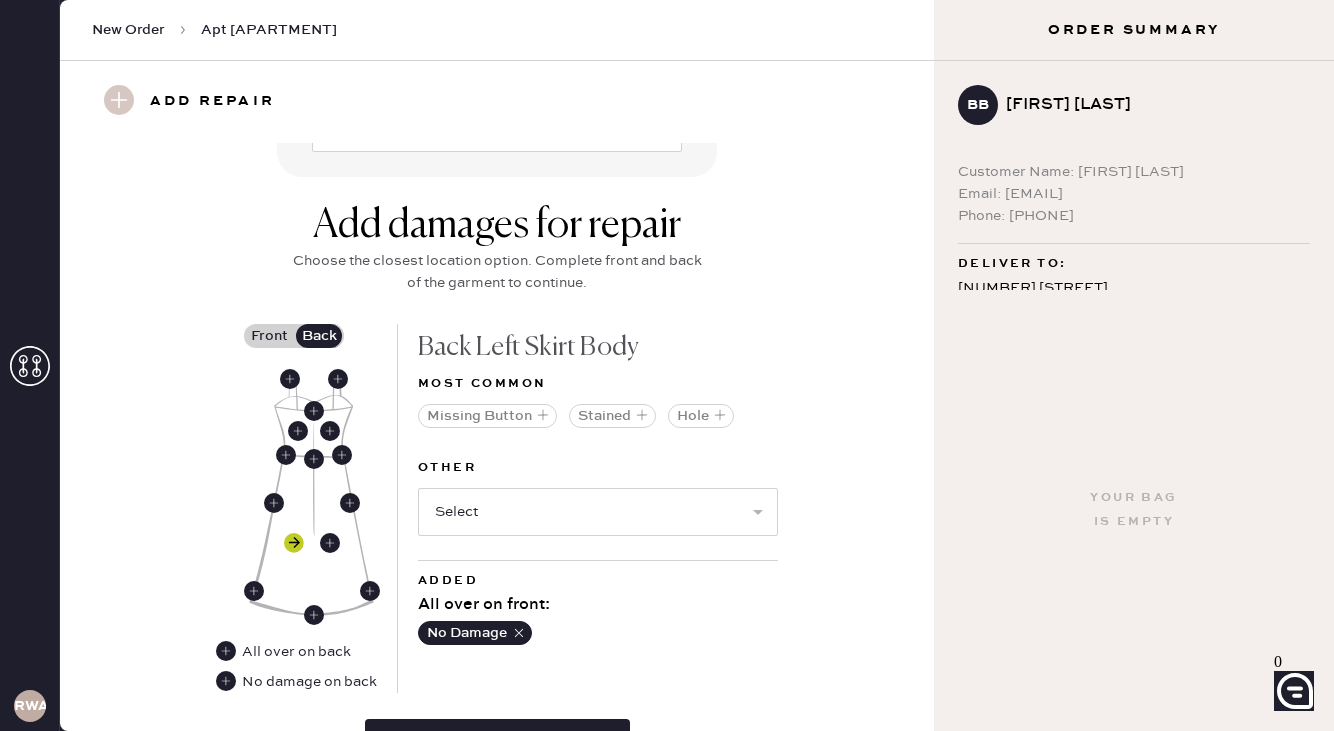 click at bounding box center [294, 543] 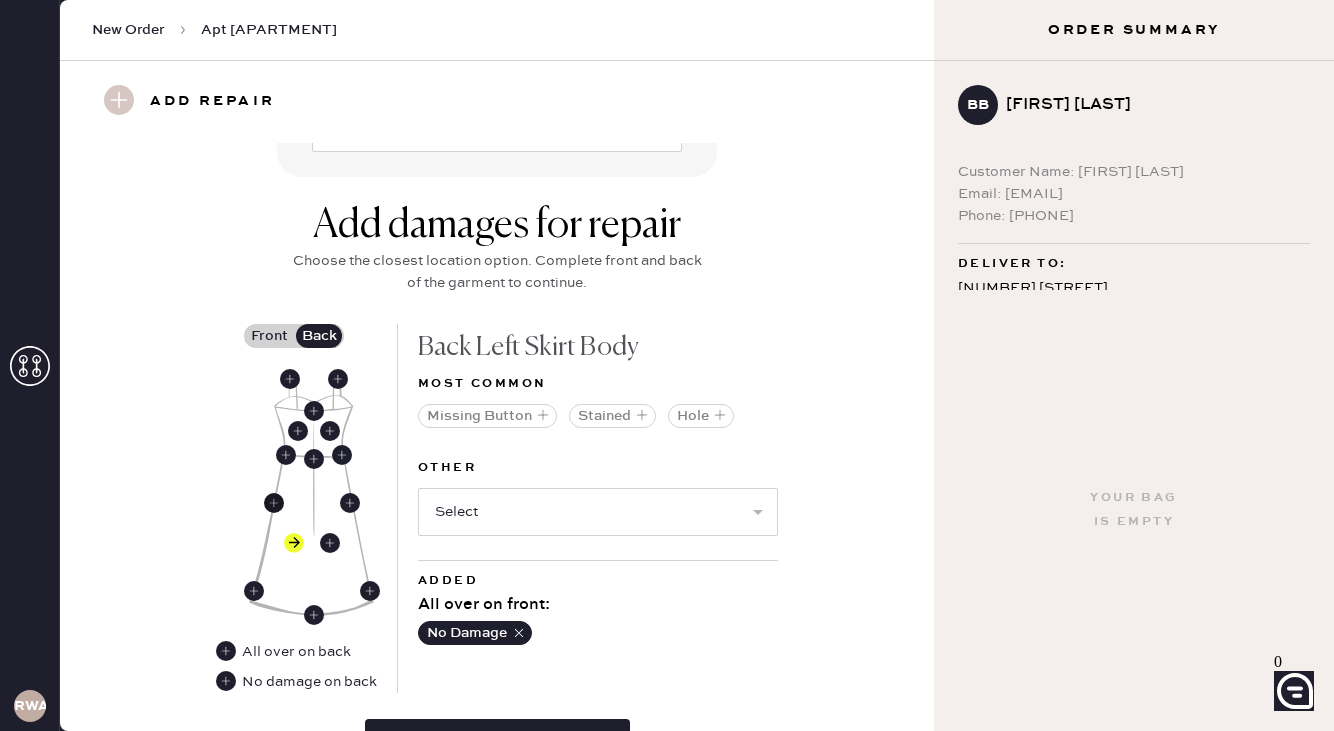 click at bounding box center (274, 503) 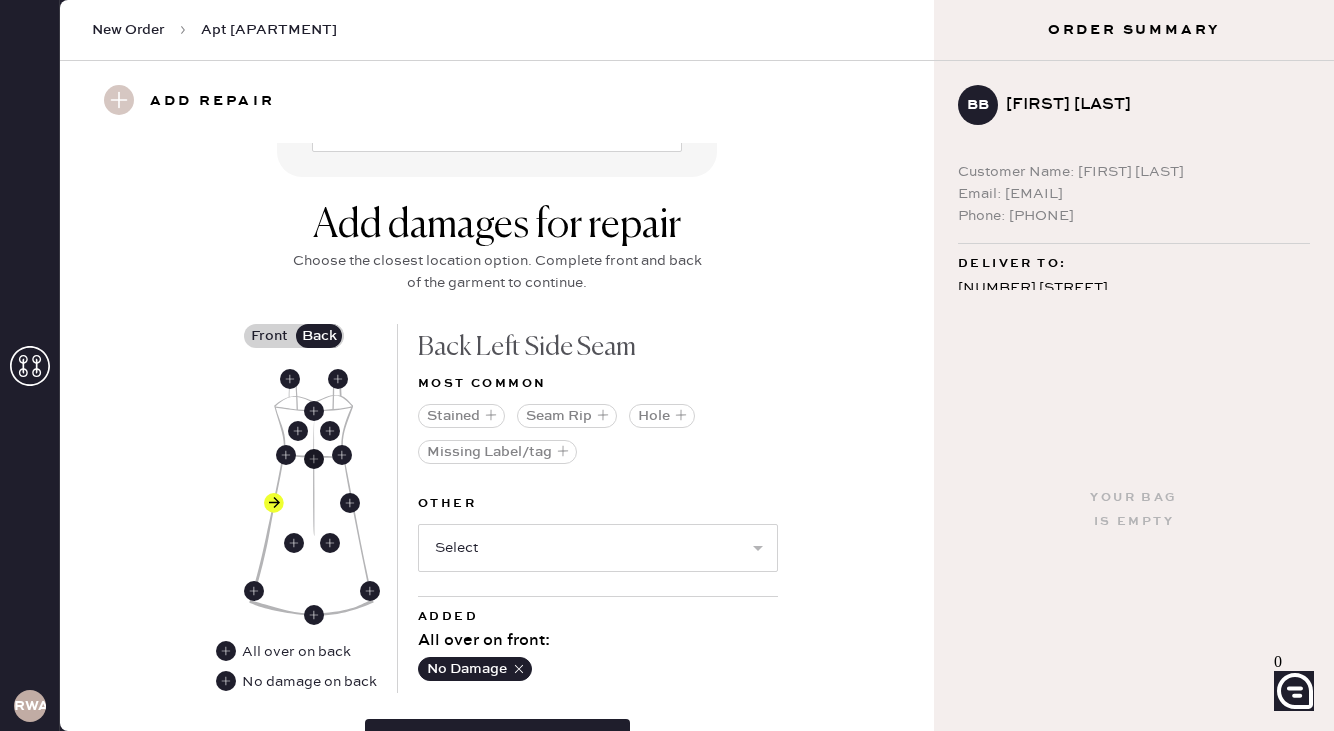 click at bounding box center (314, 459) 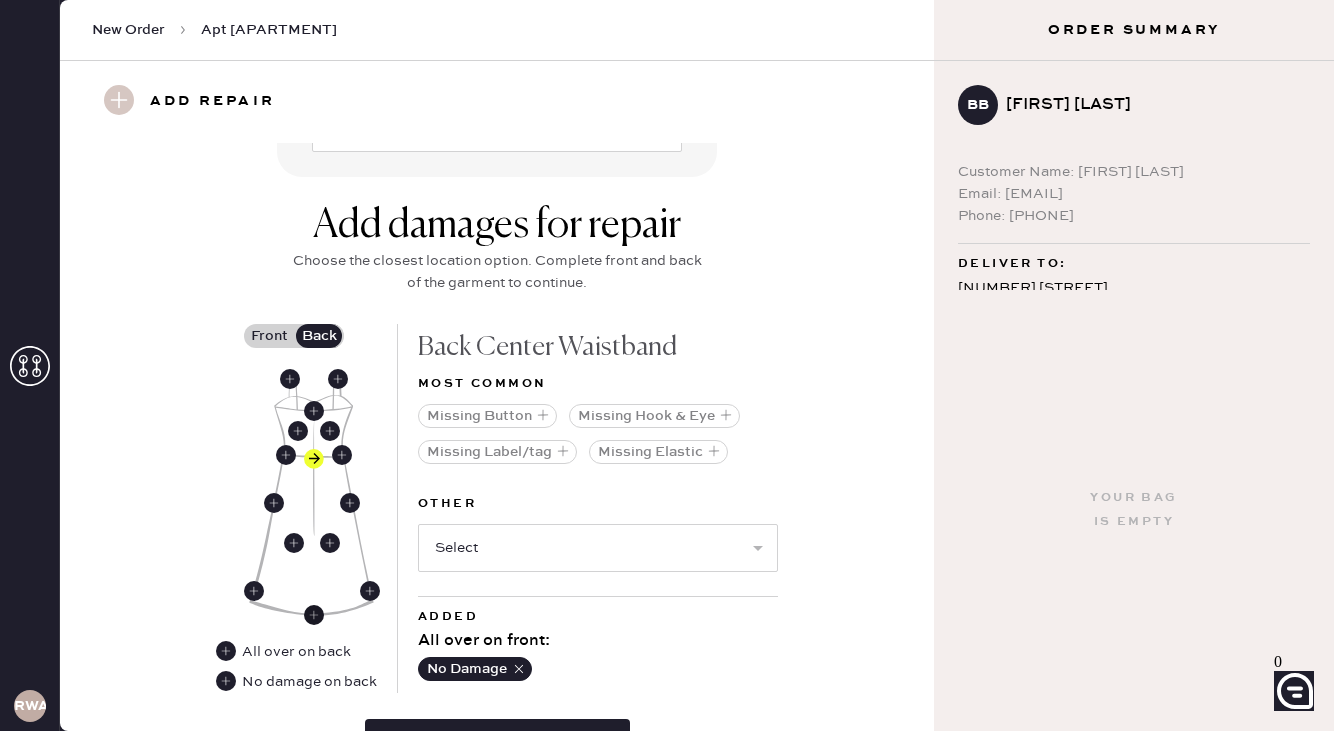 click at bounding box center (314, 615) 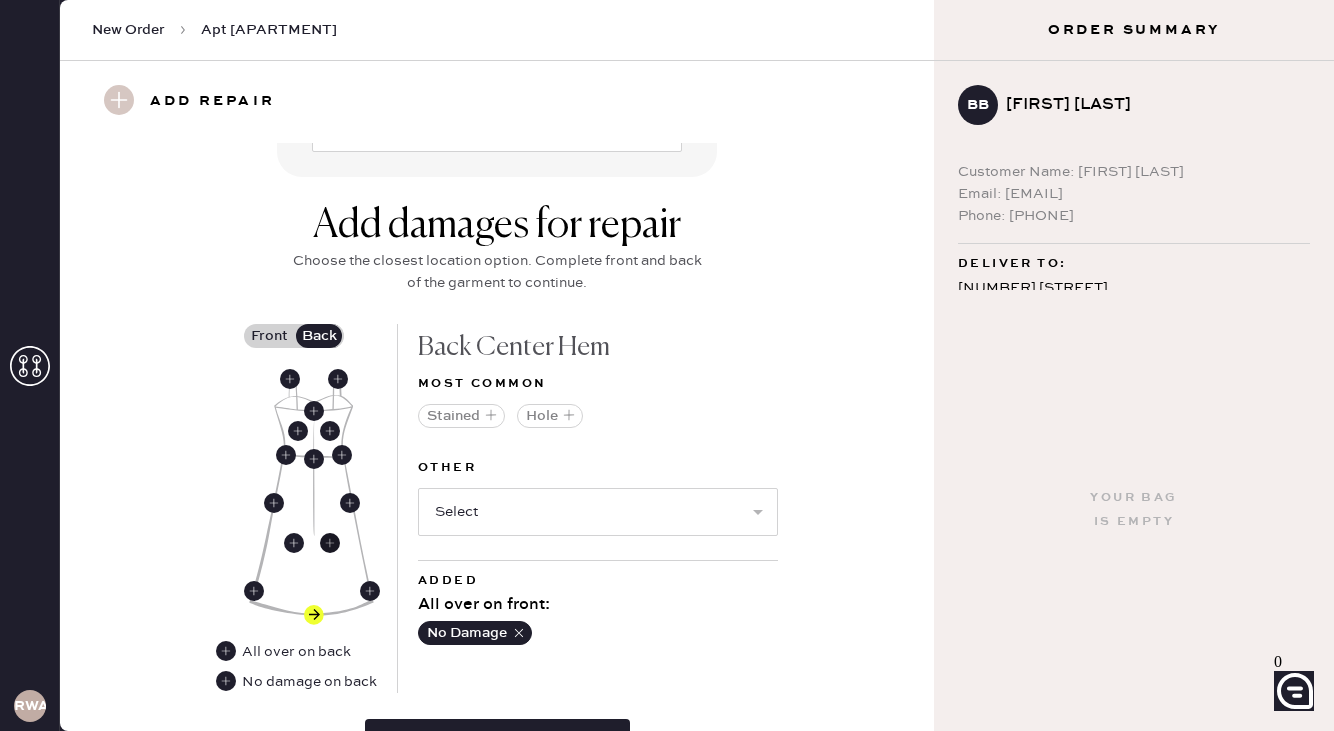 click at bounding box center (330, 543) 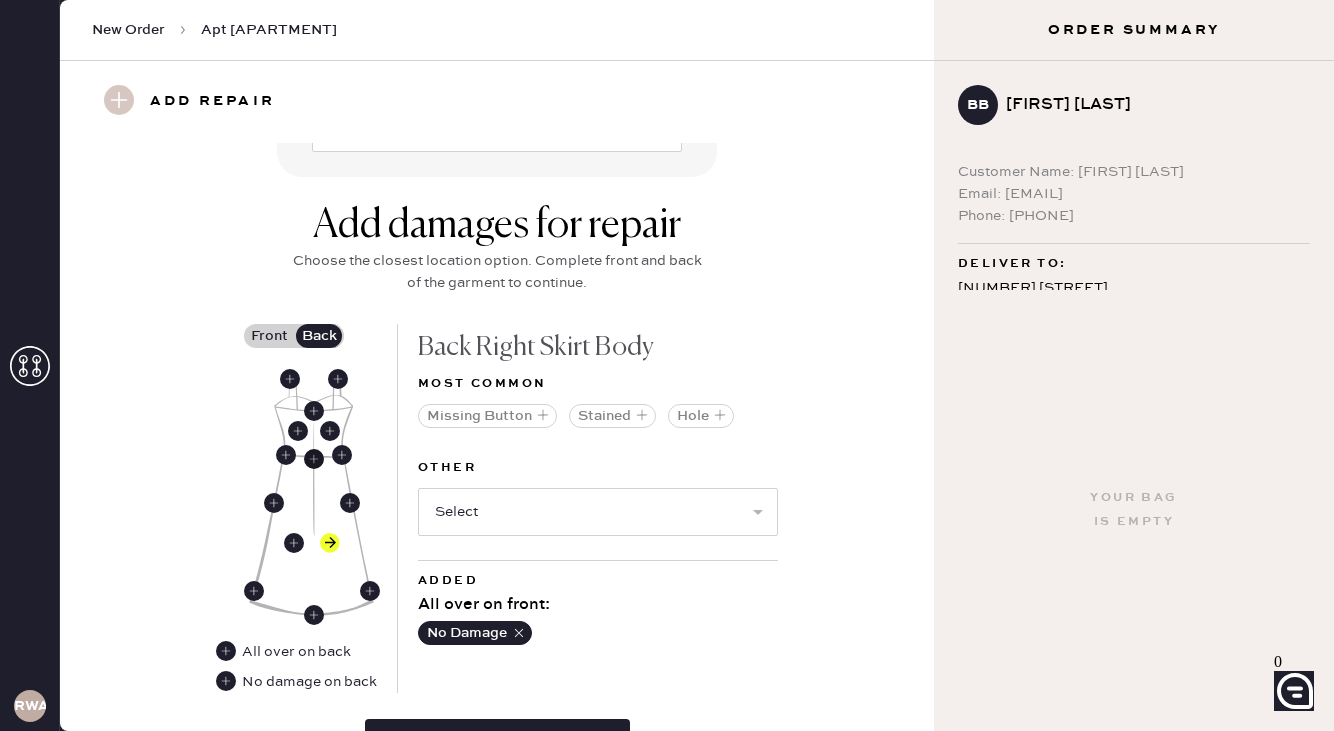 click at bounding box center (314, 459) 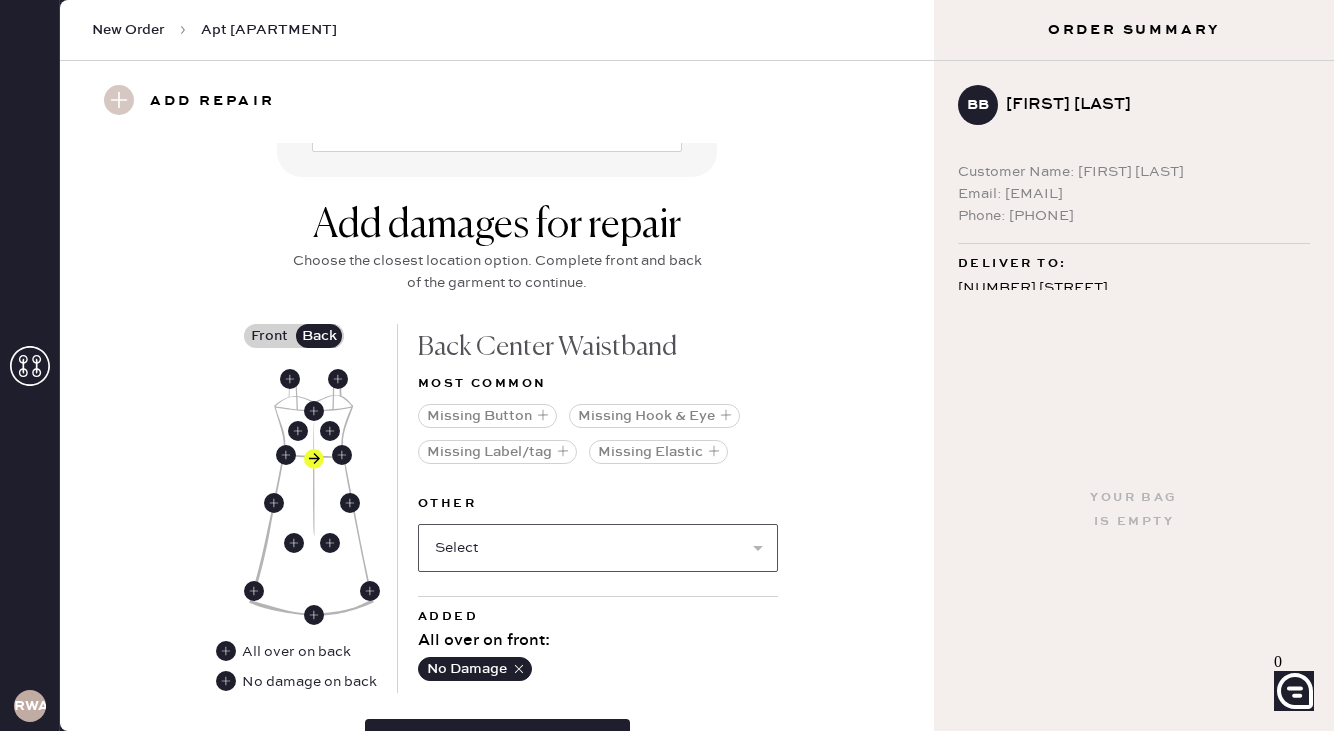 click on "Select Broken / Ripped Hem Broken Beads Broken Belt Loop Broken Button Broken Cup Broken Elastic Broken Hook & Eye Broken Label/tag Broken Snap Broken Strap Broken Zipper Hole Lint/hair Missing Beads Missing Cup Missing Snap Missing Strap Missing Zipper Odor Pilled Pull / Snag Seam Rip Stained Stretched Elastic Wrinkled" at bounding box center (598, 548) 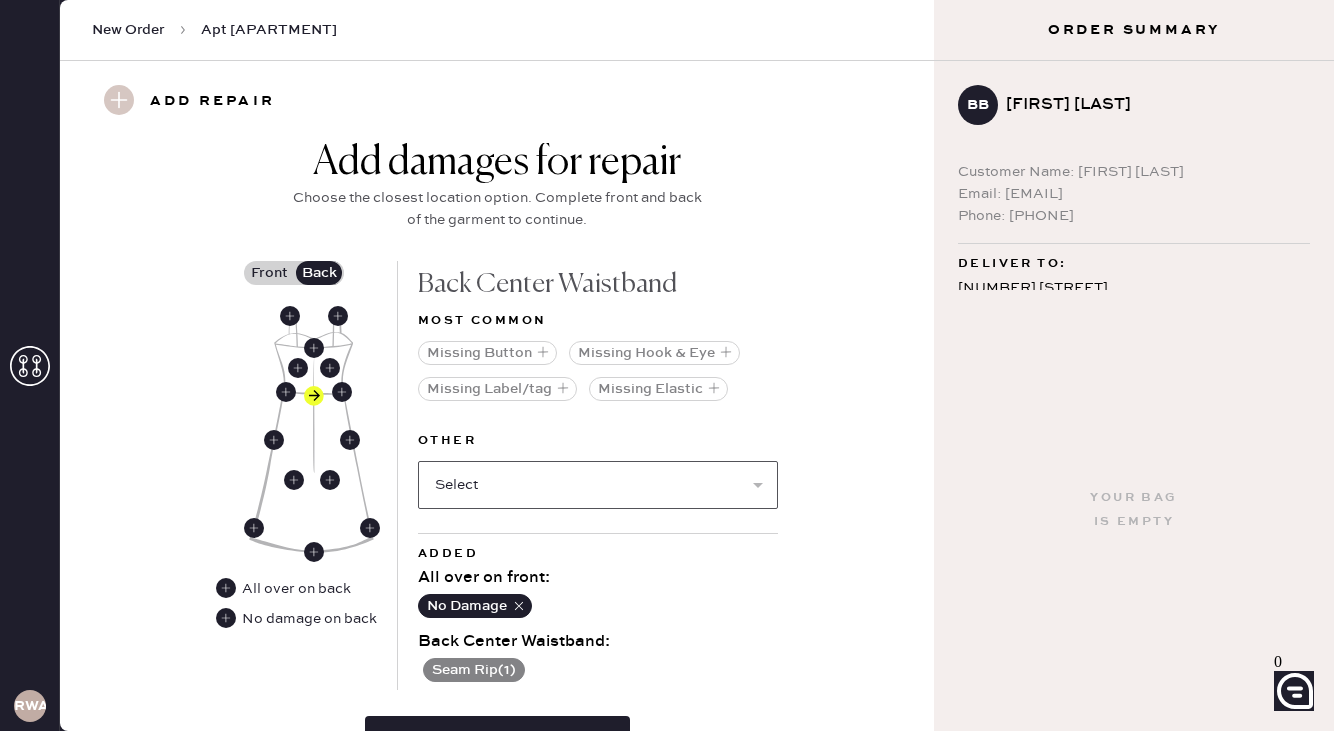 scroll, scrollTop: 757, scrollLeft: 0, axis: vertical 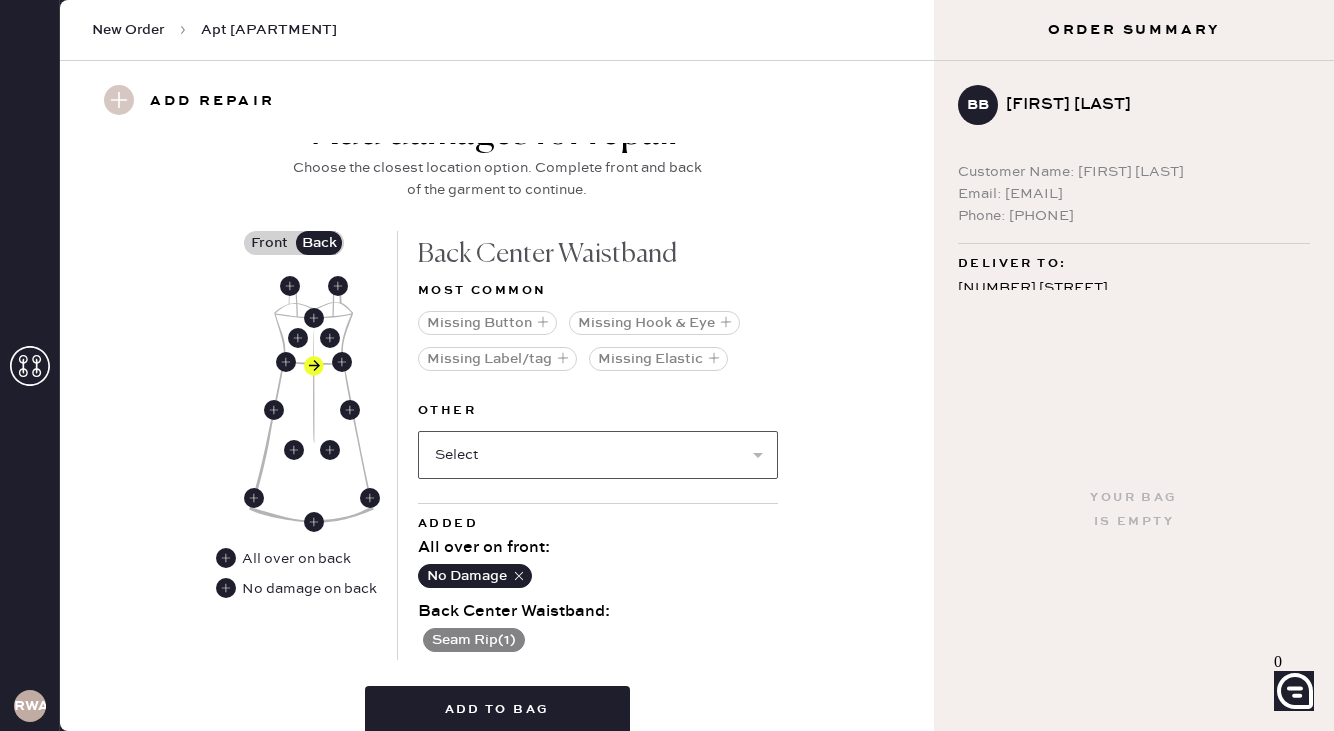 click on "Select Broken / Ripped Hem Broken Beads Broken Belt Loop Broken Button Broken Cup Broken Elastic Broken Hook & Eye Broken Label/tag Broken Snap Broken Strap Broken Zipper Hole Lint/hair Missing Beads Missing Cup Missing Snap Missing Strap Missing Zipper Odor Pilled Pull / Snag Stained Stretched Elastic Wrinkled" at bounding box center (598, 455) 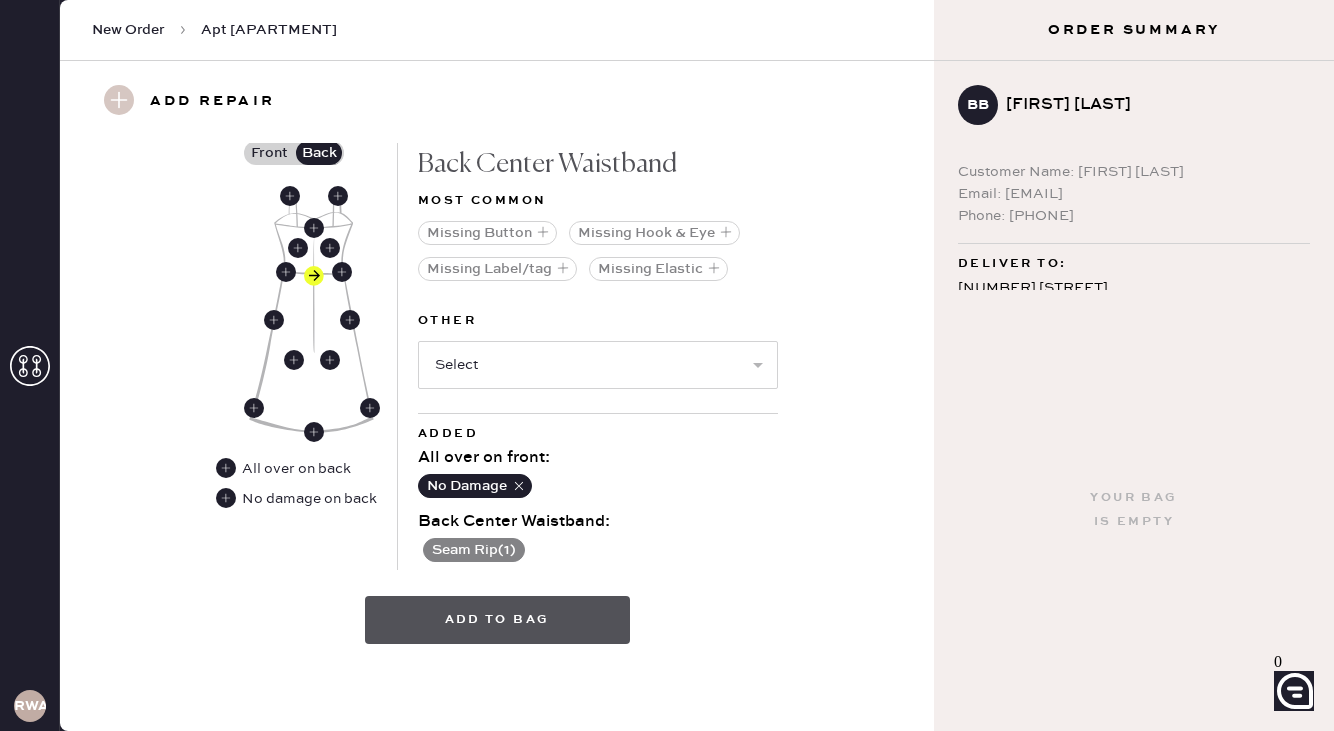 click on "Add to bag" at bounding box center [497, 620] 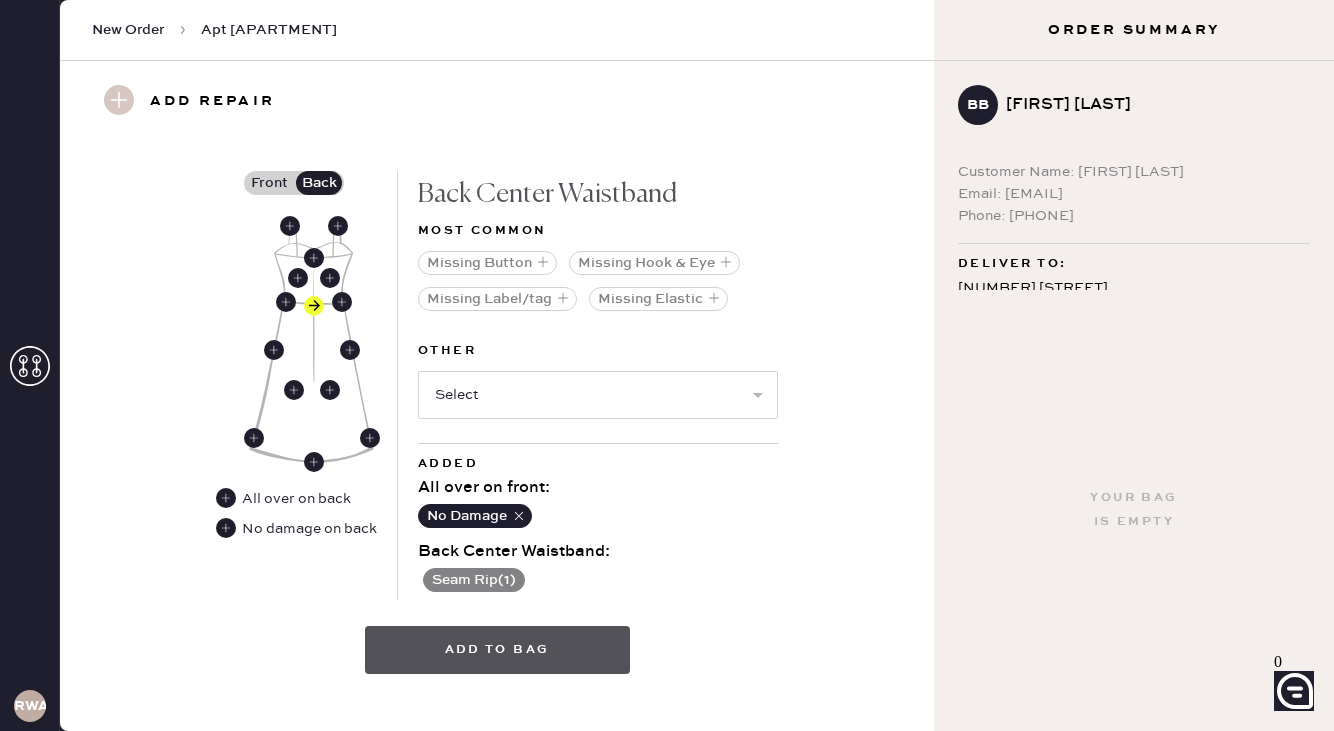 scroll, scrollTop: 877, scrollLeft: 0, axis: vertical 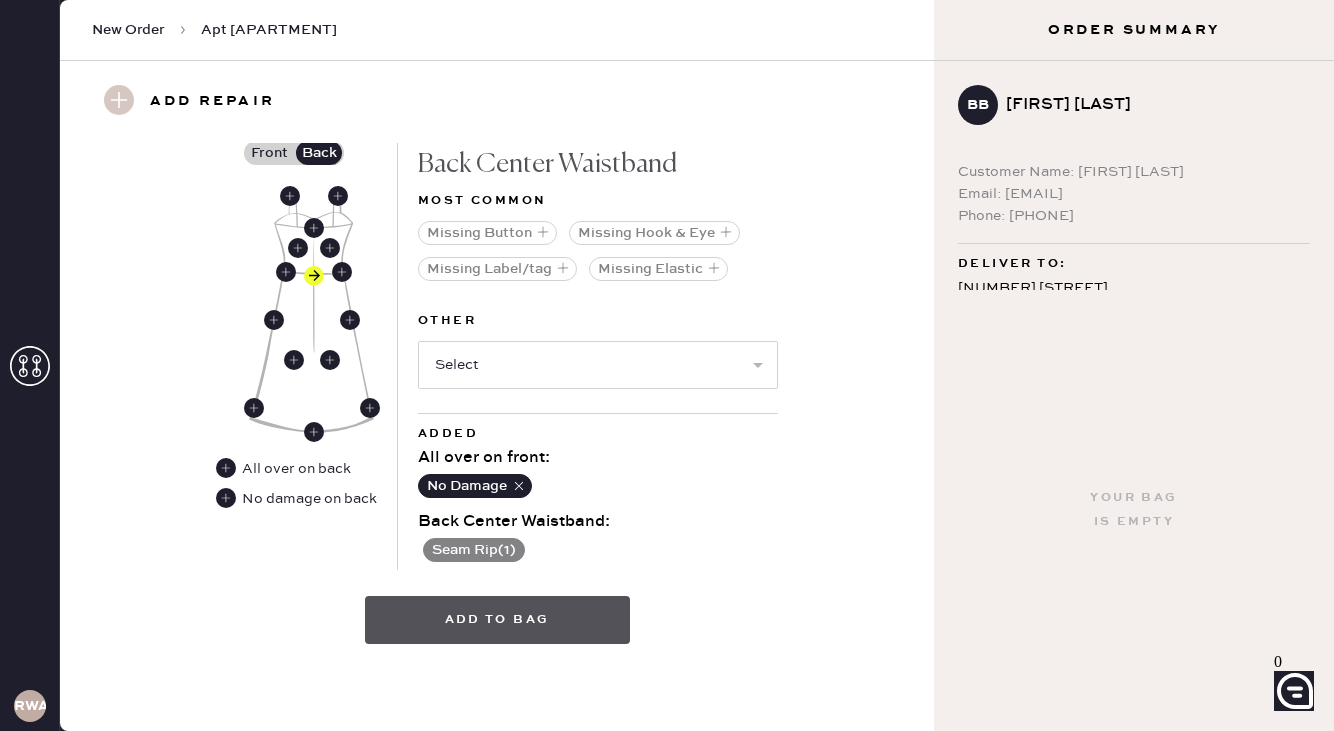 click on "Add to bag" at bounding box center (497, 620) 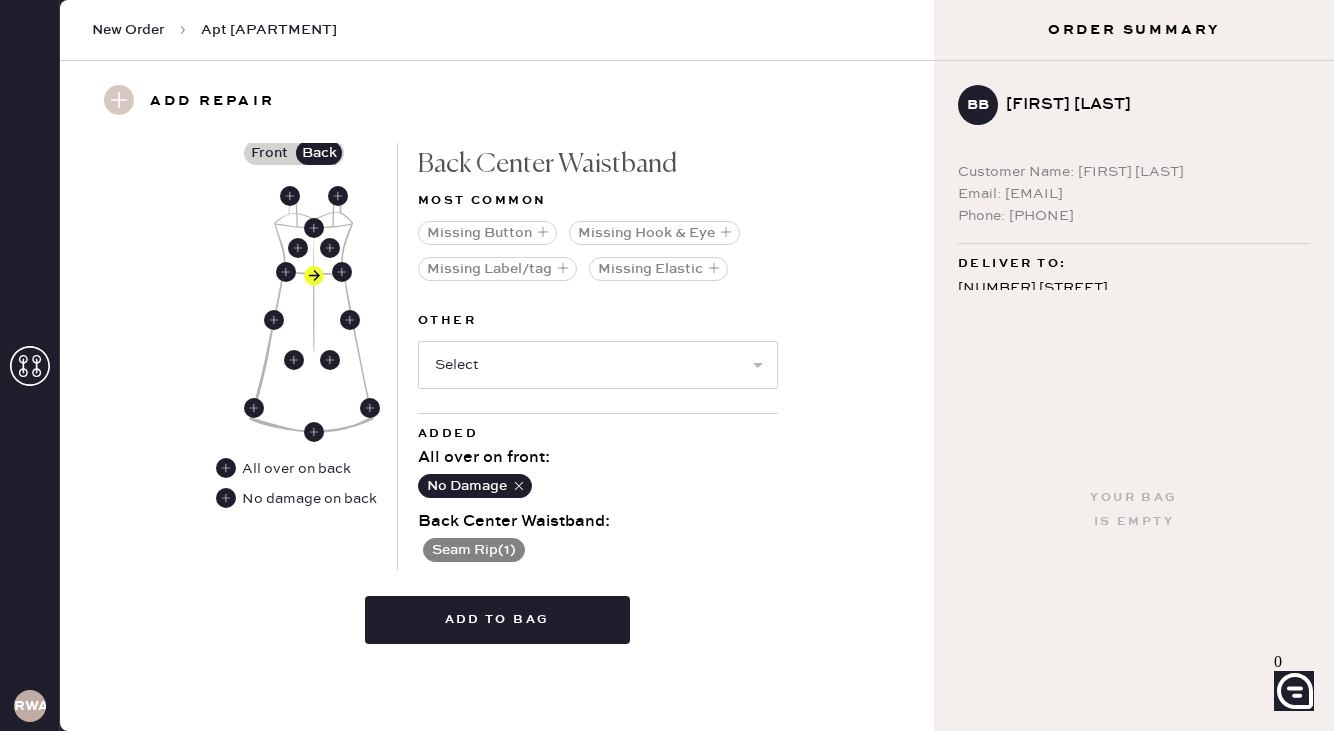 click on "Seam Rip ( 1 )" at bounding box center [598, 548] 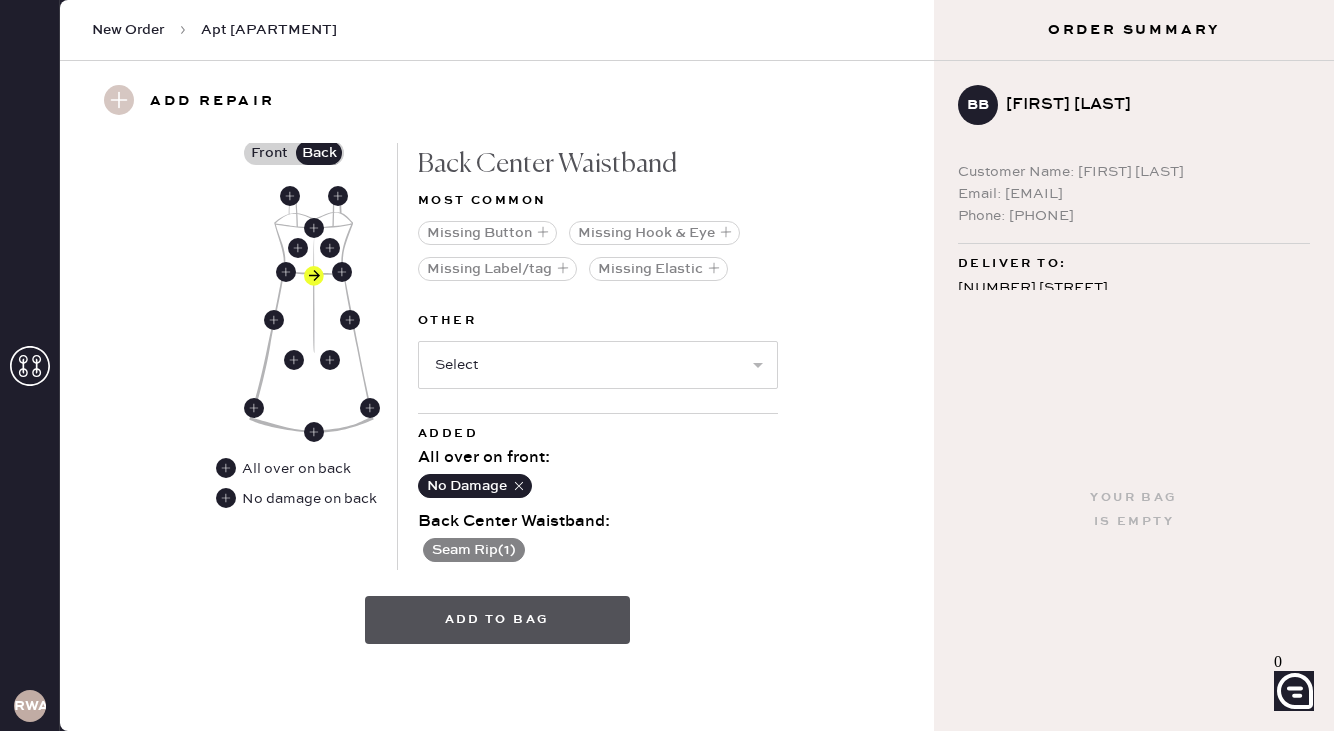 click on "Add to bag" at bounding box center [497, 620] 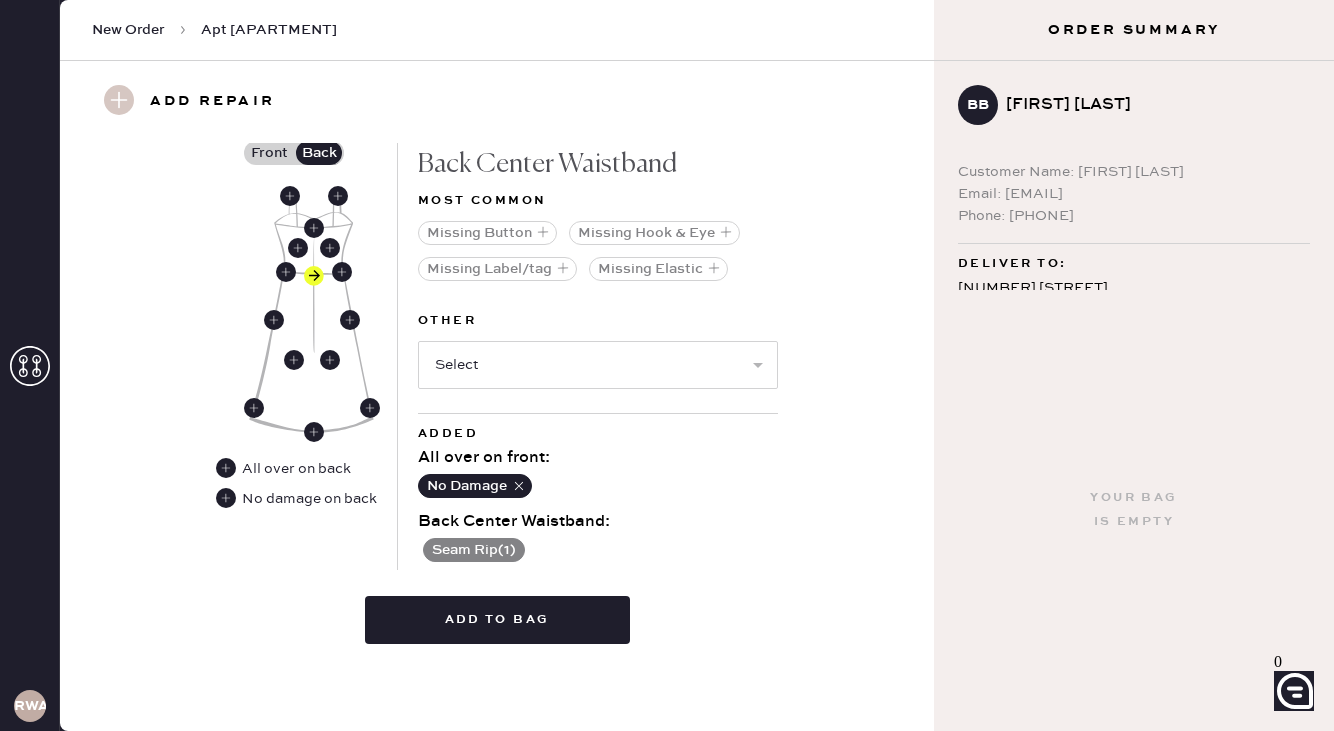 click on "Back Center Waistband :" at bounding box center (598, 458) 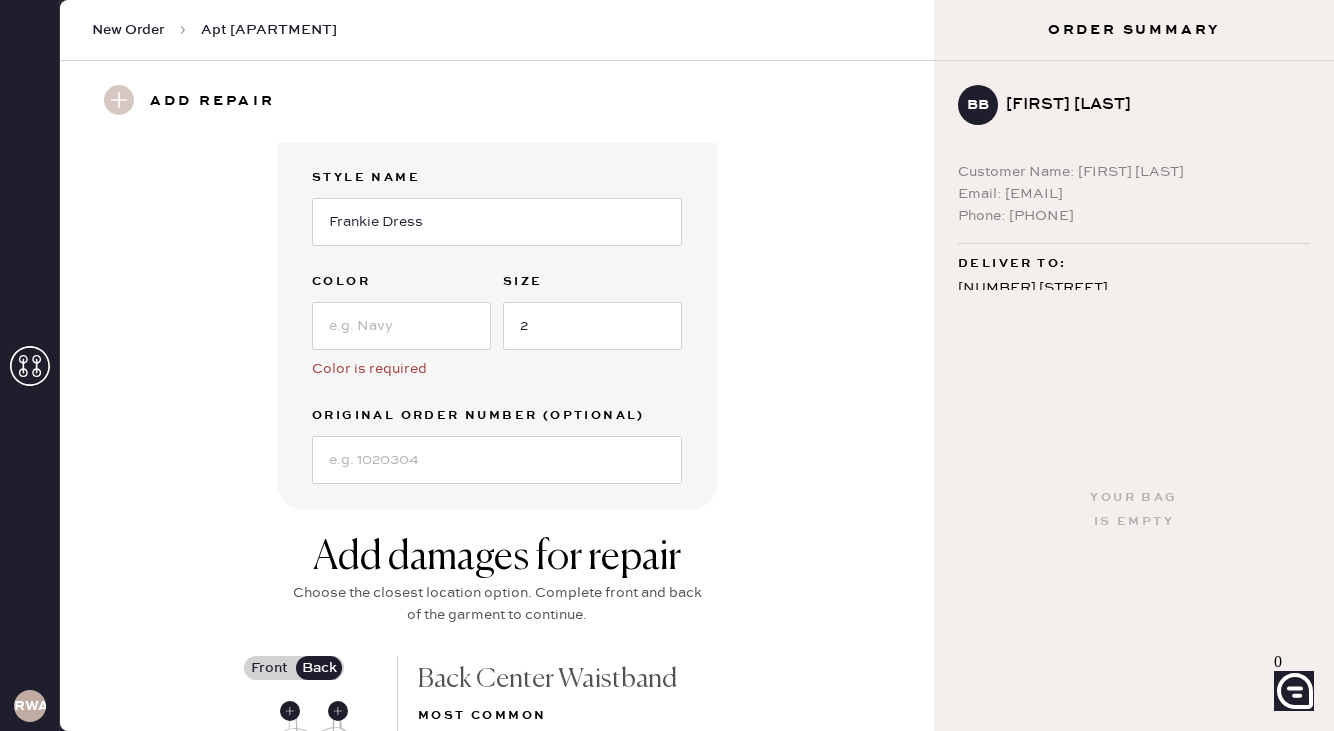 scroll, scrollTop: 259, scrollLeft: 0, axis: vertical 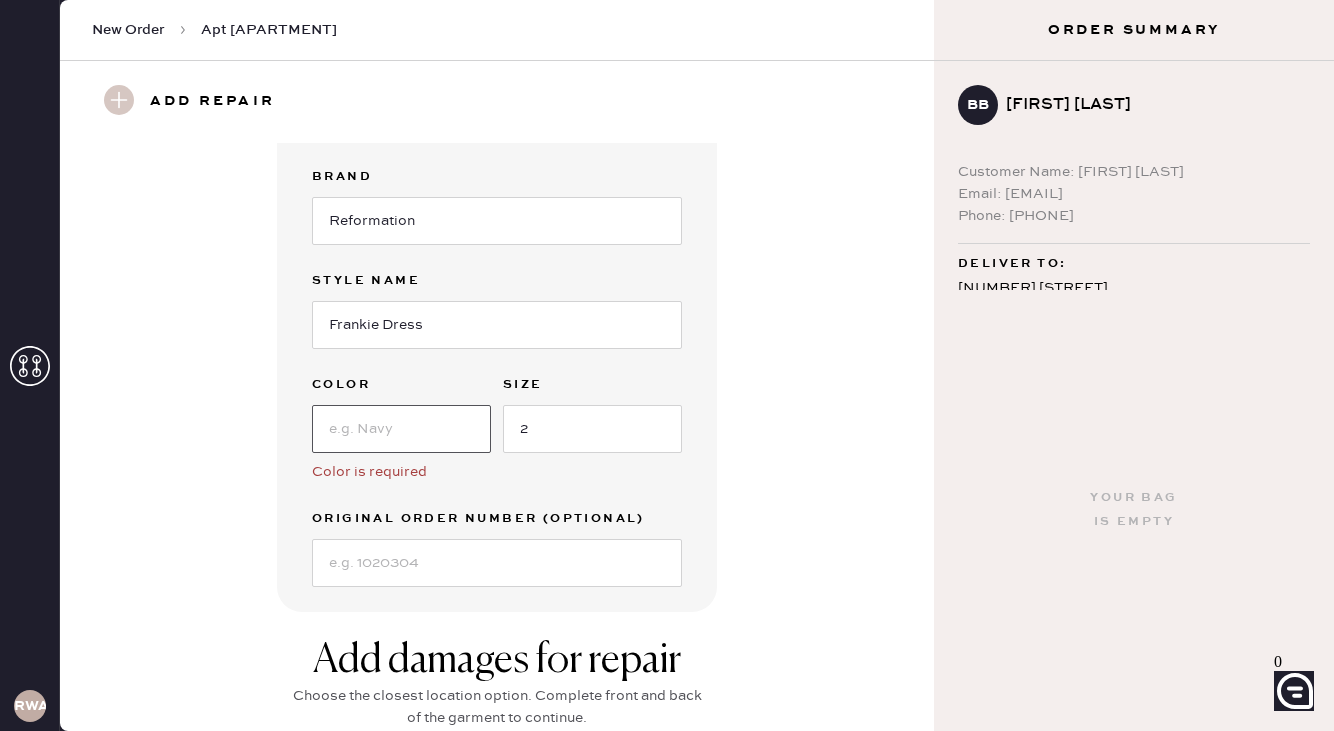 click at bounding box center (401, 429) 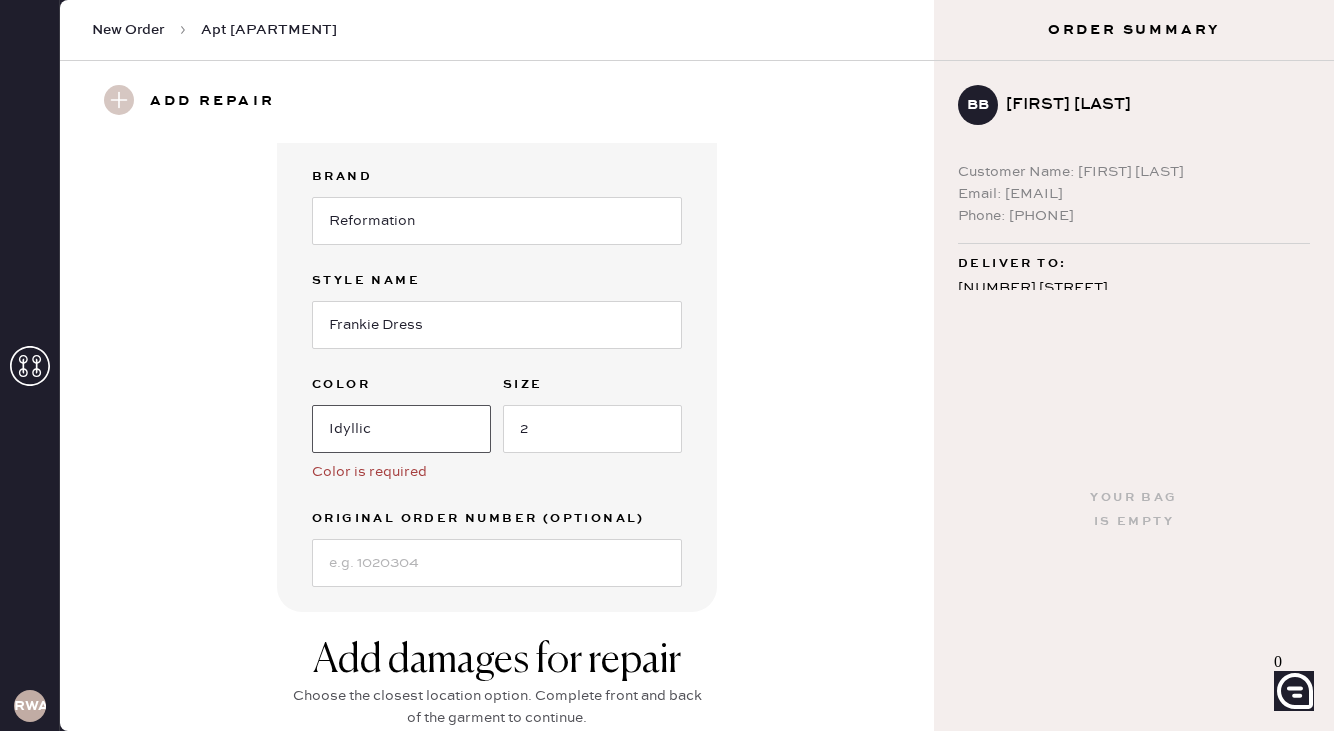 type on "Idyllic" 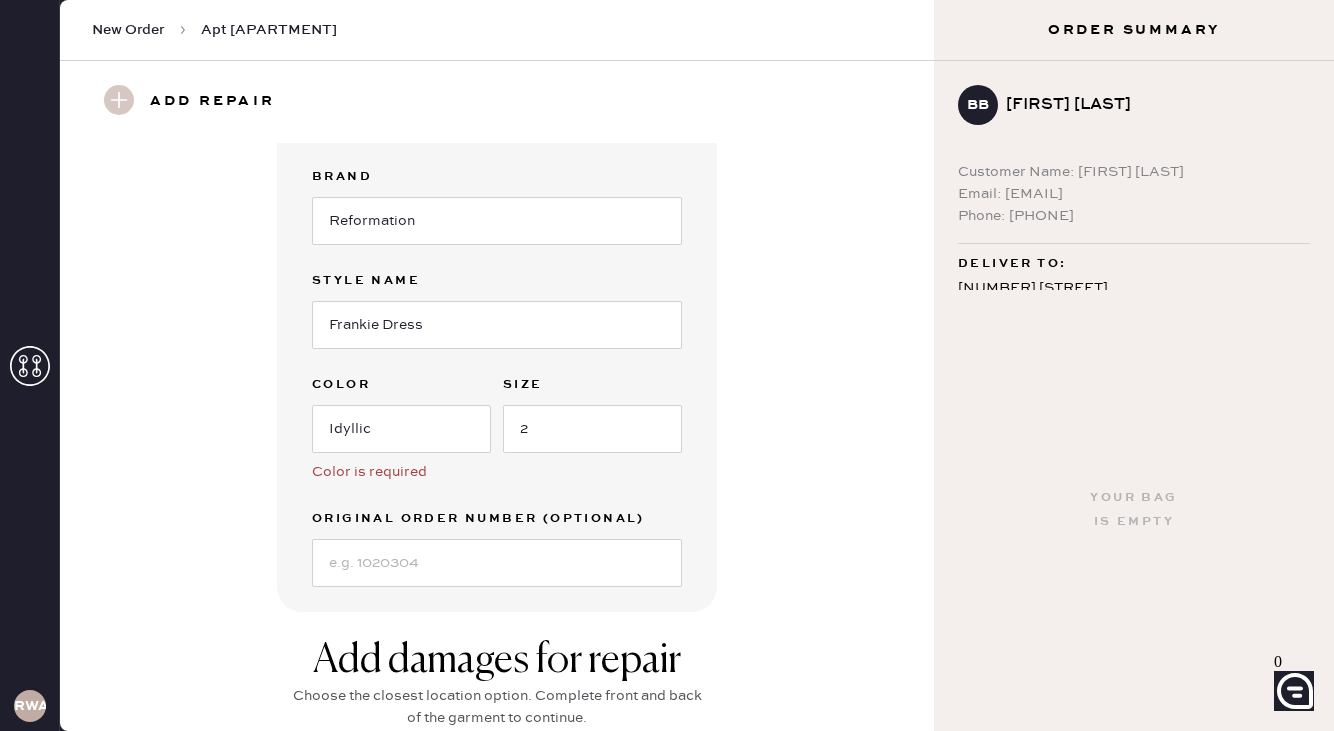 click on "Garment details Garment Type Select Basic Skirt Jeans Leggings Pants Shorts Basic Sleeved Dress Basic Sleeveless Dress Basic Strap Dress Strap Jumpsuit Button Down Top Sleeved Top Sleeveless Top Silhouette (optional) Select Maxi Dress Midi Dress Mini Dress Other Brand Reformation Style name Frankie Dress Color Idyllic Color is required Size 2 Original Order Number (Optional)" at bounding box center [497, 248] 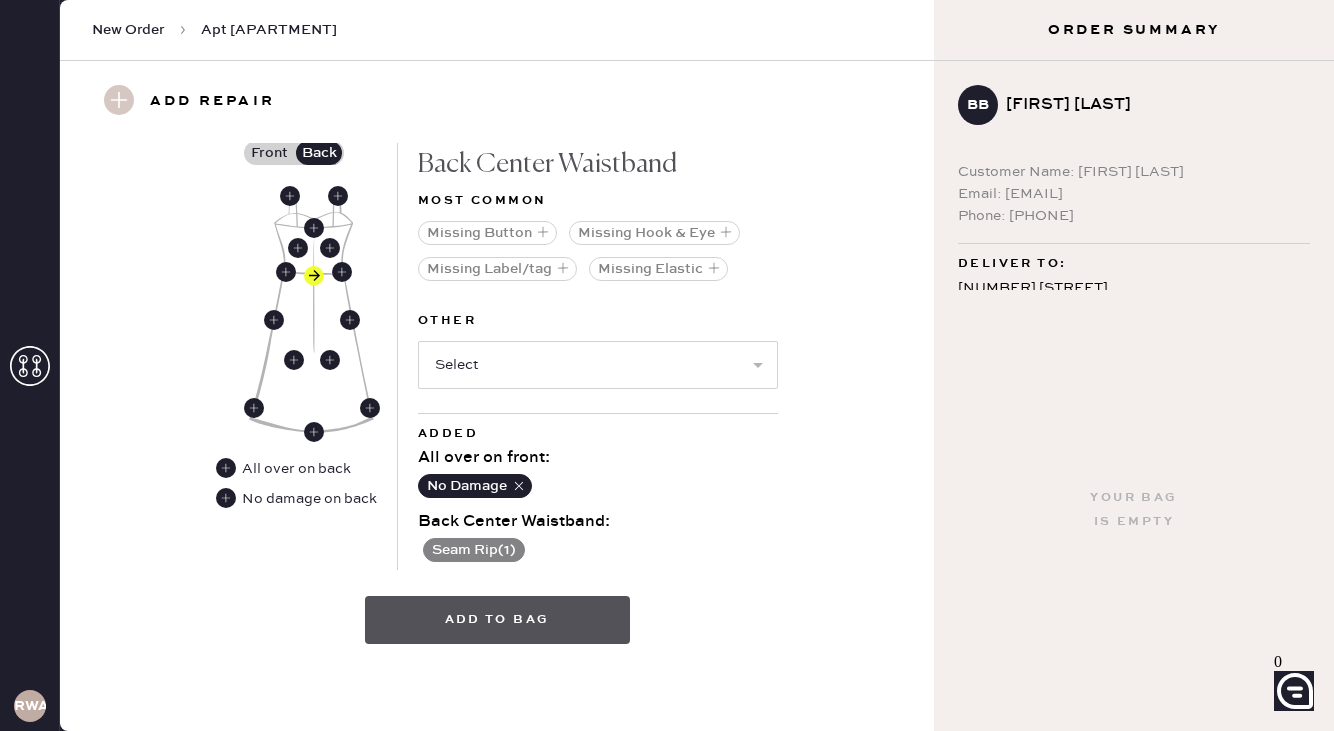 click on "Add to bag" at bounding box center [497, 620] 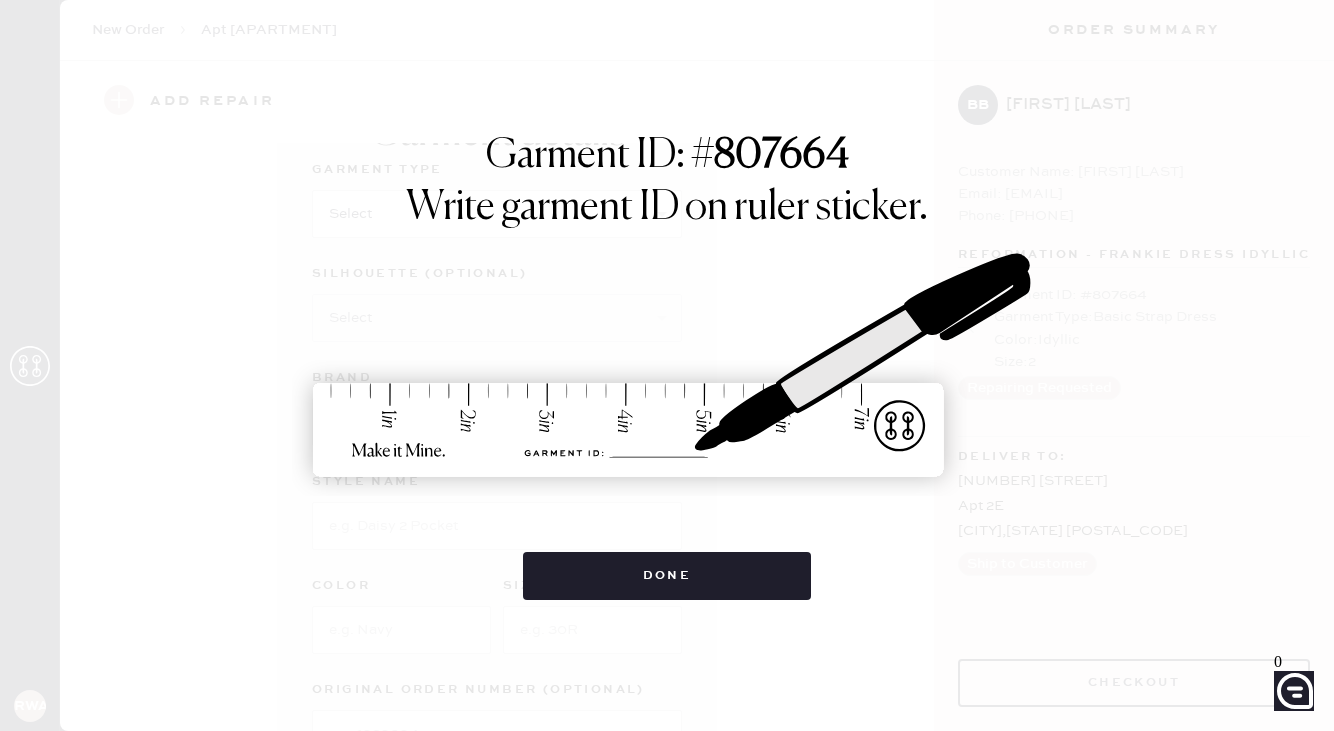 scroll, scrollTop: 0, scrollLeft: 0, axis: both 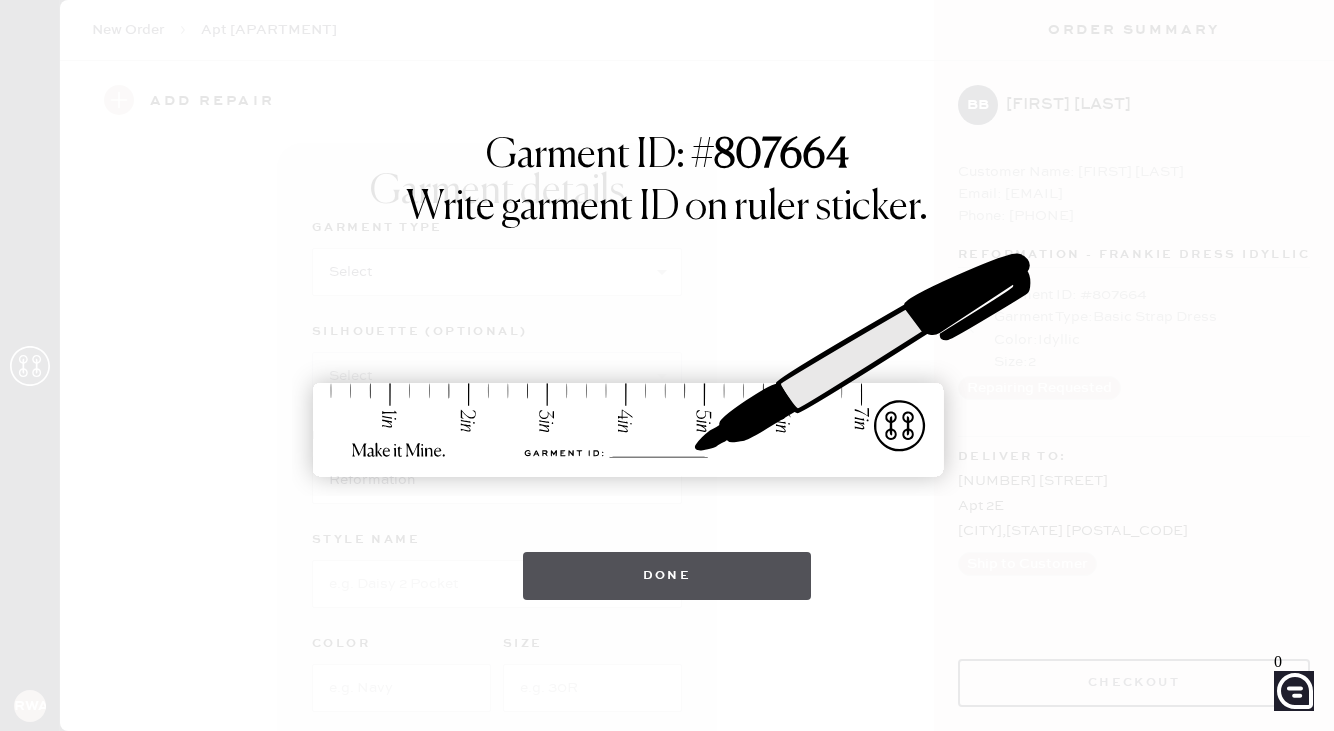 click on "Done" at bounding box center [667, 576] 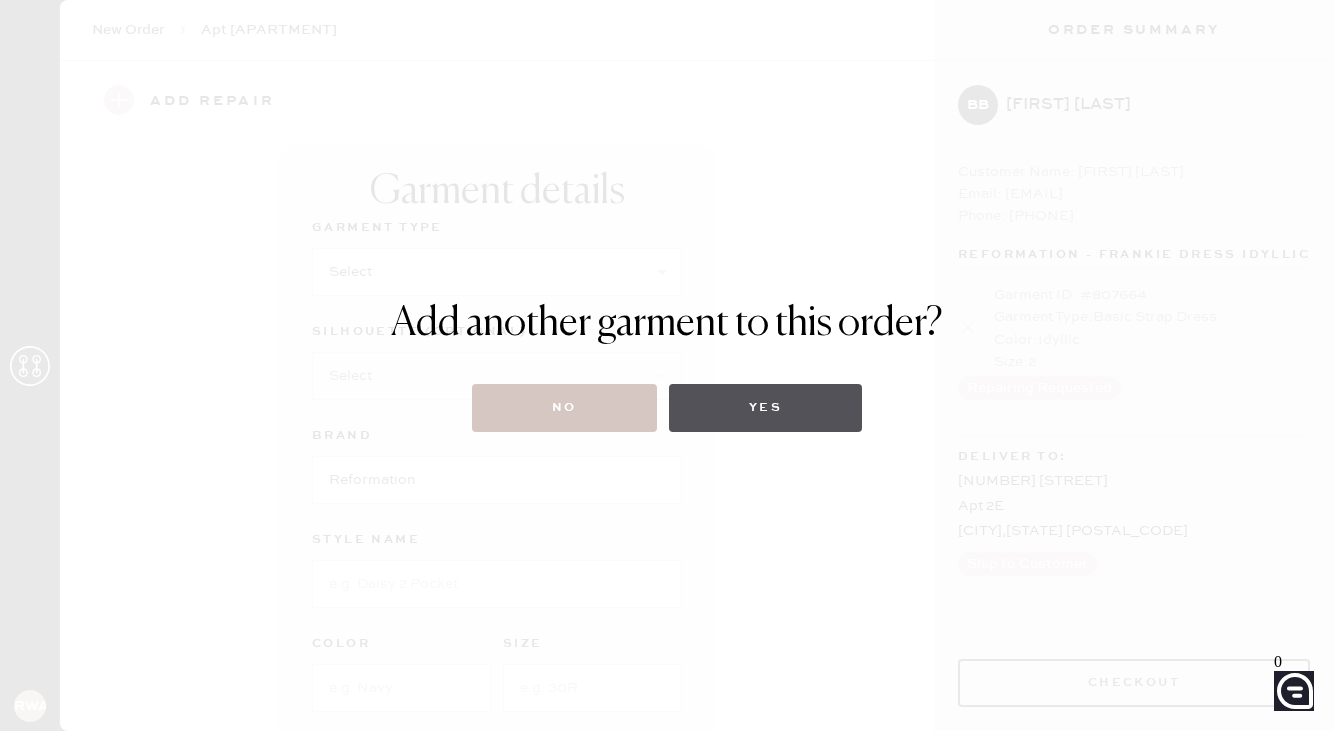 click on "Yes" at bounding box center (765, 408) 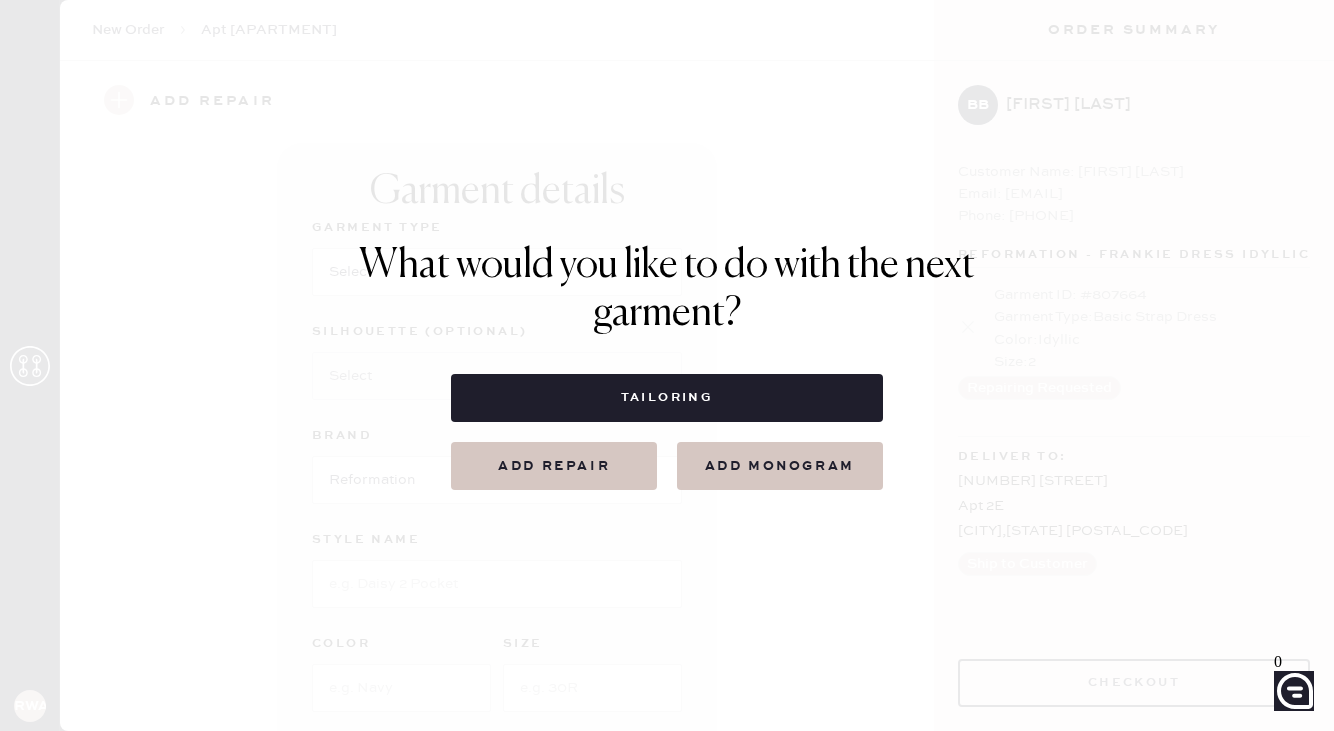 click on "Add repair" at bounding box center [554, 466] 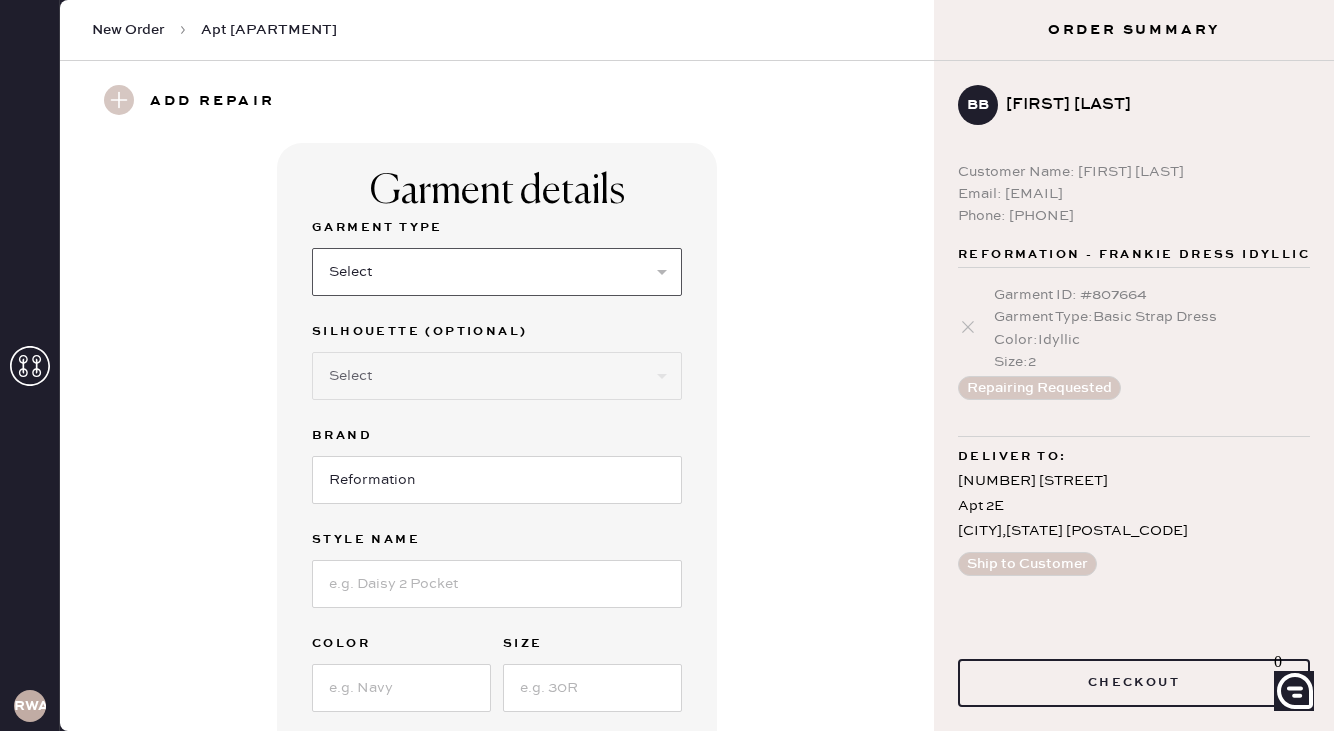 click on "Select Basic Skirt Jeans Leggings Pants Shorts Basic Sleeved Dress Basic Sleeveless Dress Basic Strap Dress Strap Jumpsuit Button Down Top Sleeved Top Sleeveless Top" at bounding box center (497, 272) 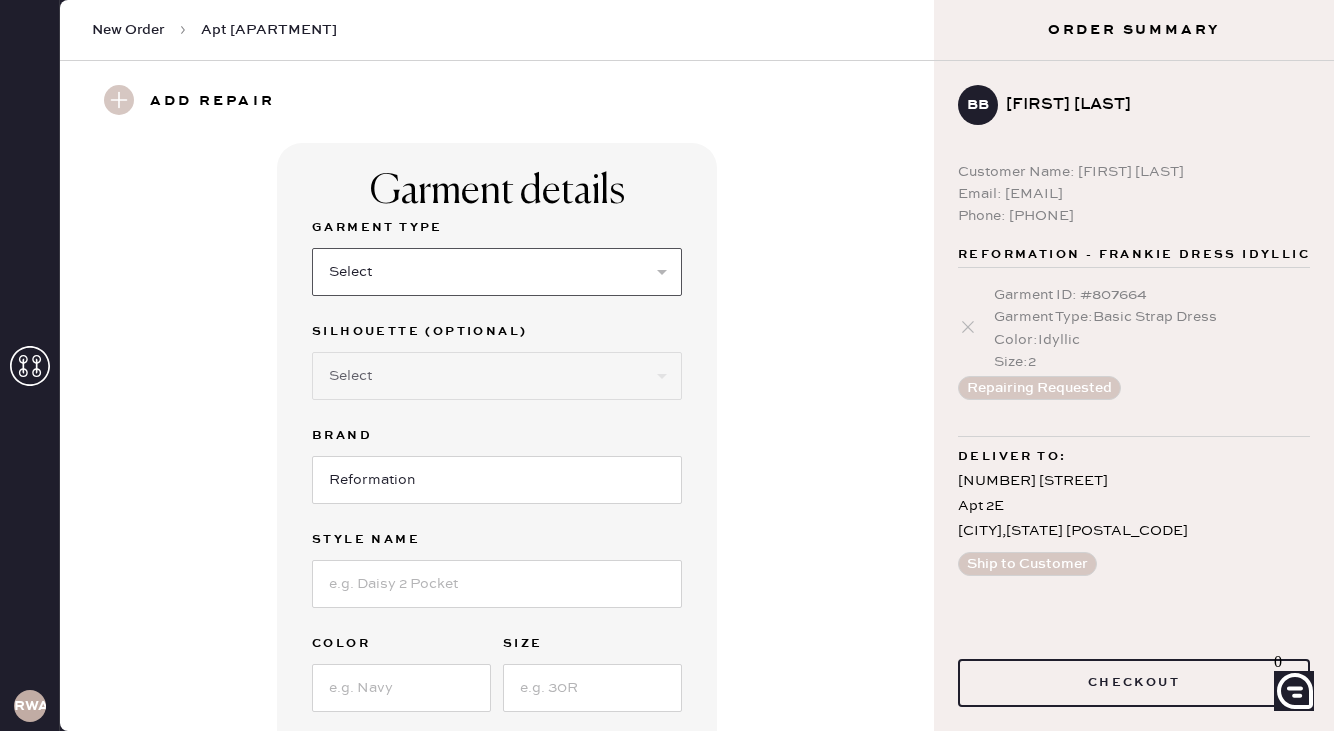 select on "8" 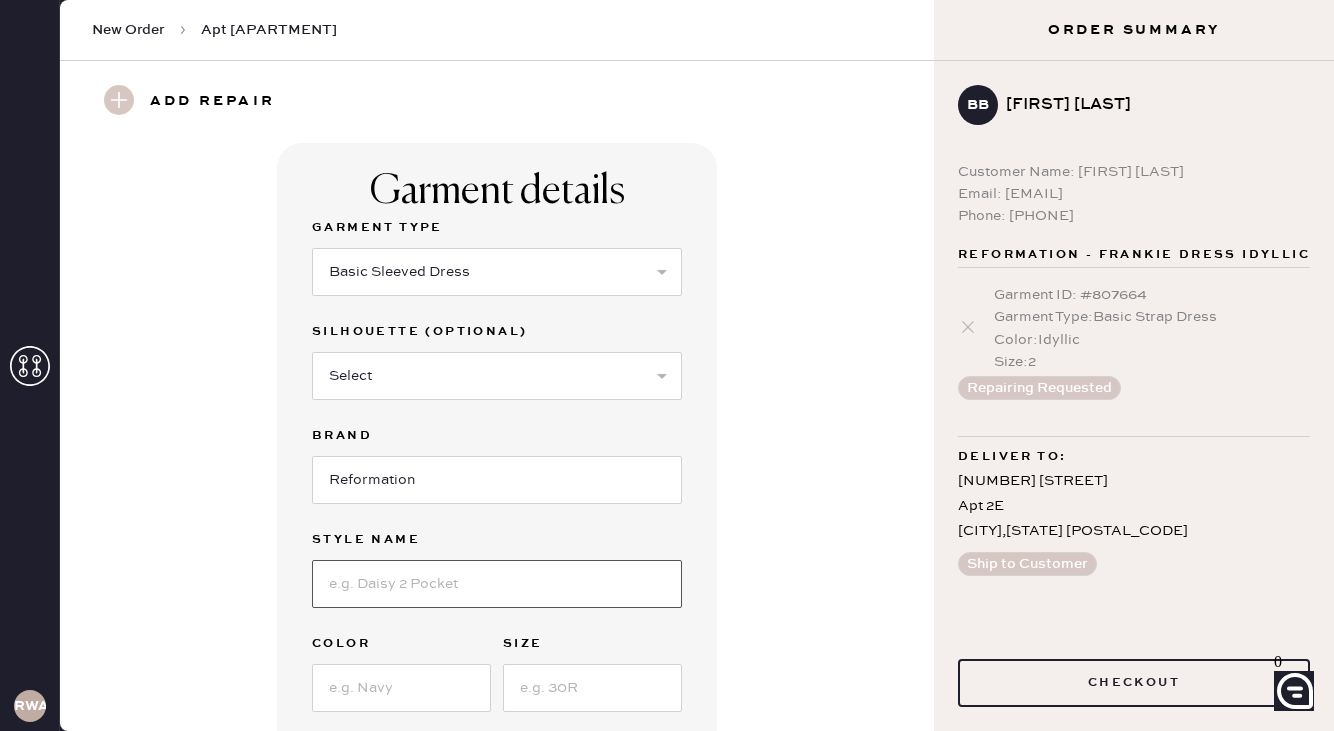 click at bounding box center (497, 584) 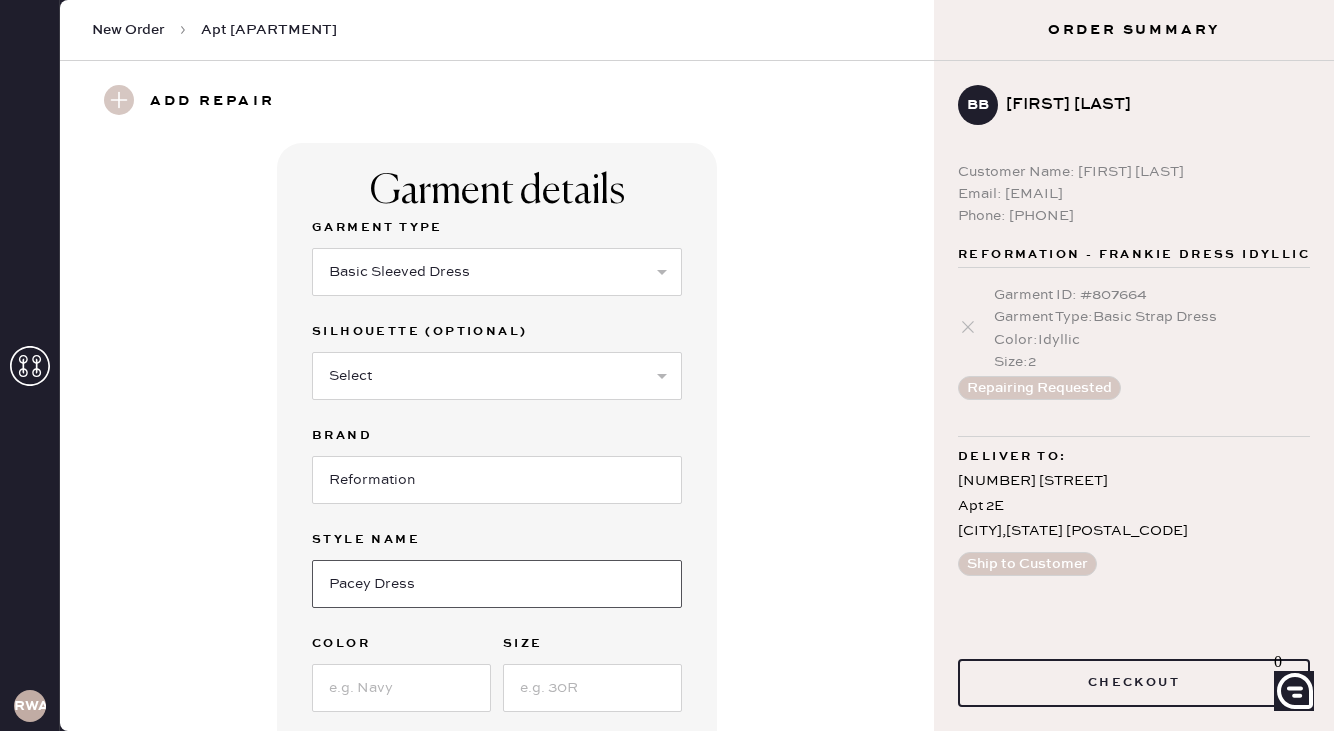 type on "Pacey Dress" 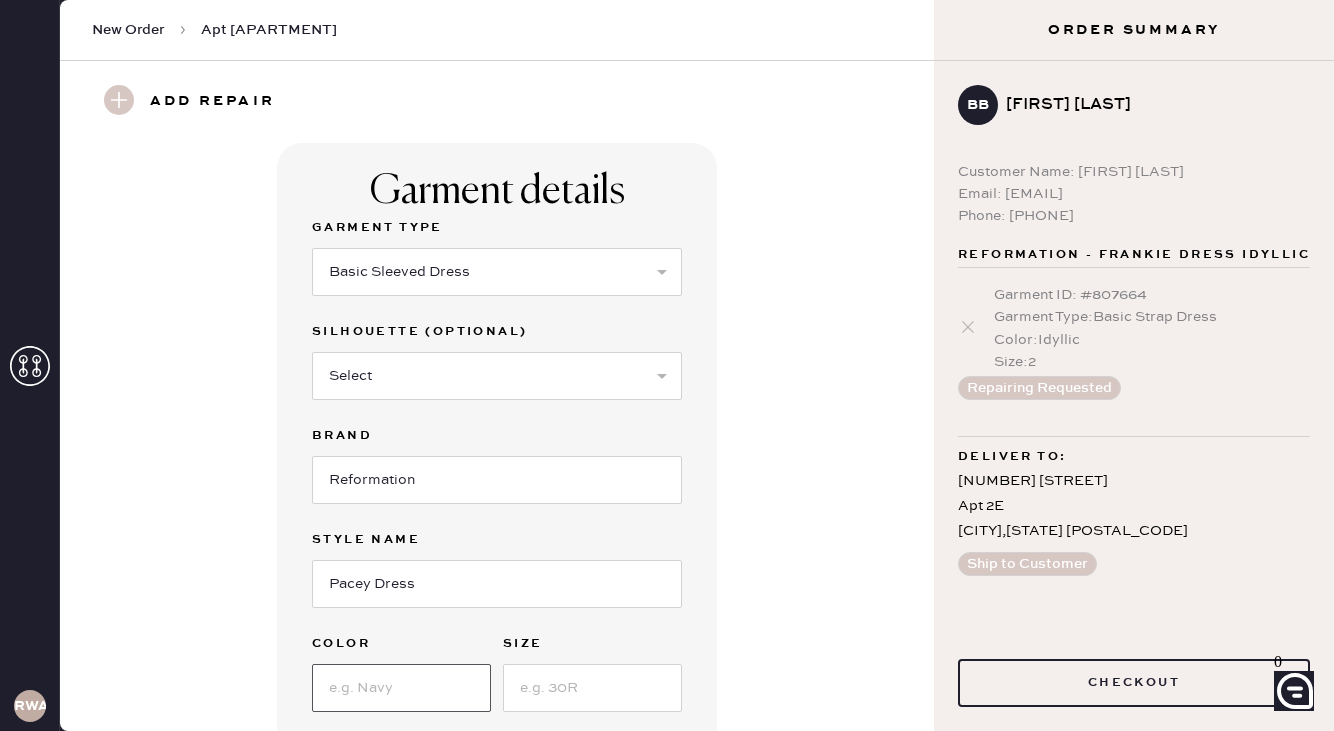 click at bounding box center (401, 688) 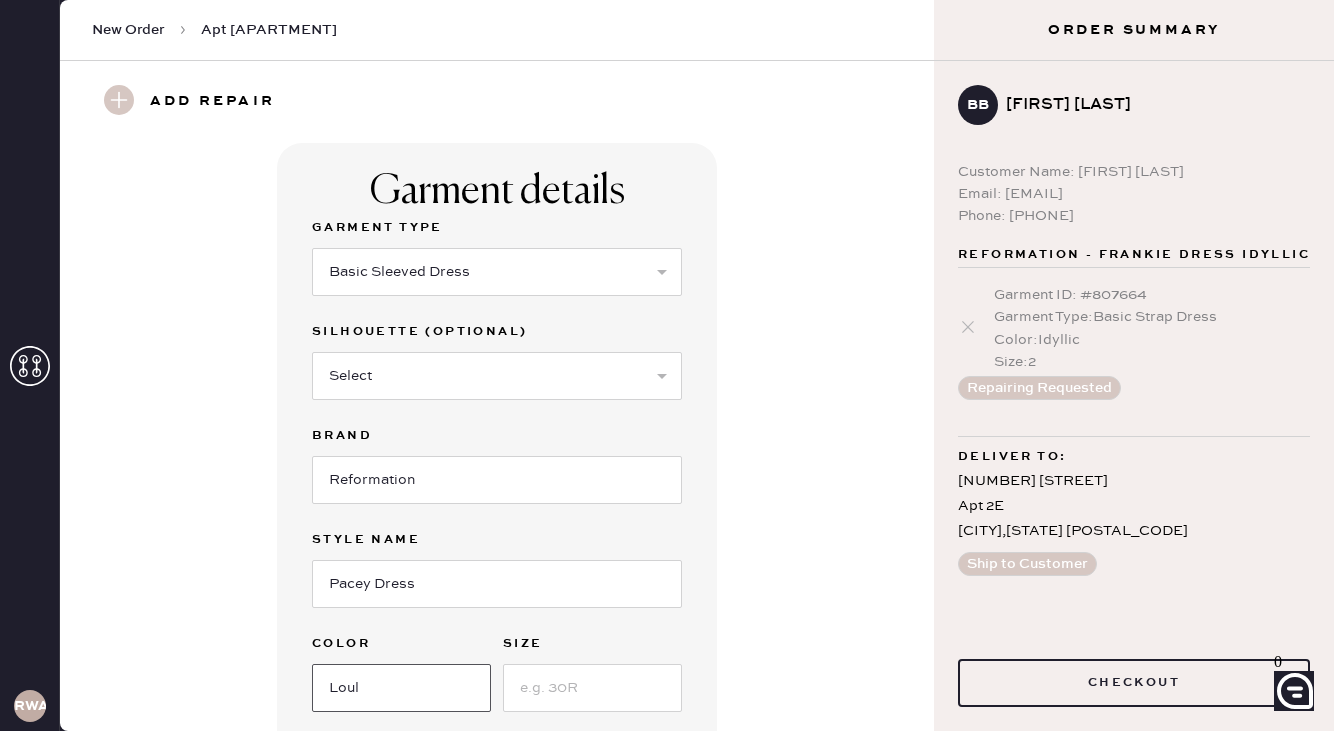 type on "Loul" 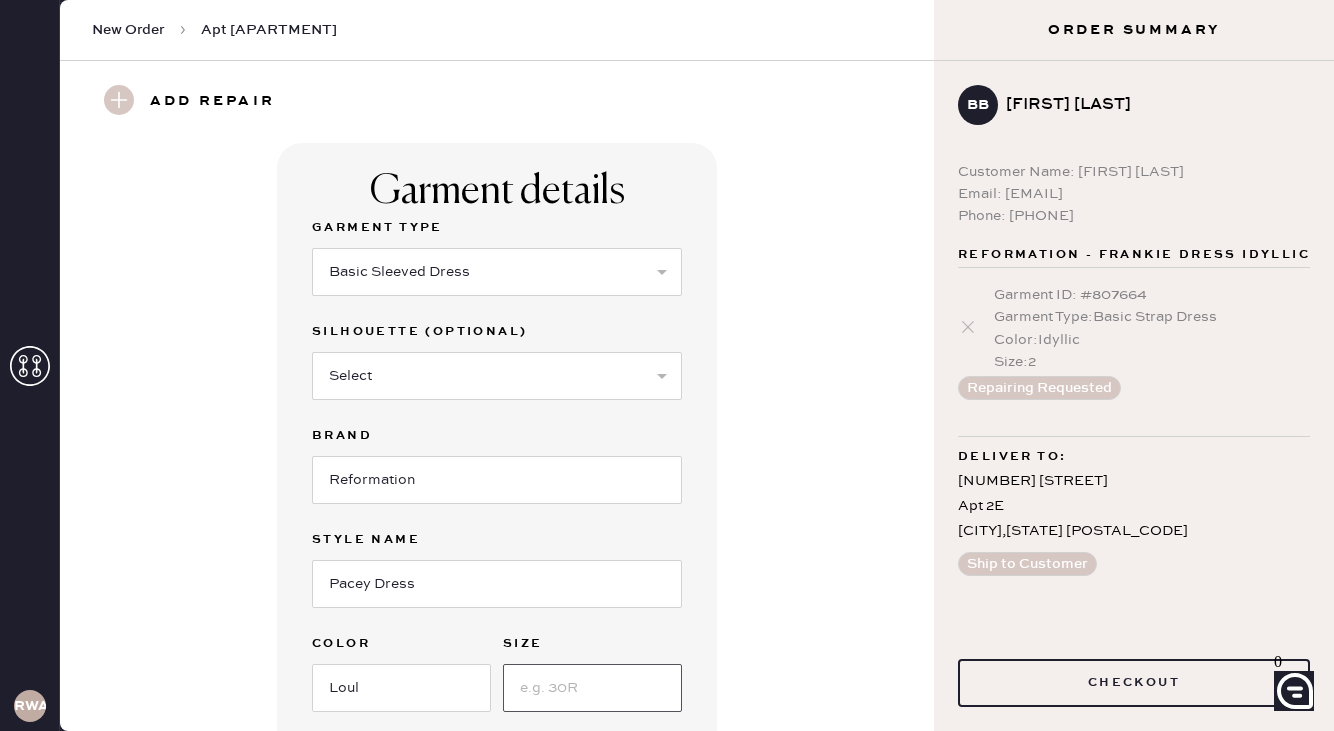click at bounding box center [592, 688] 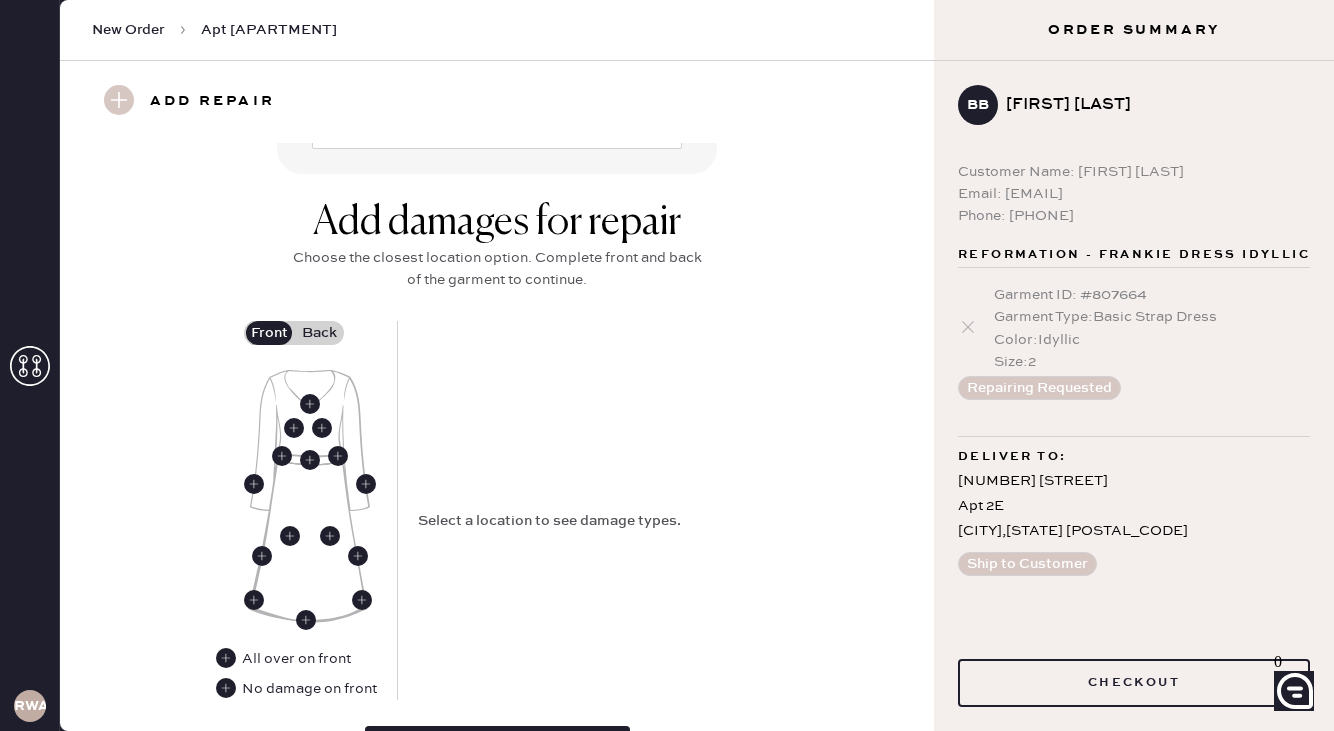 scroll, scrollTop: 685, scrollLeft: 0, axis: vertical 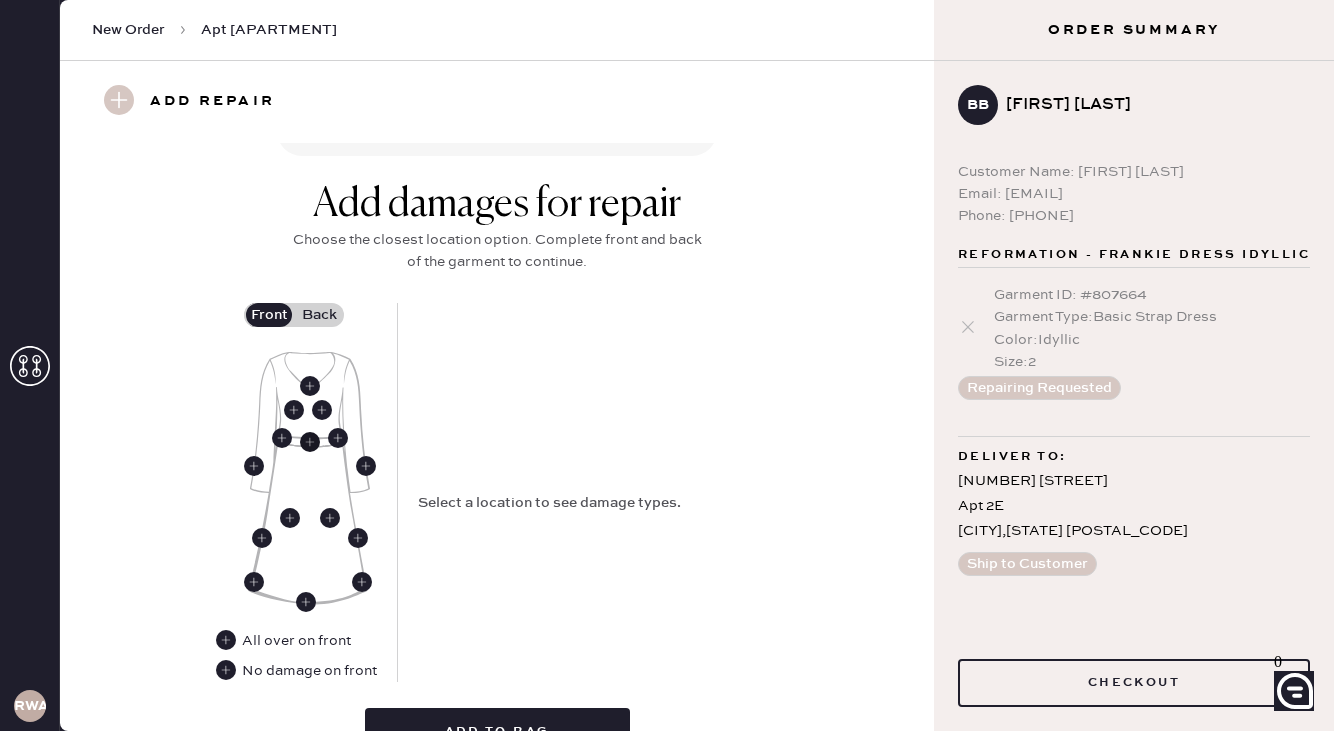type on "2" 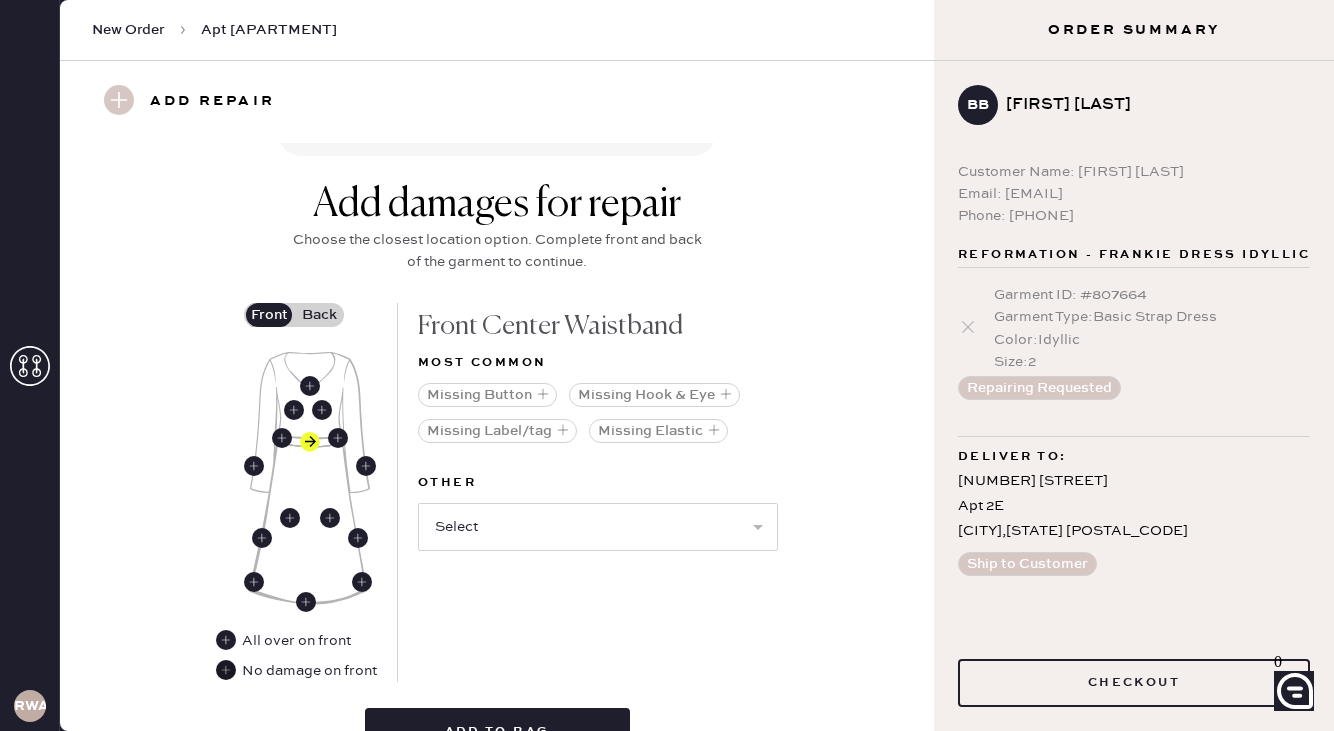click at bounding box center [226, 670] 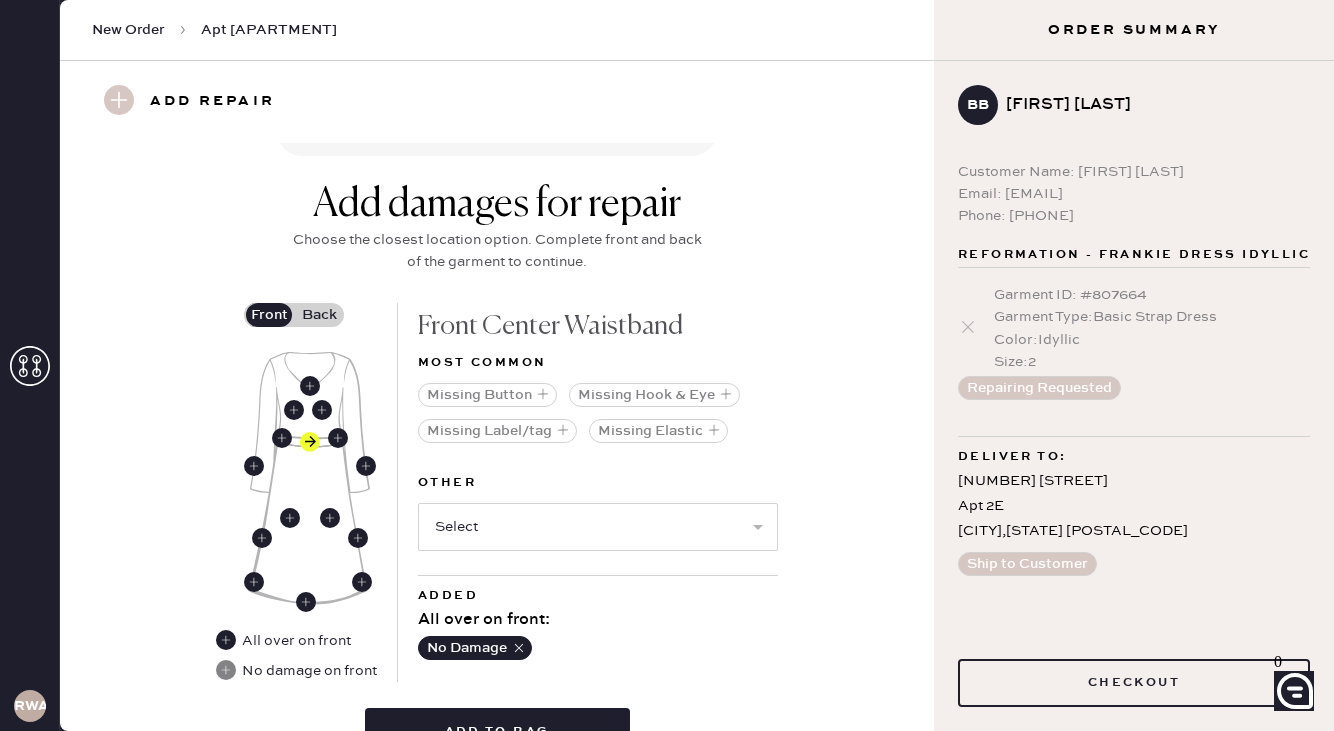 click on "Back" at bounding box center (319, 315) 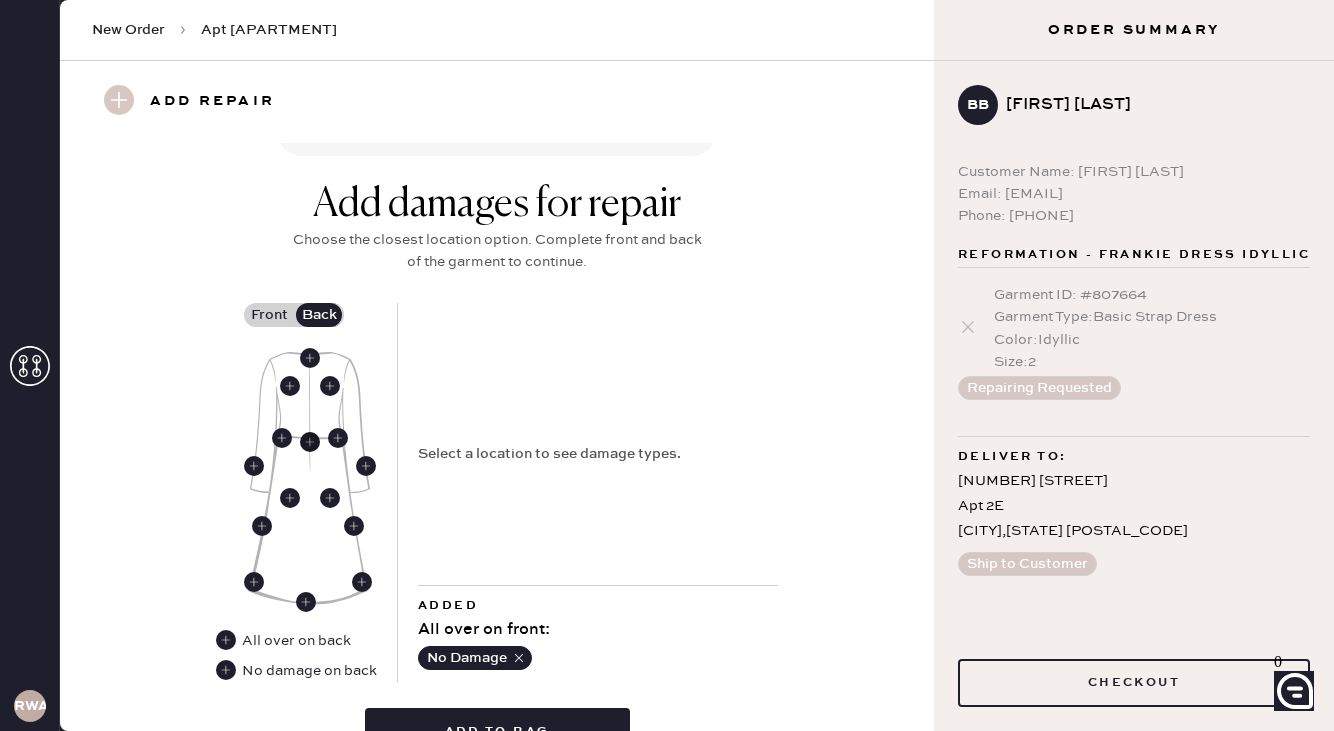 click at bounding box center (310, 442) 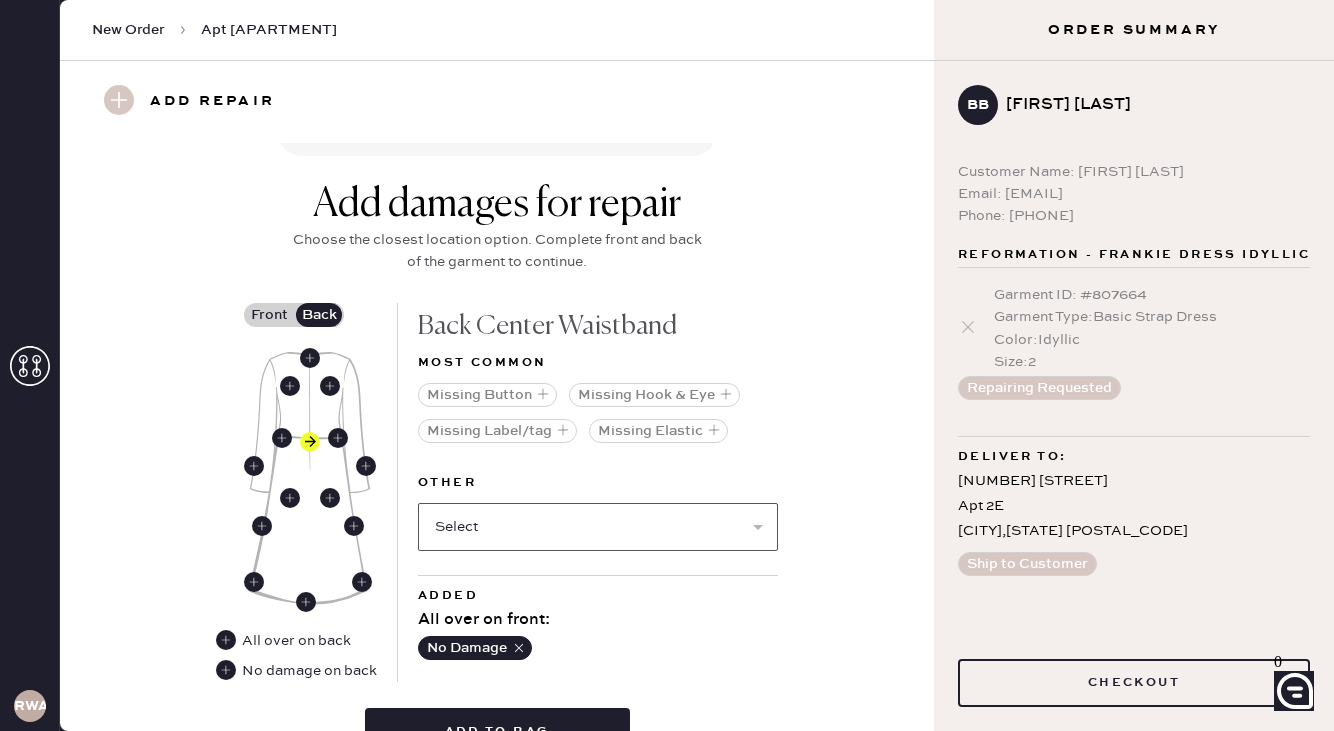 click on "Select Broken / Ripped Hem Broken Beads Broken Belt Loop Broken Button Broken Cup Broken Elastic Broken Hook & Eye Broken Label/tag Broken Snap Broken Strap Broken Zipper Hole Lint/hair Missing Beads Missing Cup Missing Snap Missing Strap Missing Zipper Odor Pilled Pull / Snag Seam Rip Stained Stretched Elastic Wrinkled" at bounding box center [598, 527] 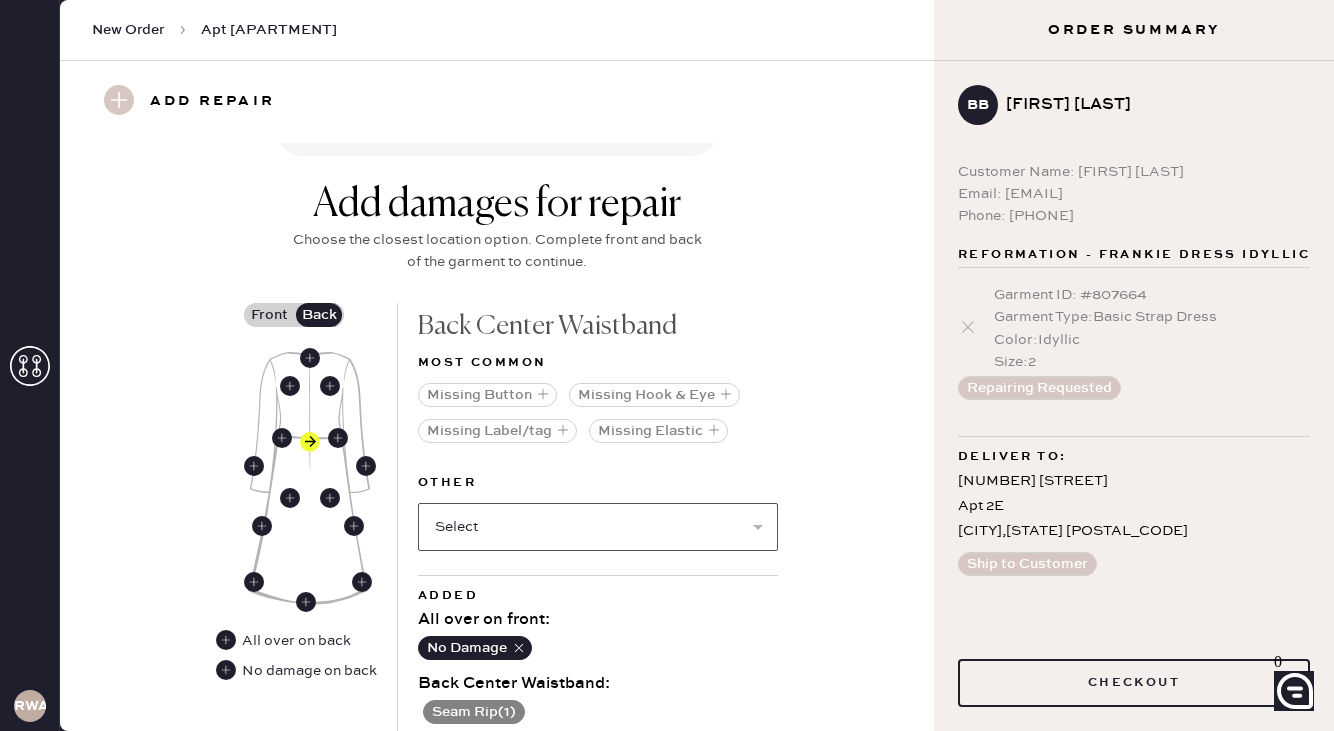 scroll, scrollTop: 847, scrollLeft: 0, axis: vertical 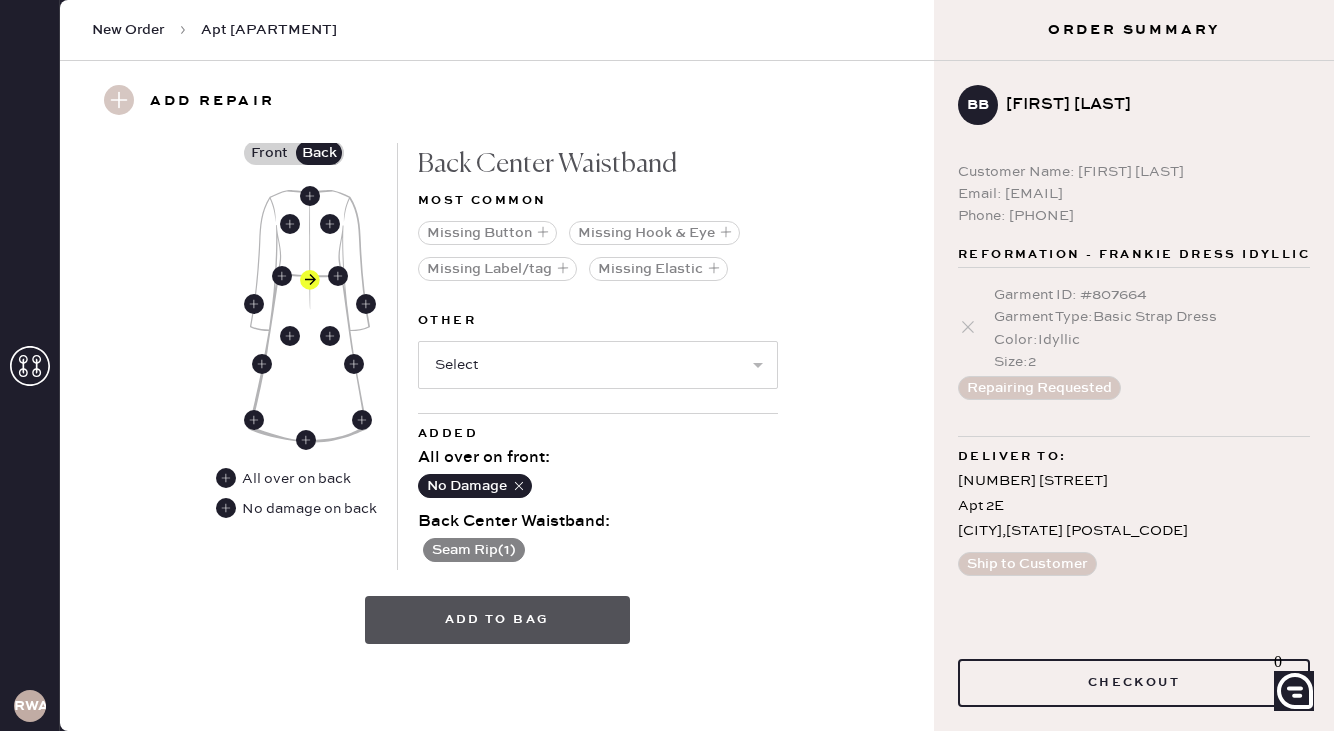 click on "Add to bag" at bounding box center [497, 620] 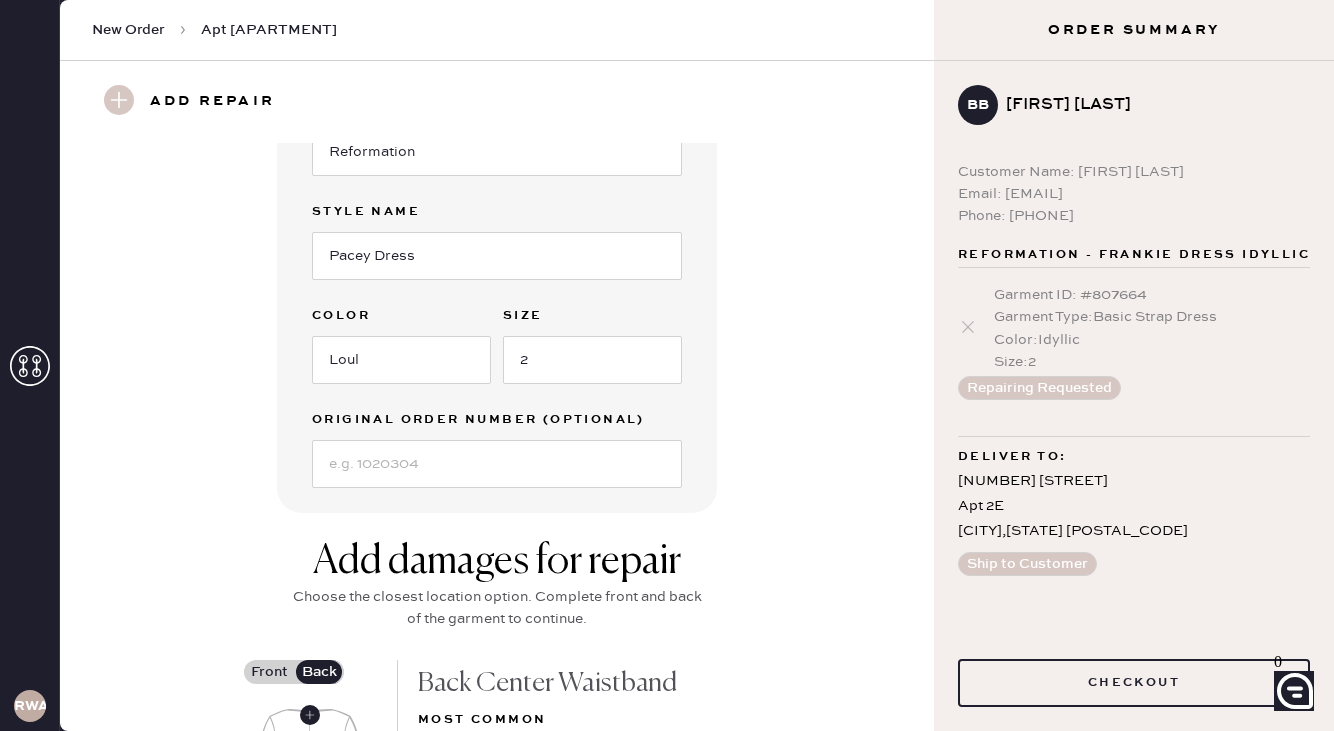 scroll, scrollTop: 350, scrollLeft: 0, axis: vertical 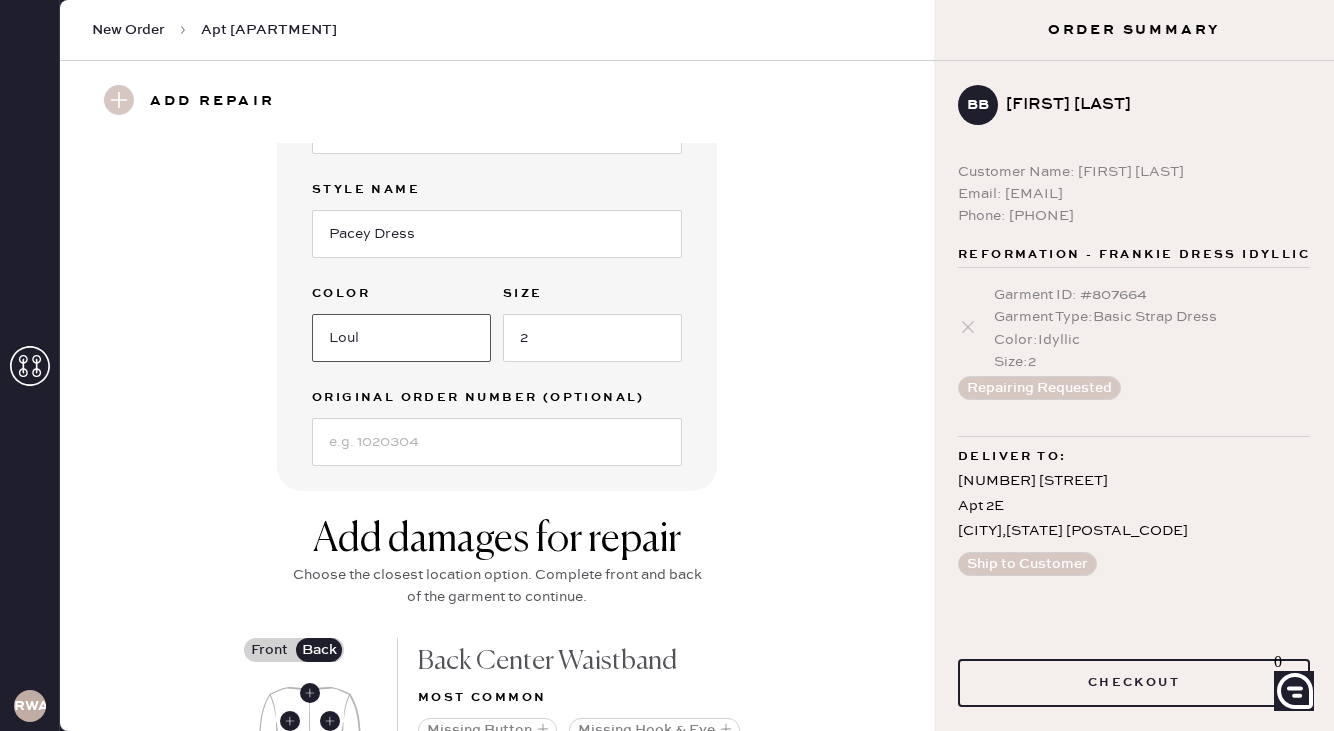 click on "Loul" at bounding box center (401, 338) 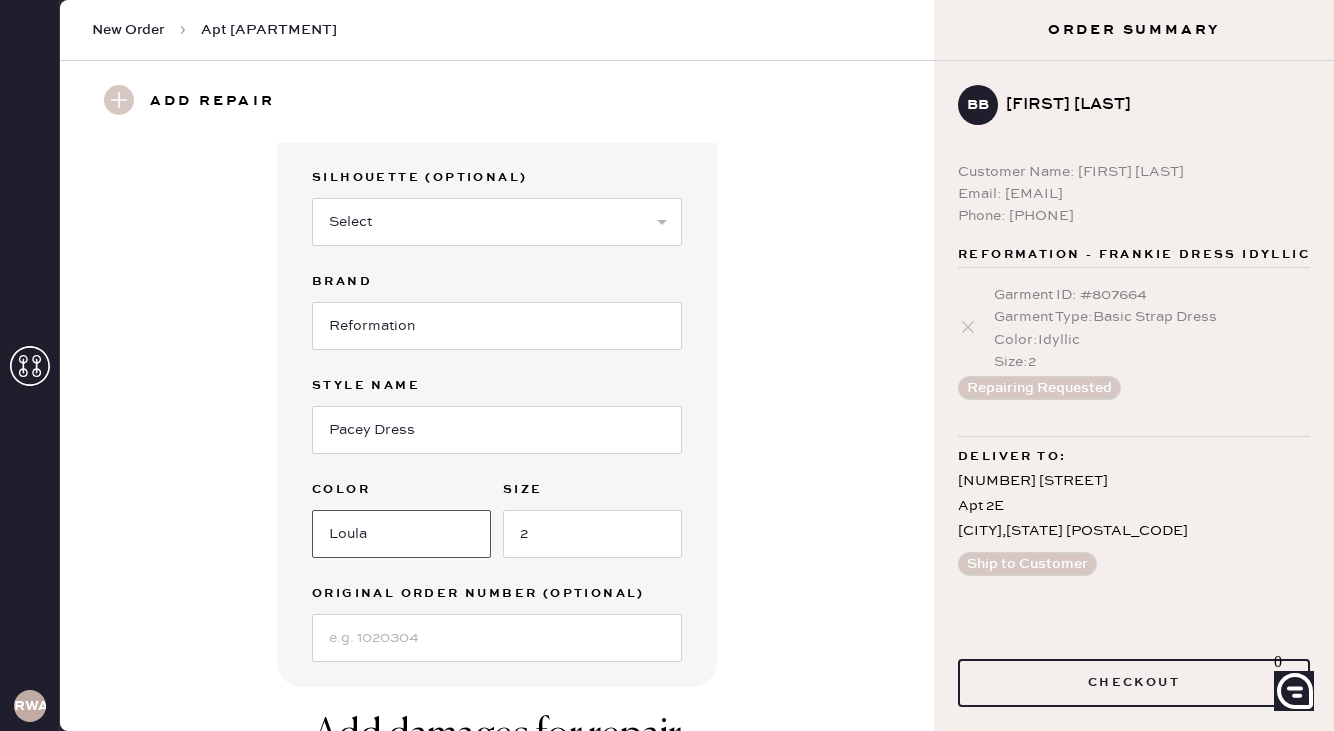 scroll, scrollTop: 0, scrollLeft: 0, axis: both 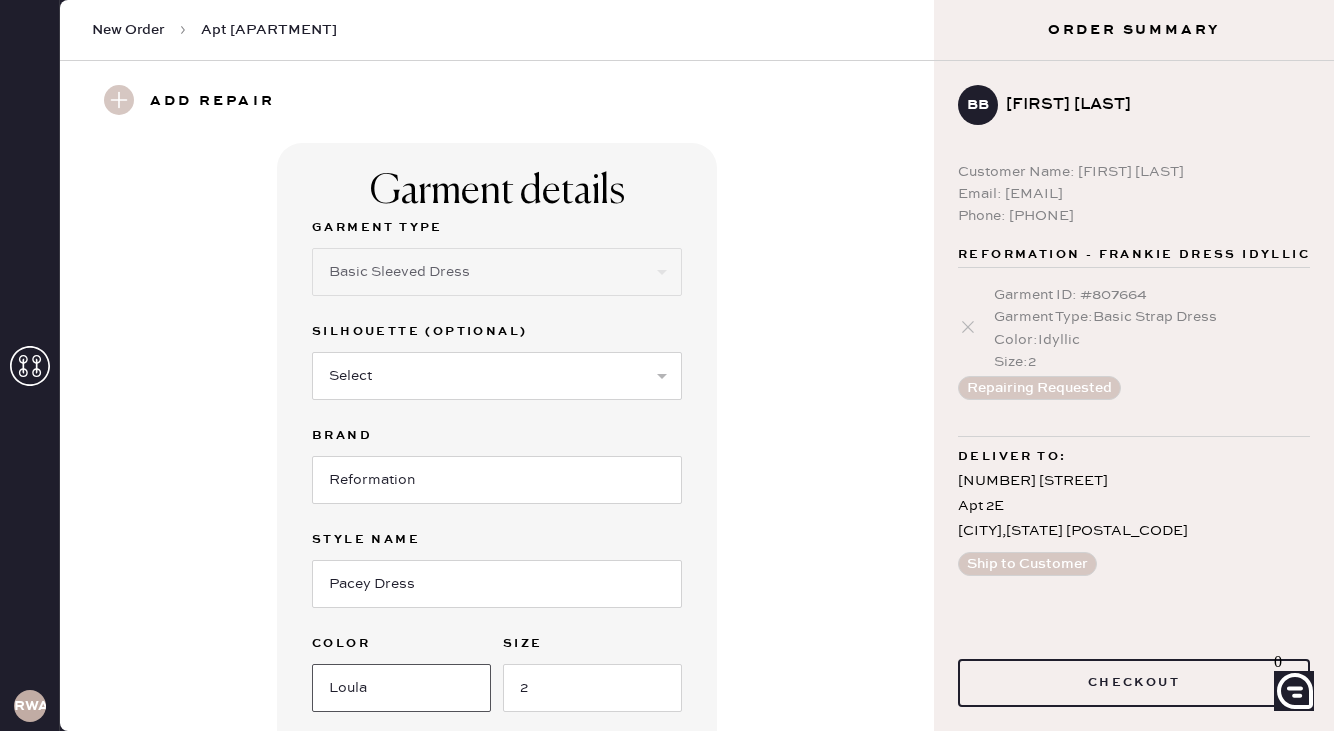 type on "Loula" 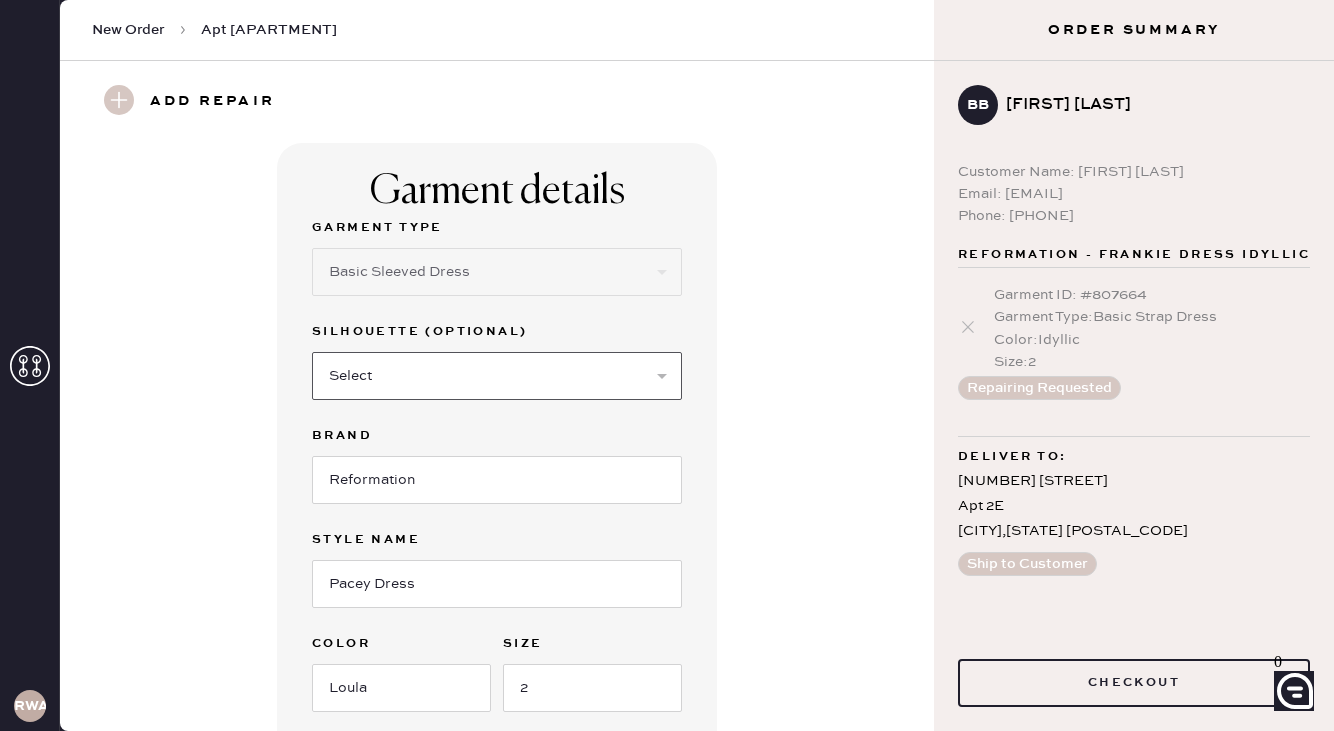 click on "Select Maxi Dress Midi Dress Mini Dress Other" at bounding box center [497, 376] 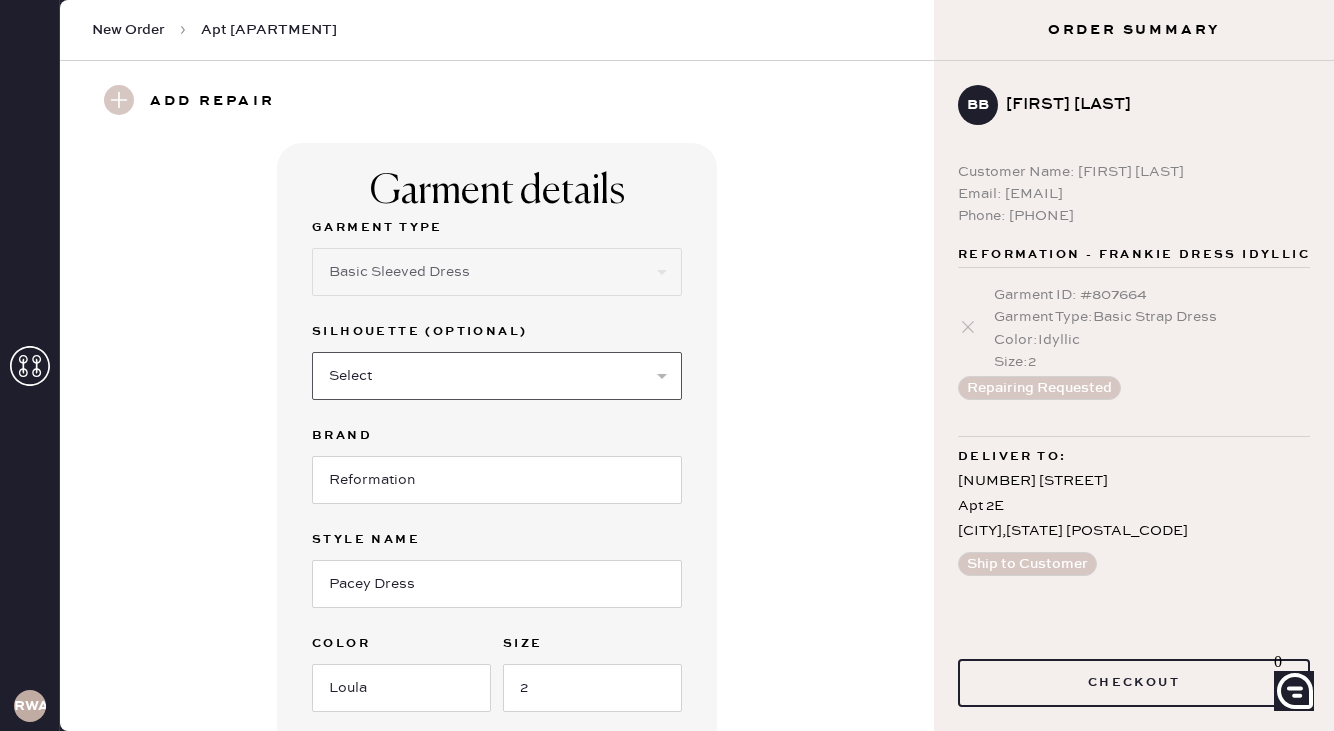 select on "25" 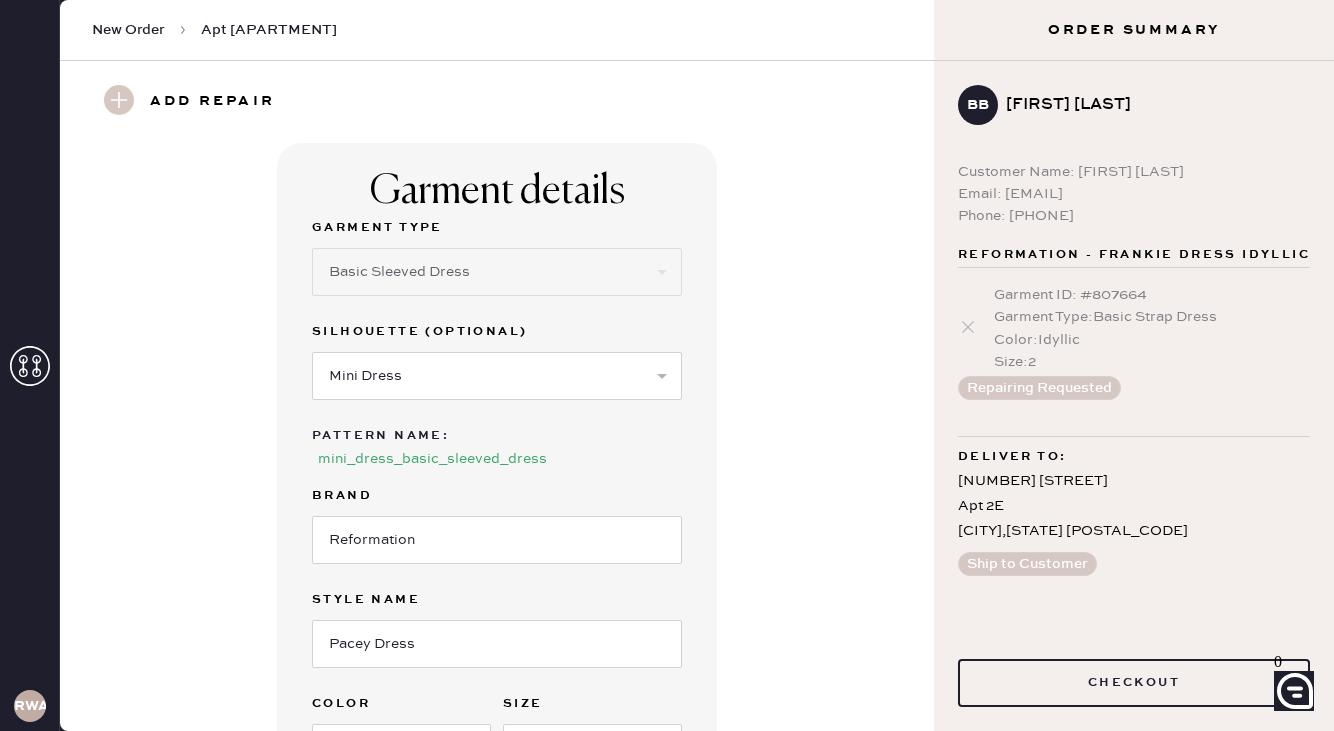 click on "Garment details Garment Type Select Basic Skirt Jeans Leggings Pants Shorts Basic Sleeved Dress Basic Sleeveless Dress Basic Strap Dress Strap Jumpsuit Button Down Top Sleeved Top Sleeveless Top Silhouette (optional) Select Maxi Dress Midi Dress Mini Dress Other Pattern Name : mini_dress_basic_sleeved_dress Brand Reformation Style name Pacey Dress Color Loula Size 2 Original Order Number (Optional)" at bounding box center (497, 522) 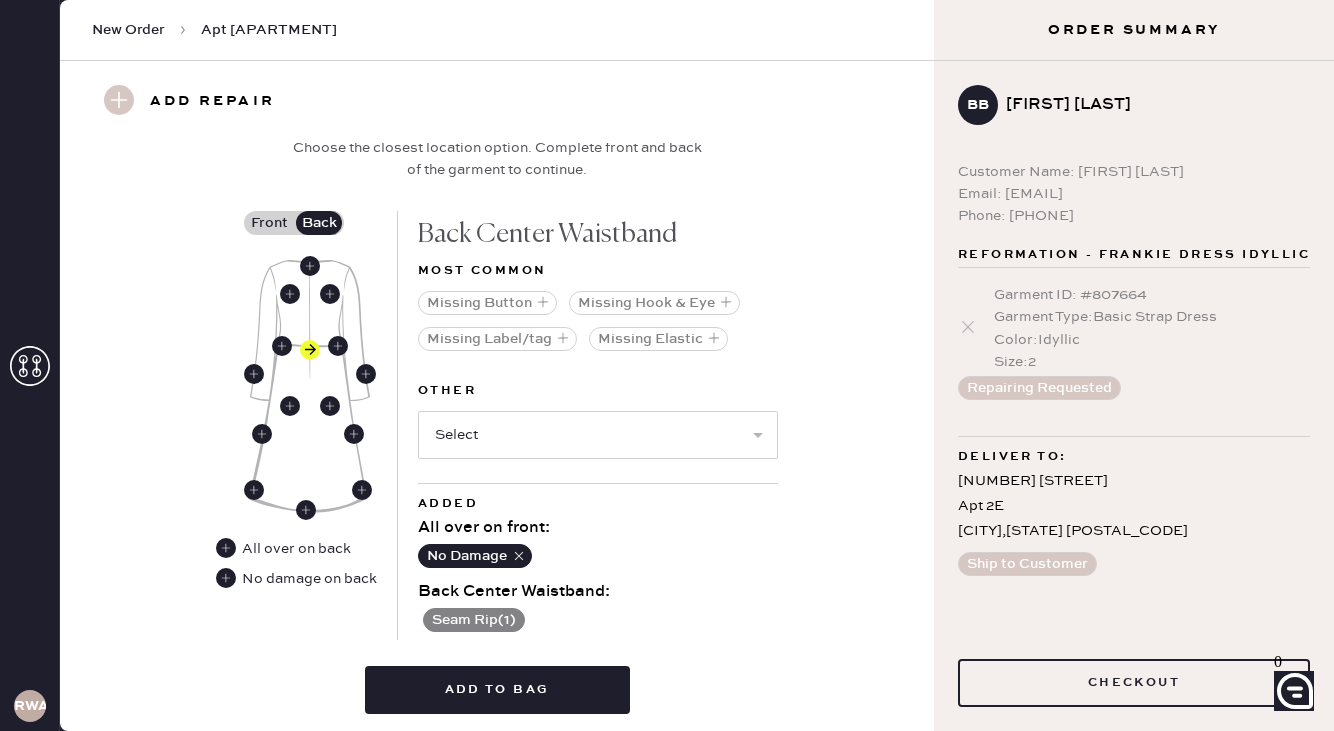 scroll, scrollTop: 885, scrollLeft: 0, axis: vertical 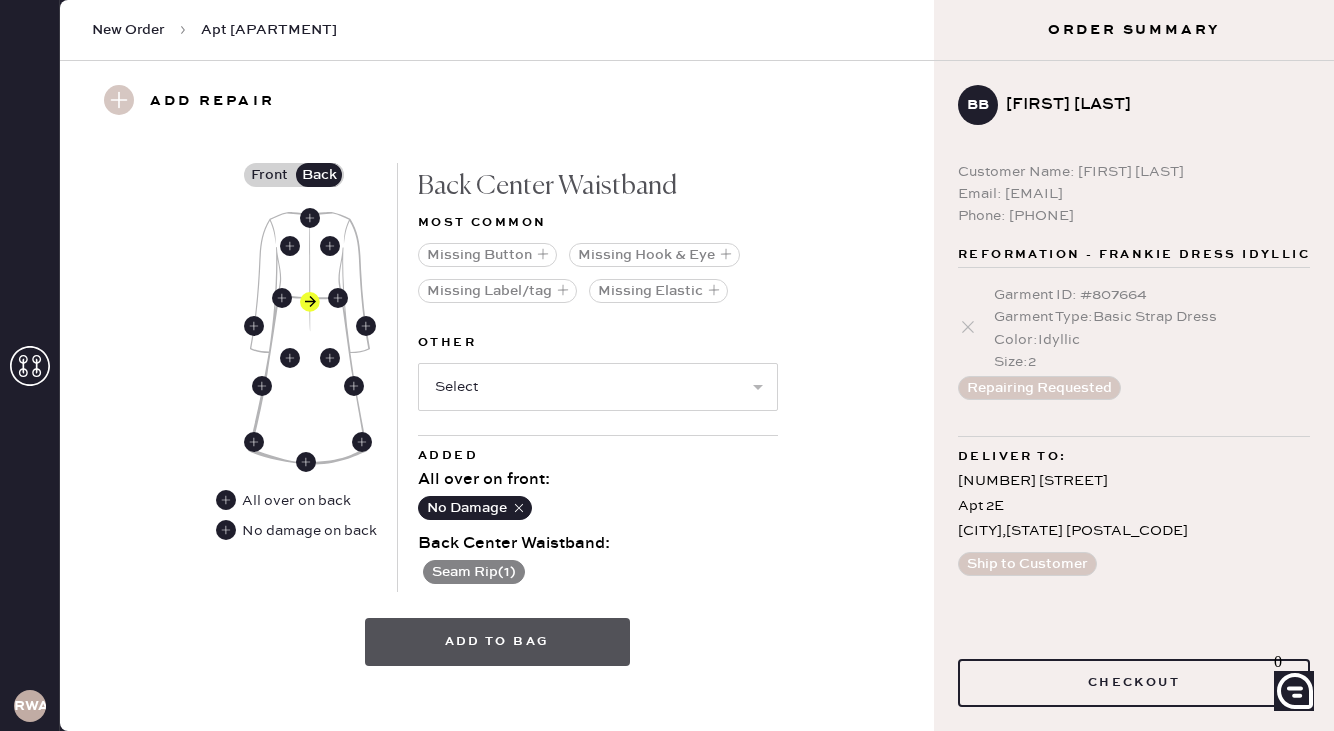 click on "Add to bag" at bounding box center [497, 642] 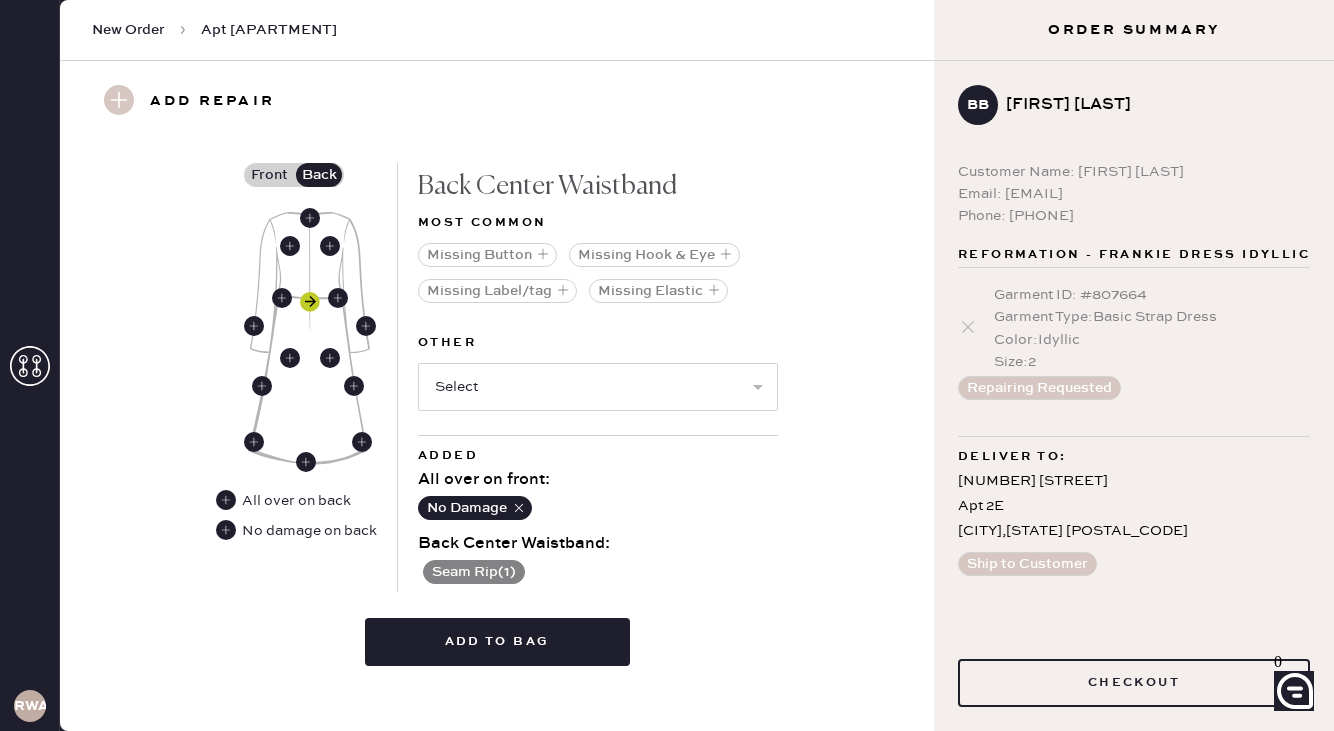 click at bounding box center [310, 302] 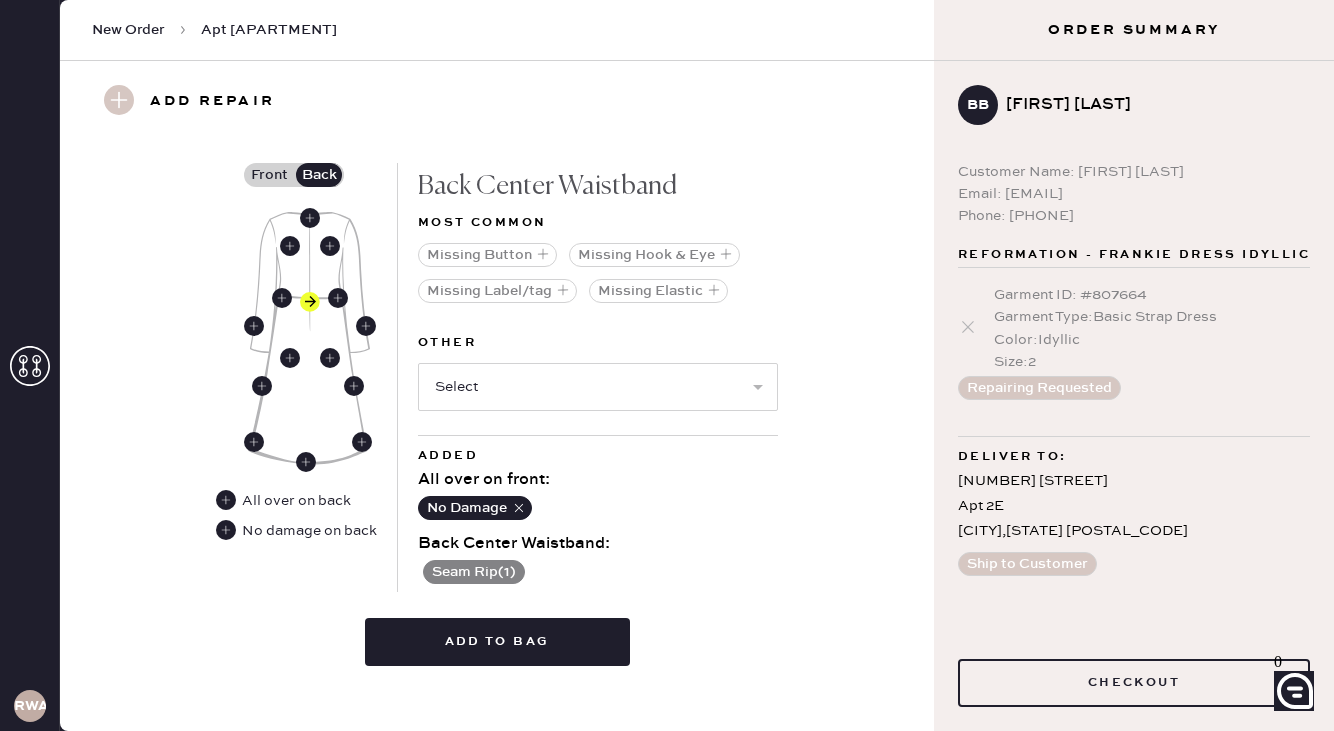 click on "Add damages for repair Choose the closest location option. Complete front and back of the garment to continue. Front Back All over on back No damage on back Back Center Waistband Most common Missing Button Missing Hook & Eye Missing Label/tag Missing Elastic Other Select Broken / Ripped Hem Broken Beads Broken Belt Loop Broken Button Broken Cup Broken Elastic Broken Hook & Eye Broken Label/tag Broken Snap Broken Strap Broken Zipper Hole Lint/hair Missing Beads Missing Cup Missing Snap Missing Strap Missing Zipper Odor Pilled Pull / Snag Stained Stretched Elastic Wrinkled Added All over on front : No Damage Back Center Waistband : Seam Rip ( 1 ) Add to bag" at bounding box center (497, 361) 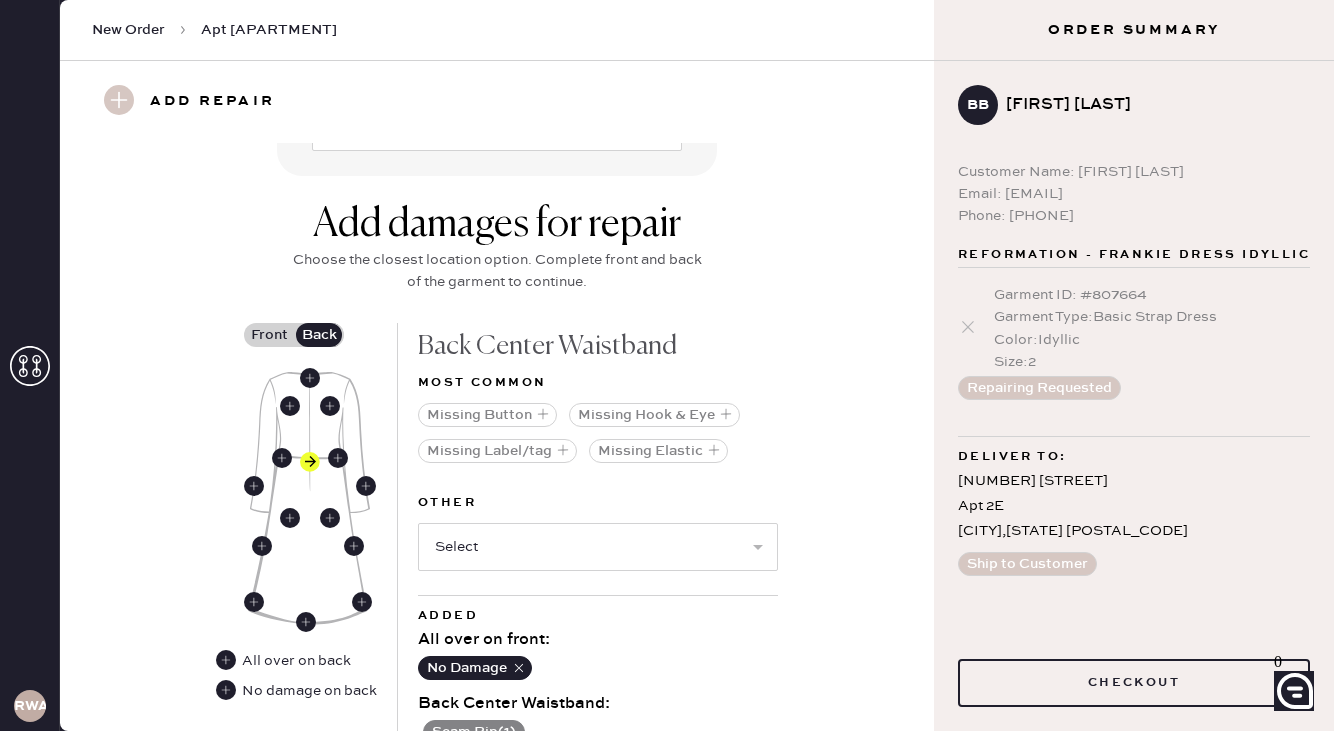 scroll, scrollTop: 885, scrollLeft: 0, axis: vertical 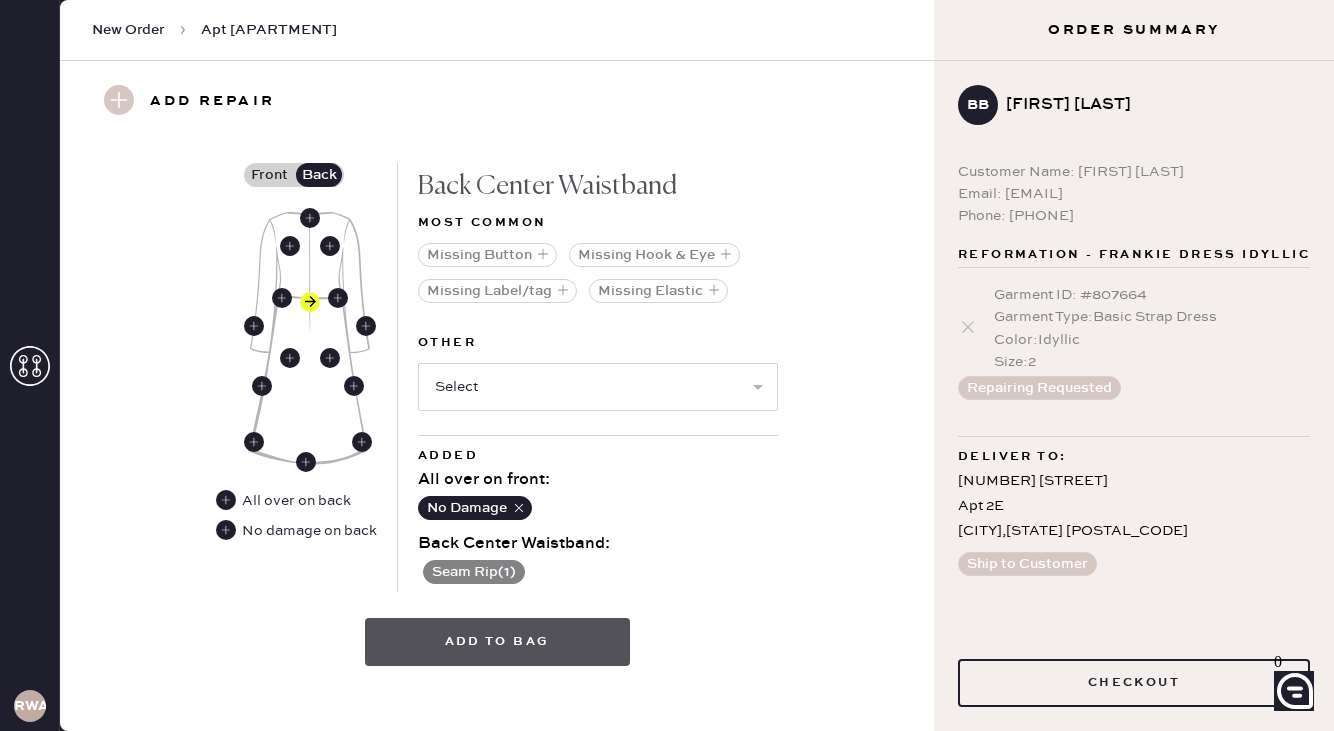 click on "Add to bag" at bounding box center (497, 642) 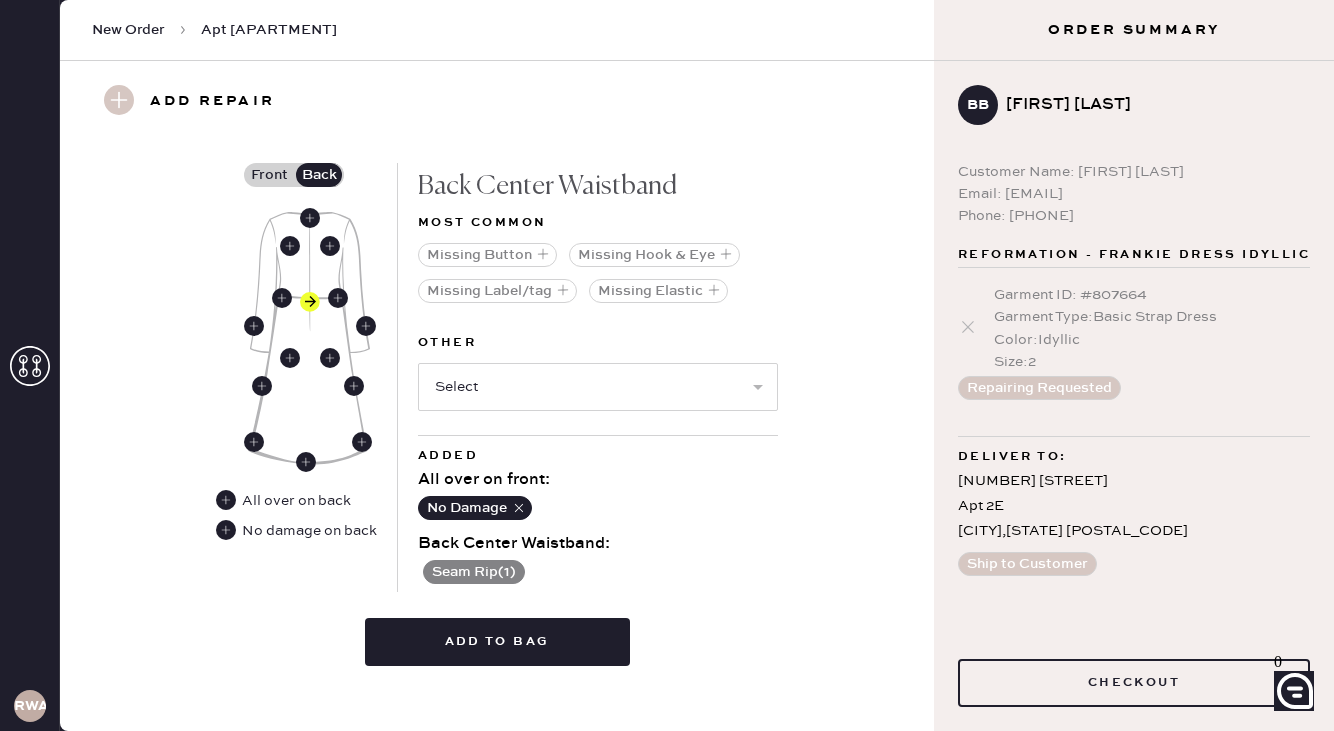 click on "Seam Rip ( 1 )" at bounding box center (474, 572) 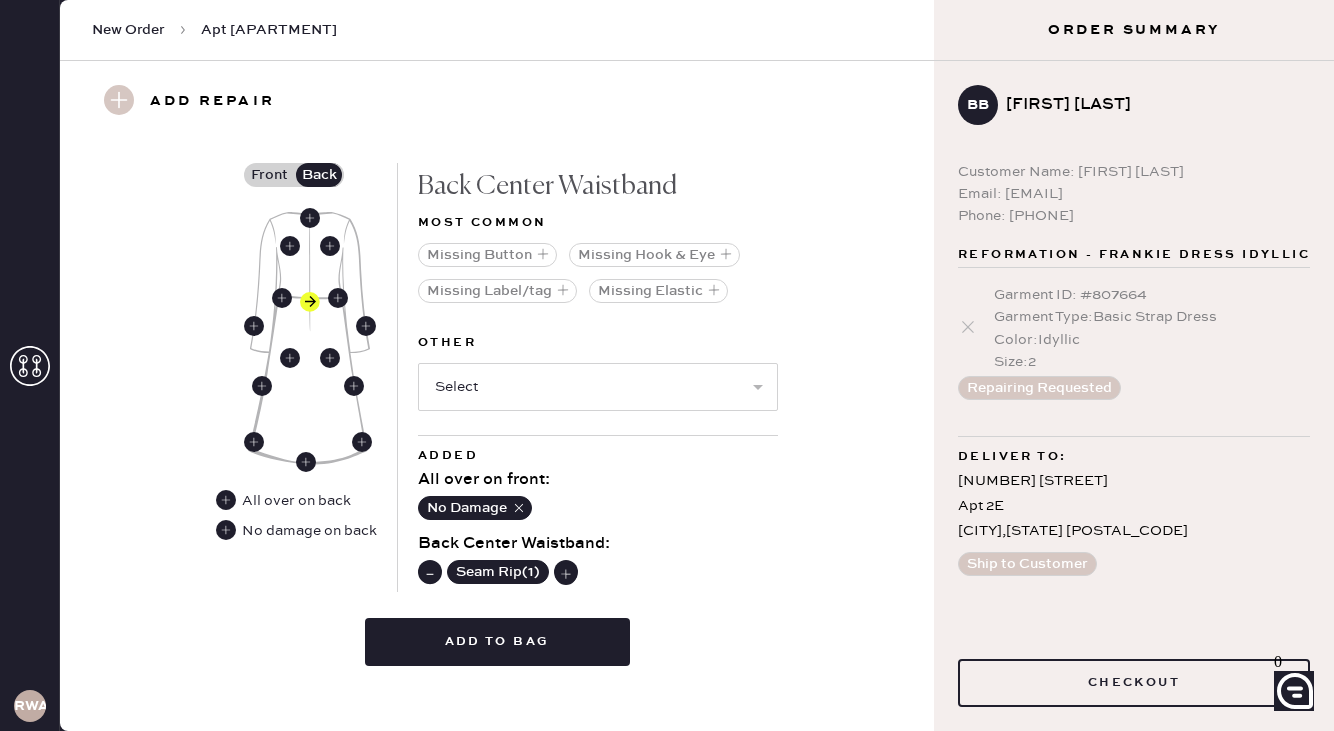 click on "Seam Rip ( 1 )" at bounding box center (498, 572) 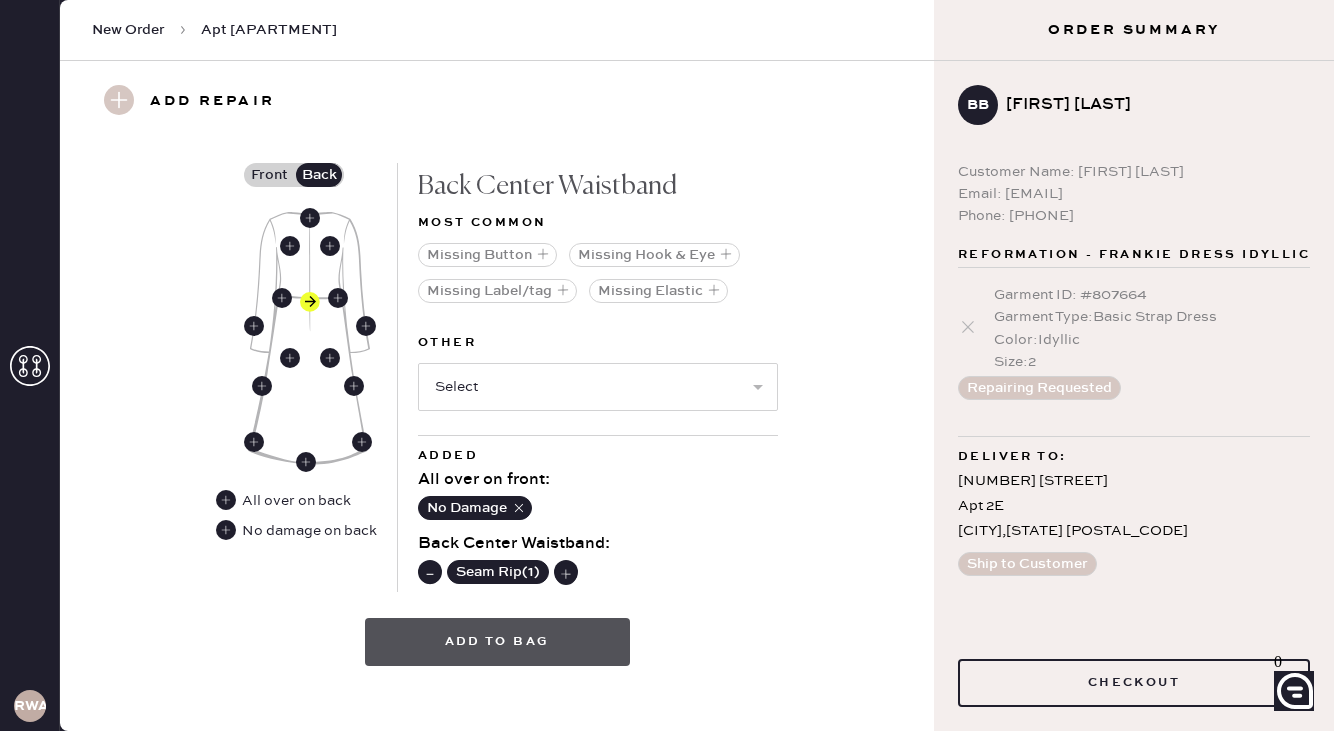 click on "Add to bag" at bounding box center (497, 642) 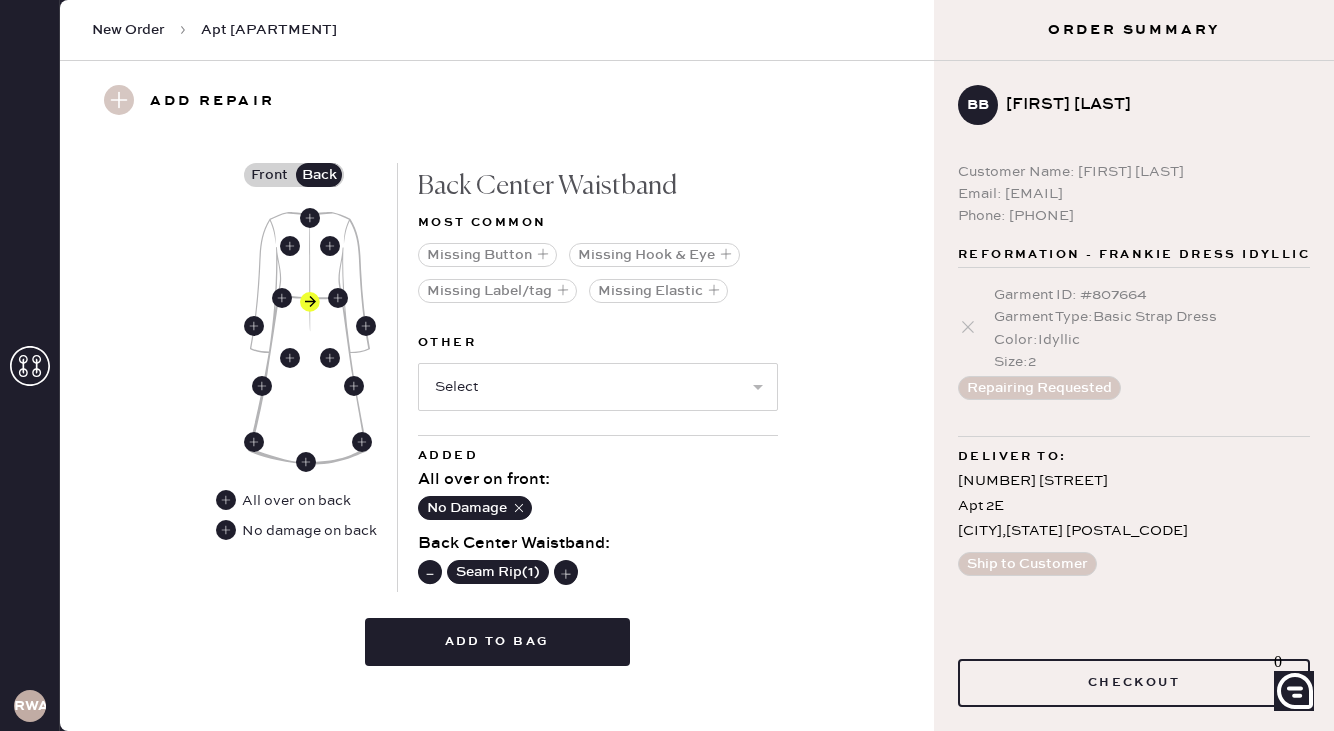click on "All over on front :" at bounding box center (598, 480) 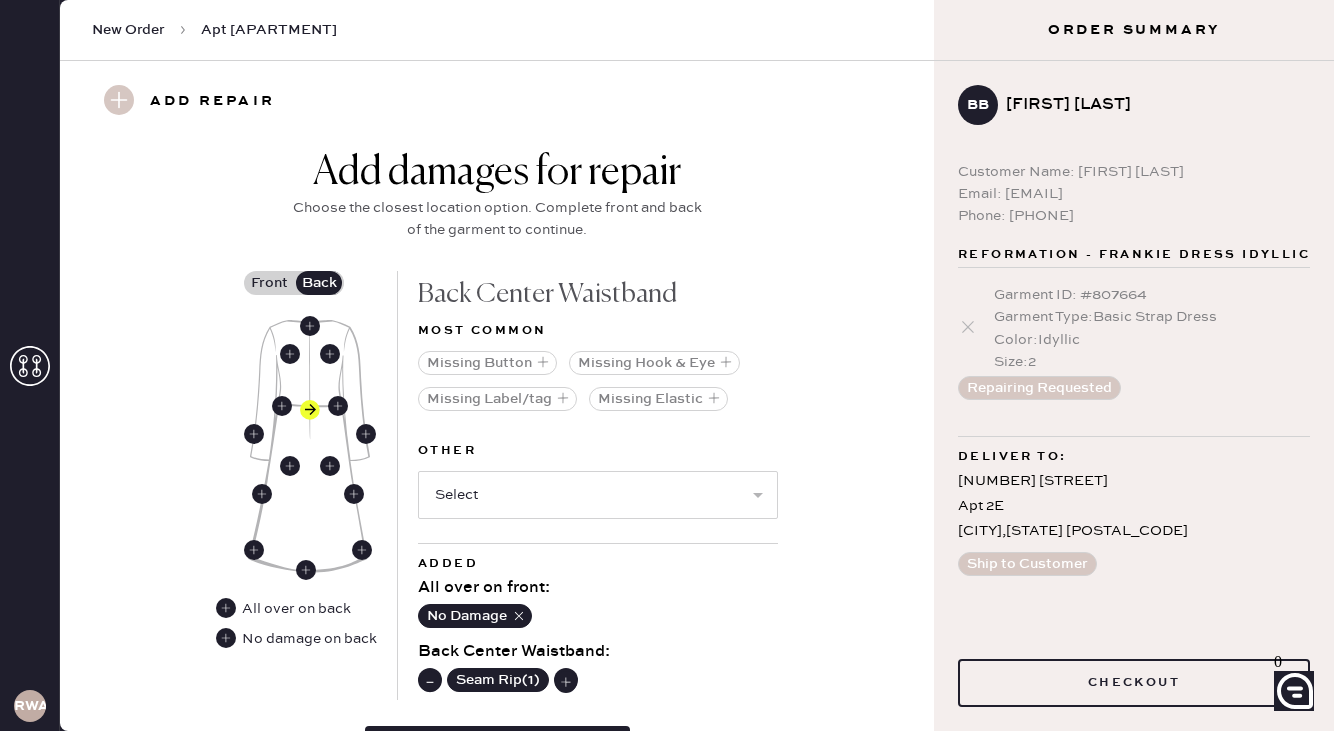 scroll, scrollTop: 724, scrollLeft: 0, axis: vertical 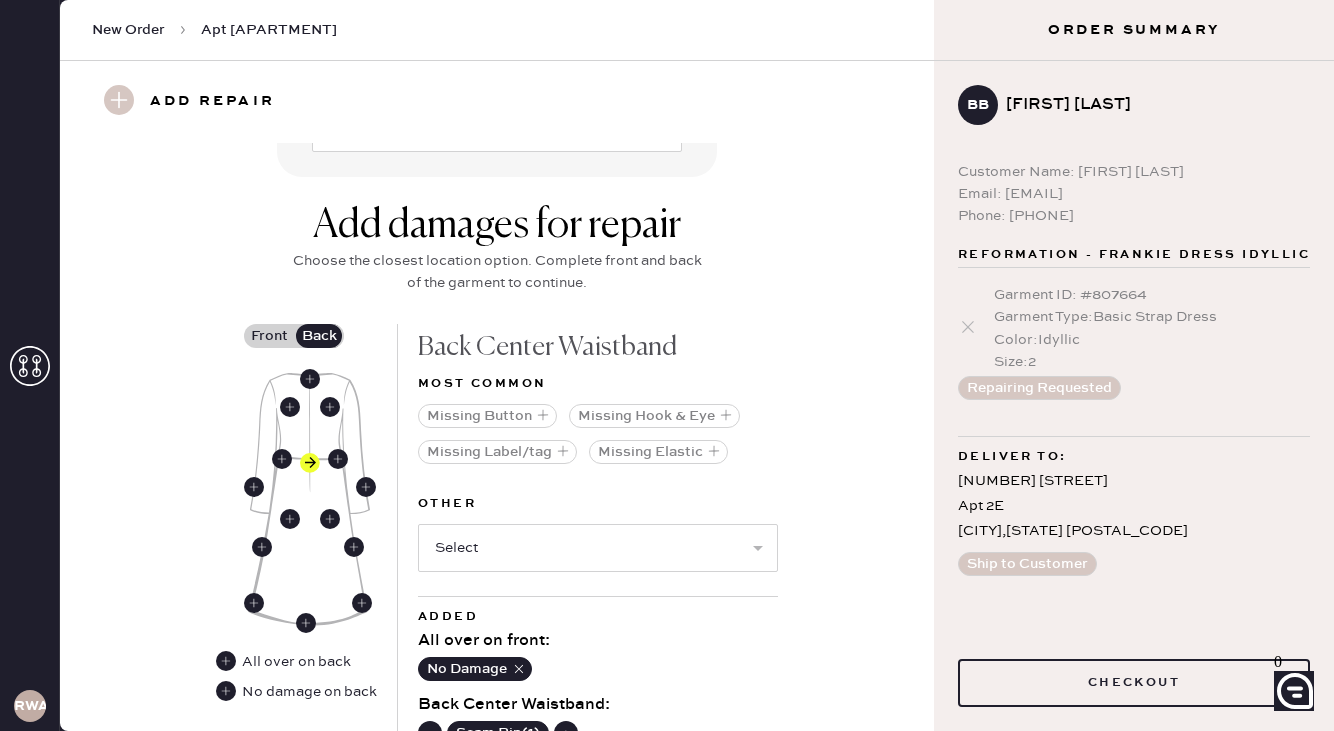 click on "Front" at bounding box center [269, 336] 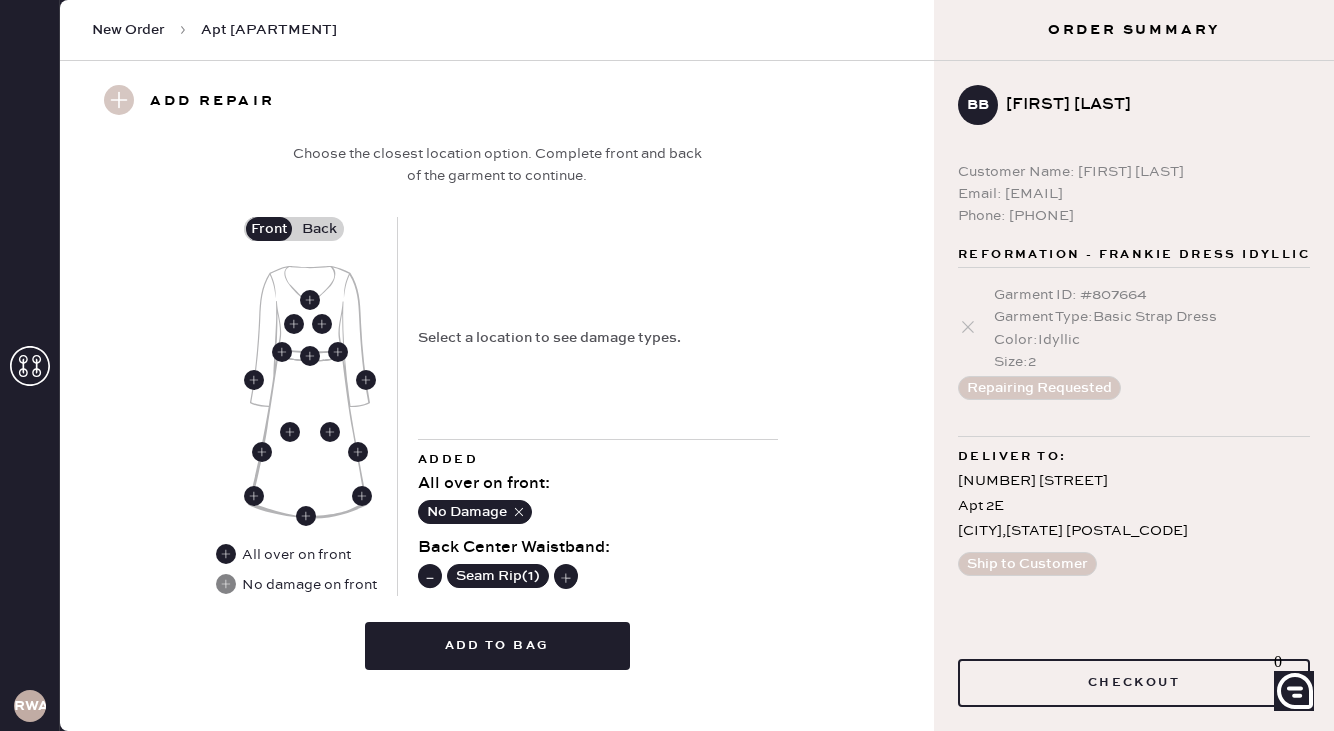 scroll, scrollTop: 835, scrollLeft: 0, axis: vertical 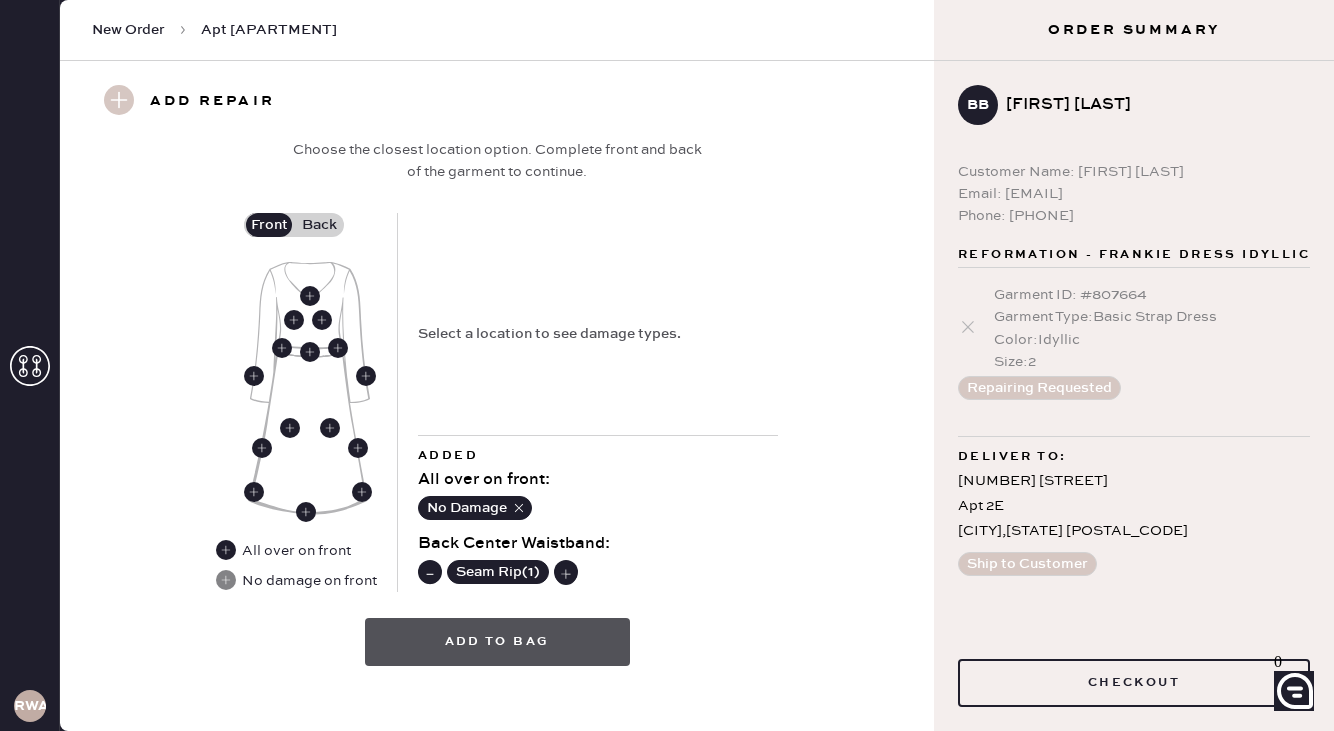 click on "Add to bag" at bounding box center [497, 642] 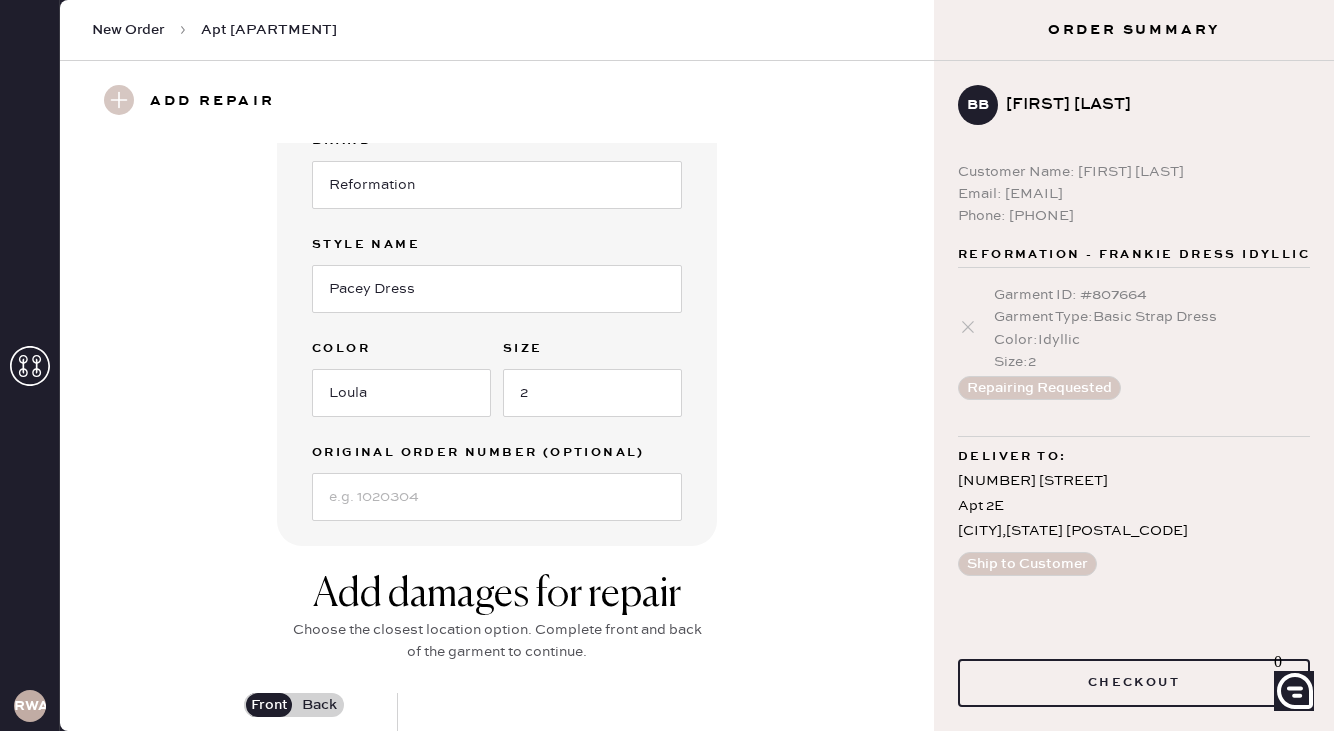scroll, scrollTop: 362, scrollLeft: 0, axis: vertical 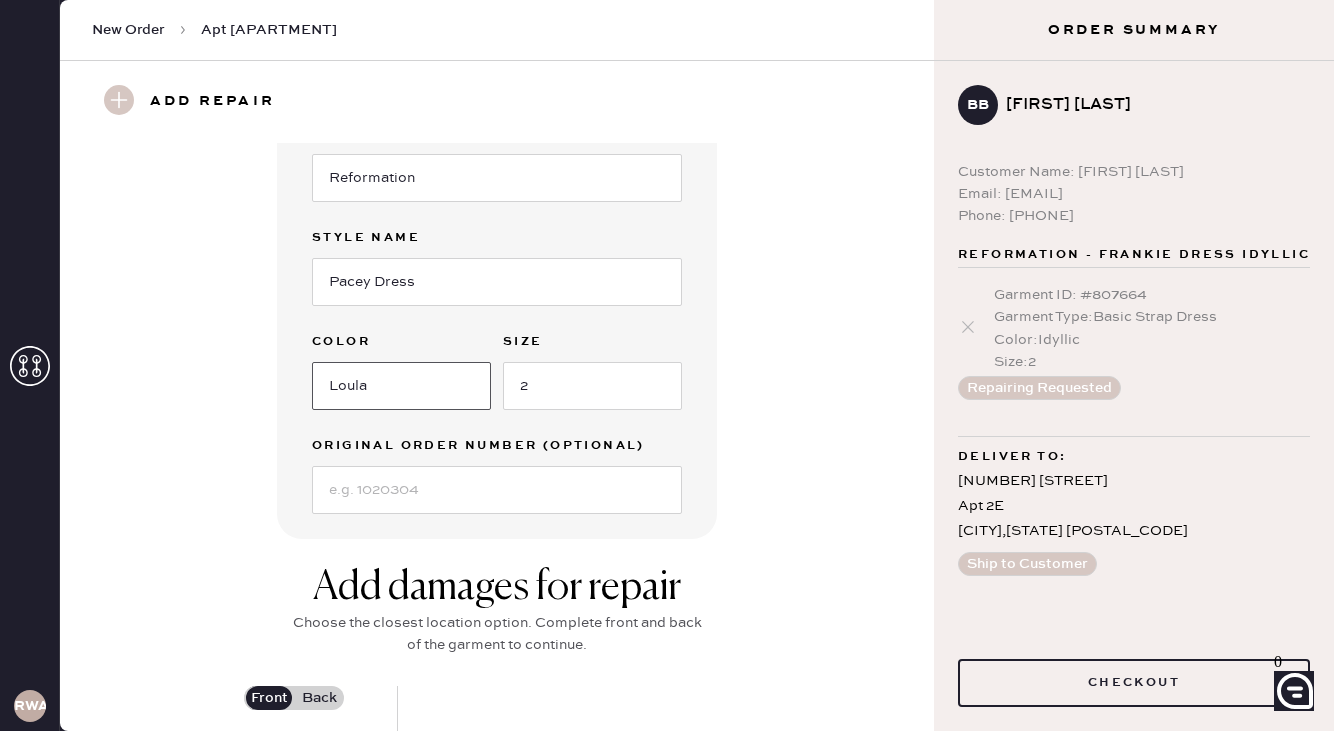 click on "Loula" at bounding box center [401, 386] 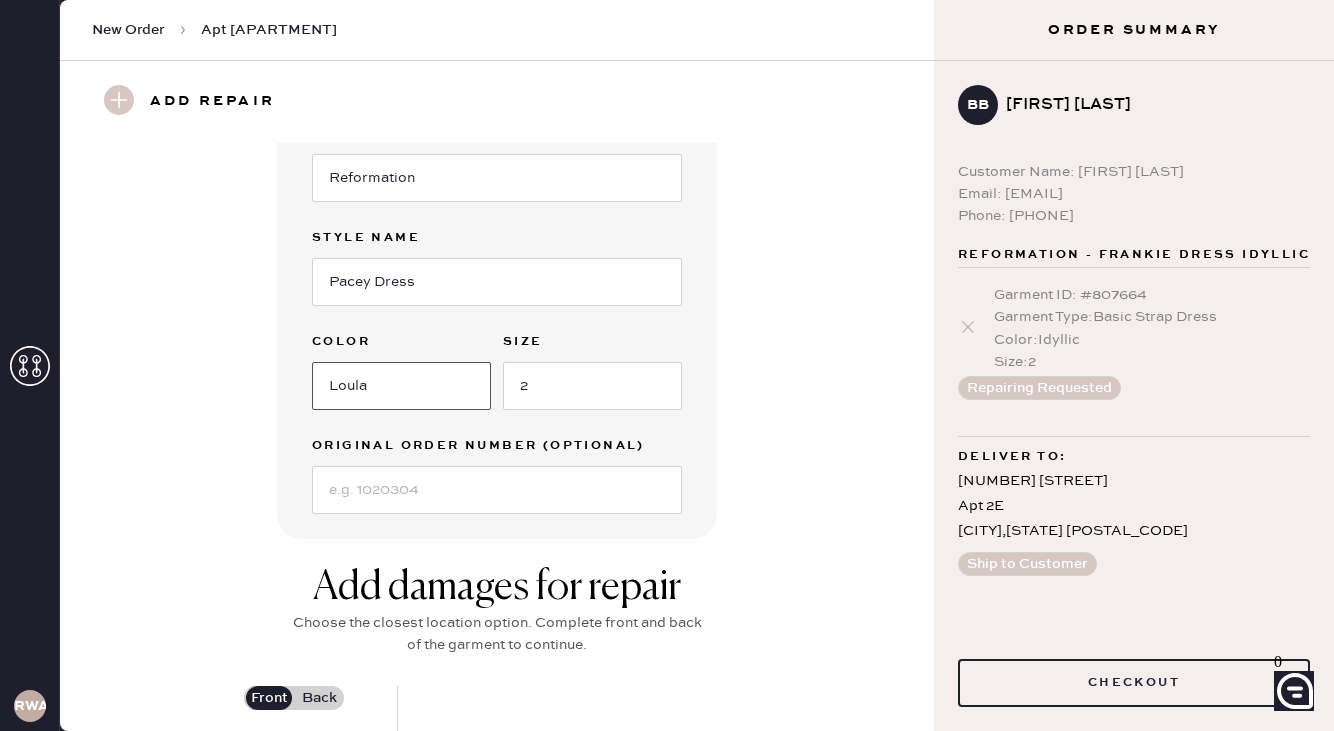click on "Loula" at bounding box center (401, 386) 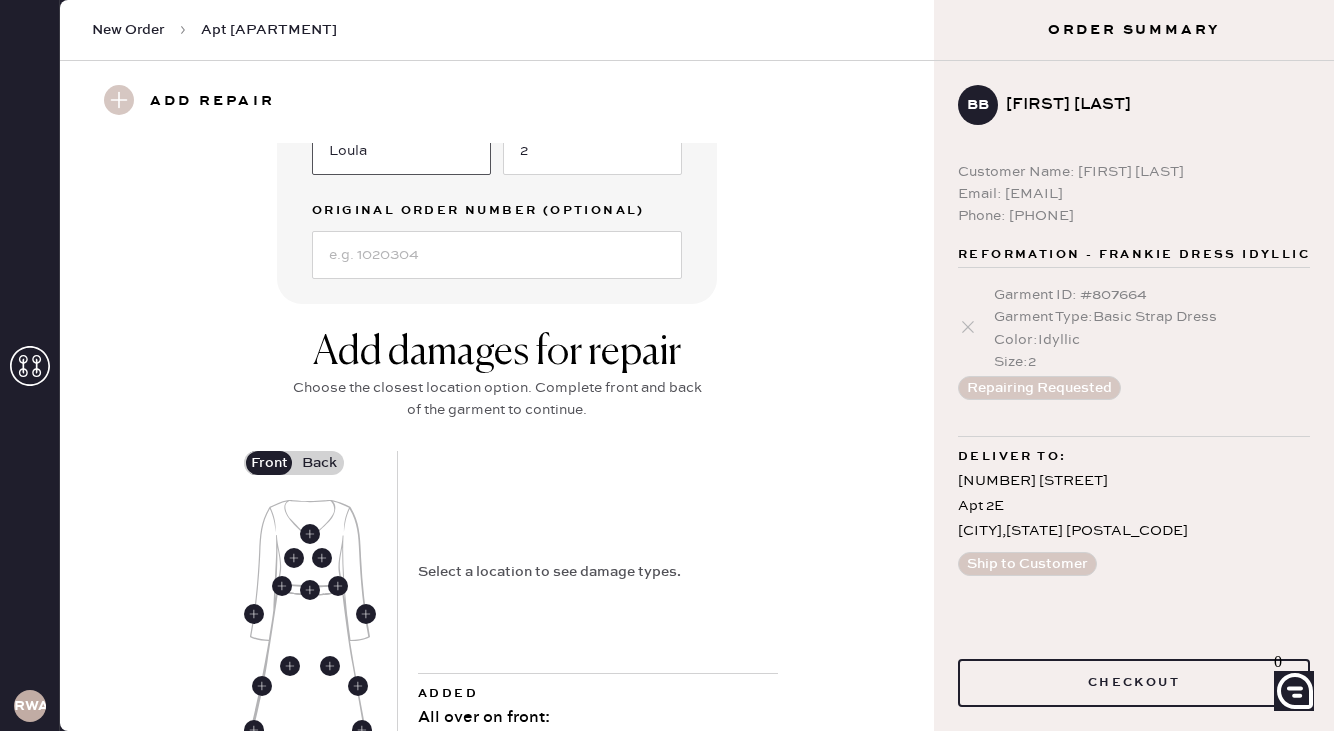 scroll, scrollTop: 835, scrollLeft: 0, axis: vertical 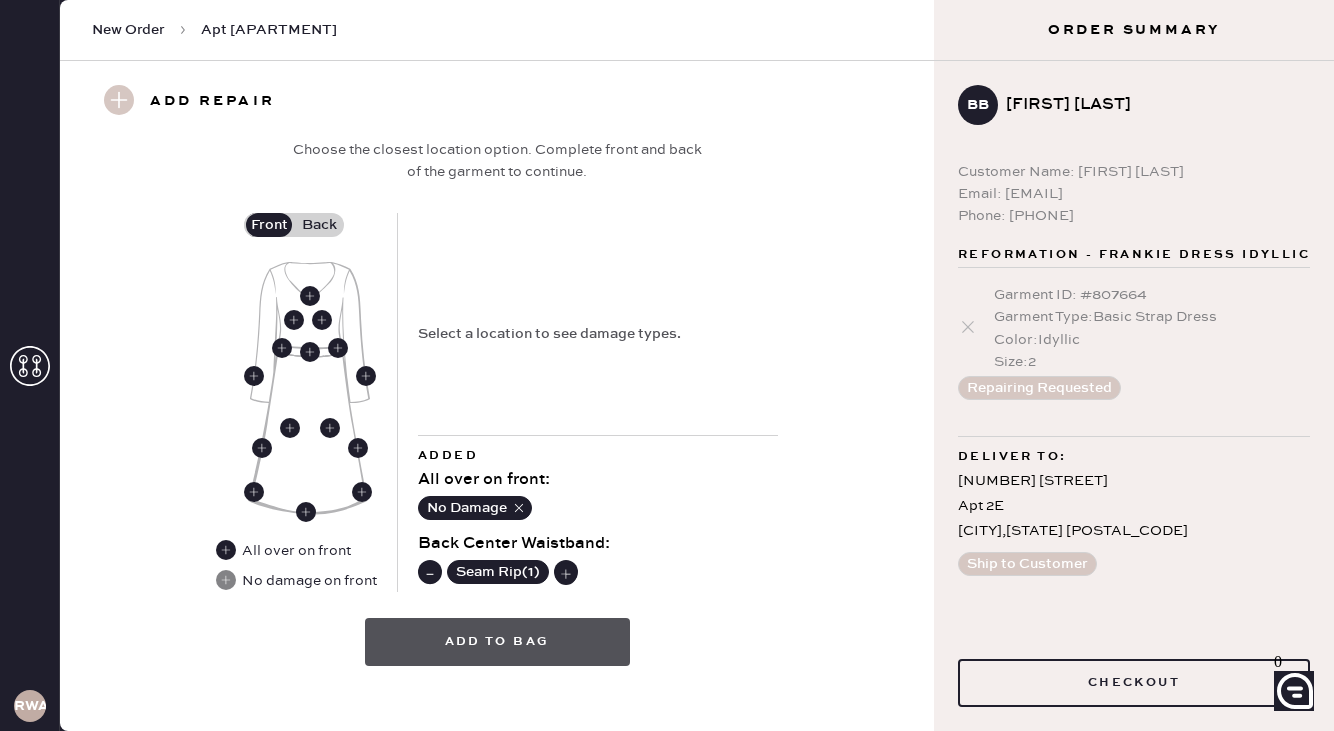 click on "Add to bag" at bounding box center [497, 642] 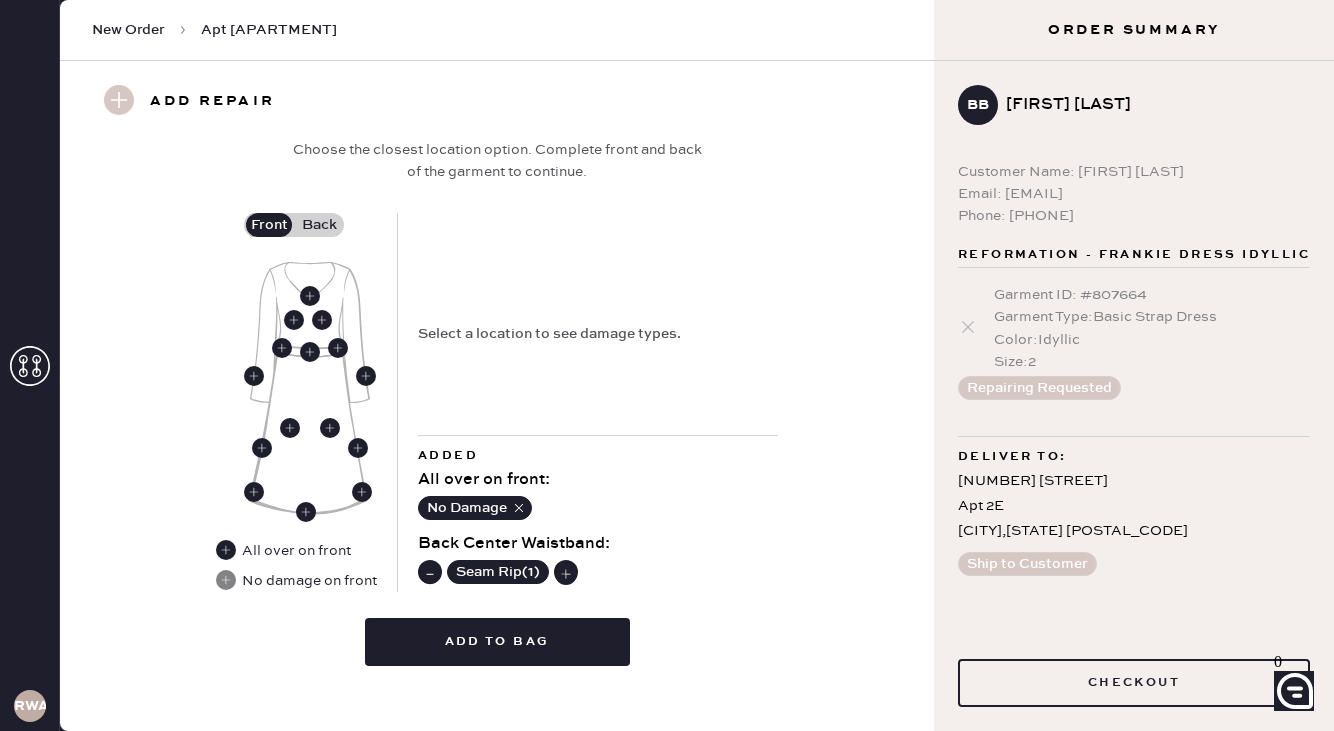 click on "All over on front :" at bounding box center [598, 480] 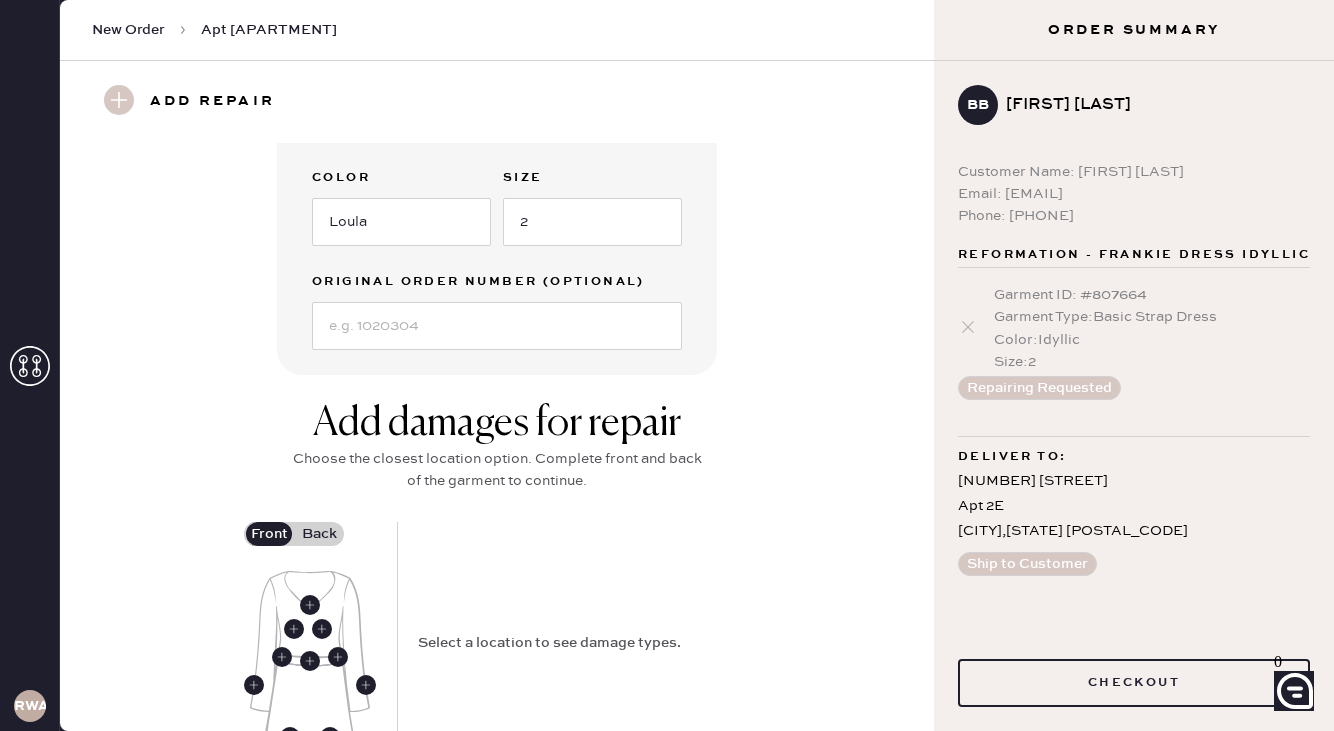 scroll, scrollTop: 527, scrollLeft: 0, axis: vertical 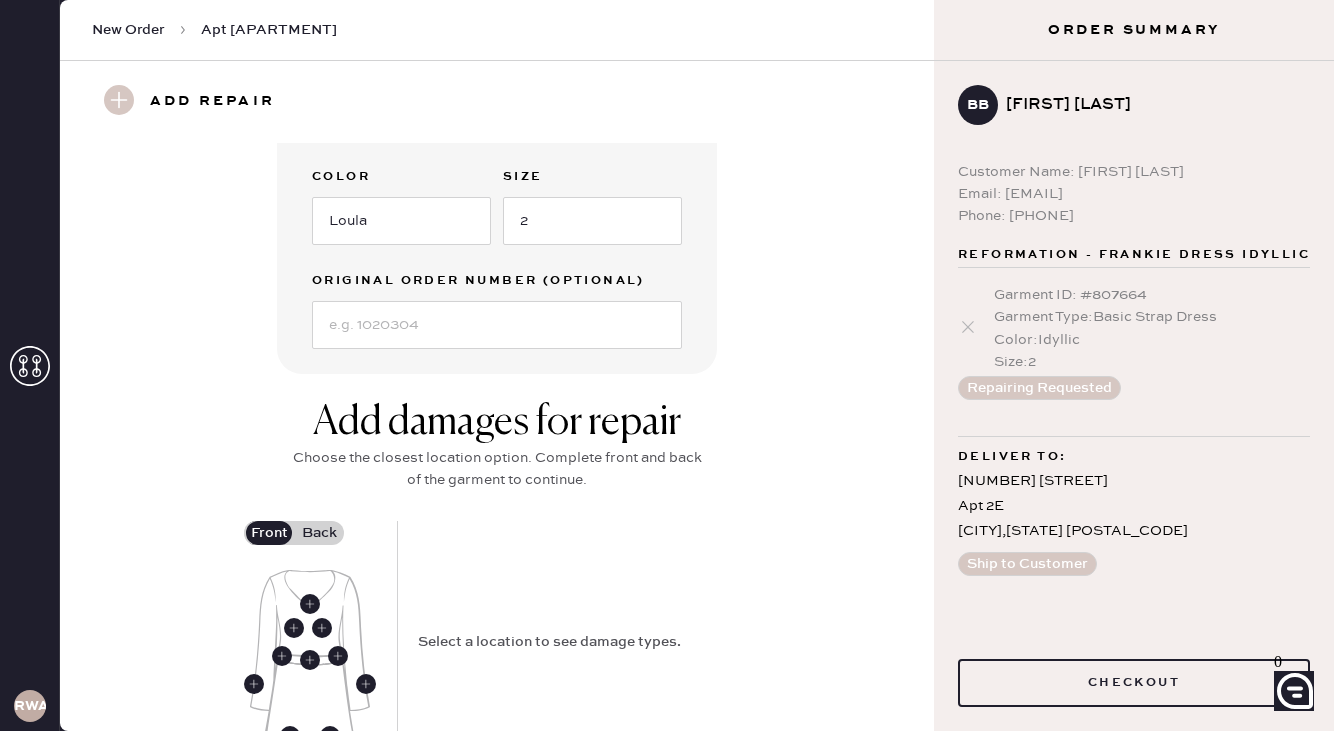 click on "Add damages for repair" at bounding box center (497, 423) 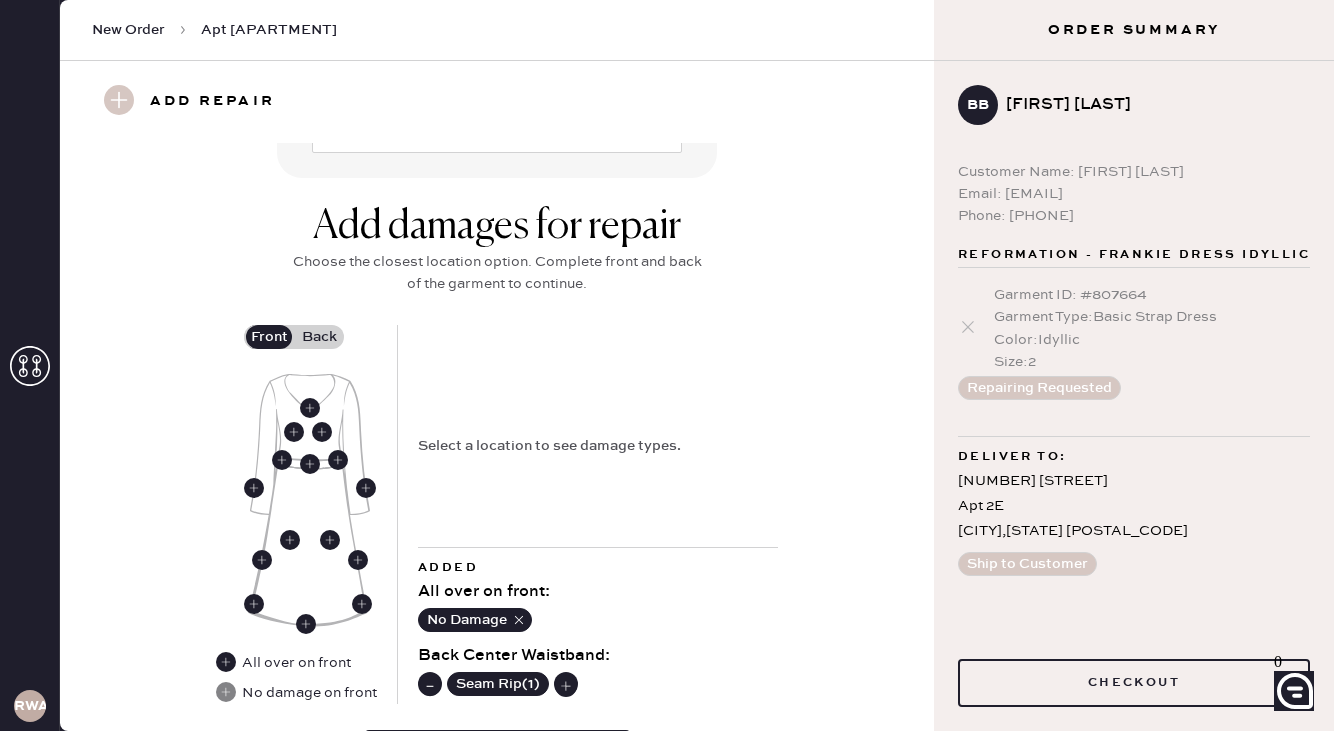 scroll, scrollTop: 808, scrollLeft: 0, axis: vertical 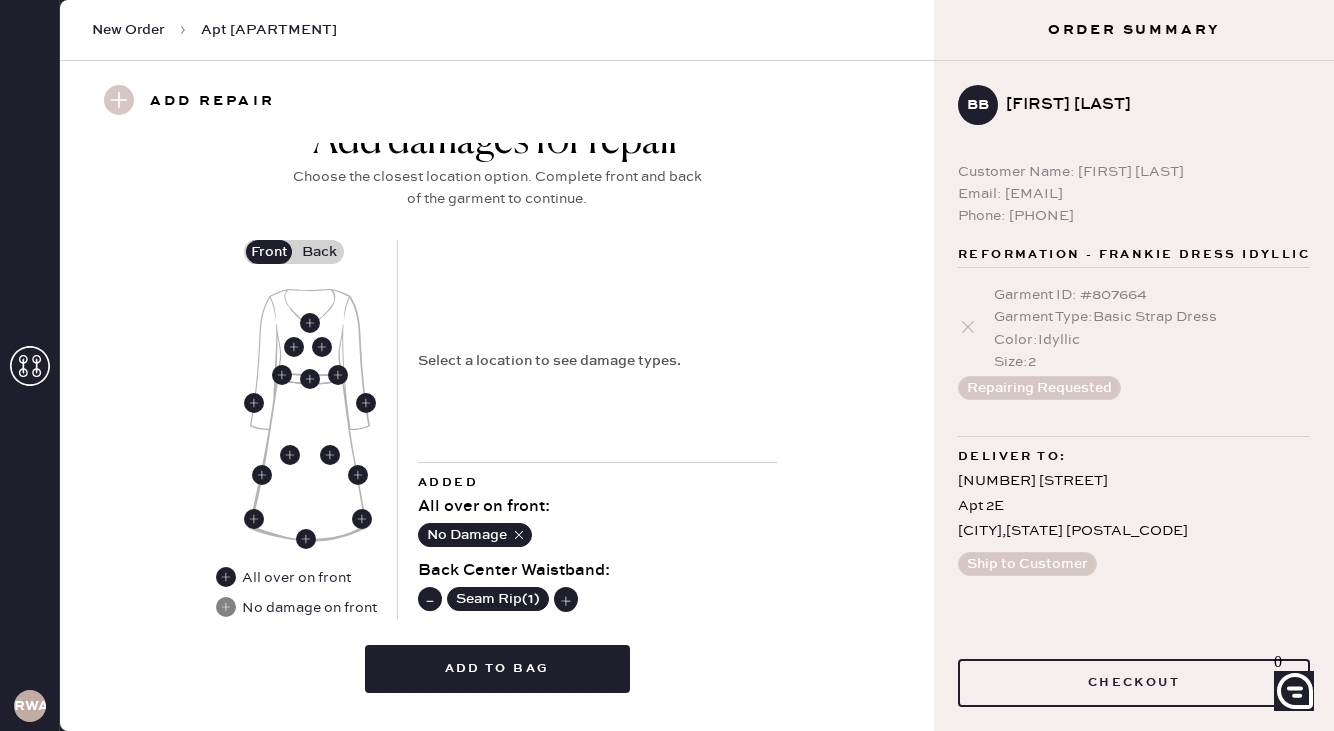 click on "Back" at bounding box center [319, 252] 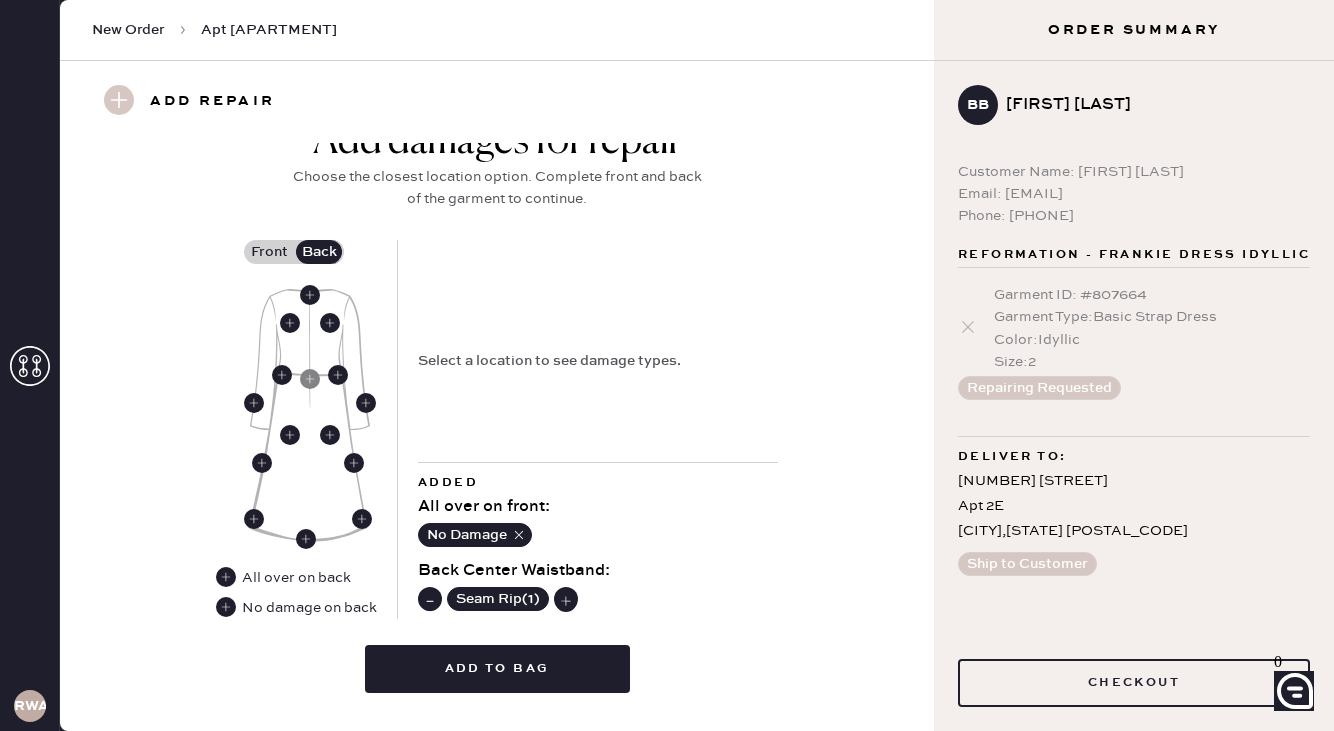 click on "Seam Rip ( 1 )" at bounding box center [598, 597] 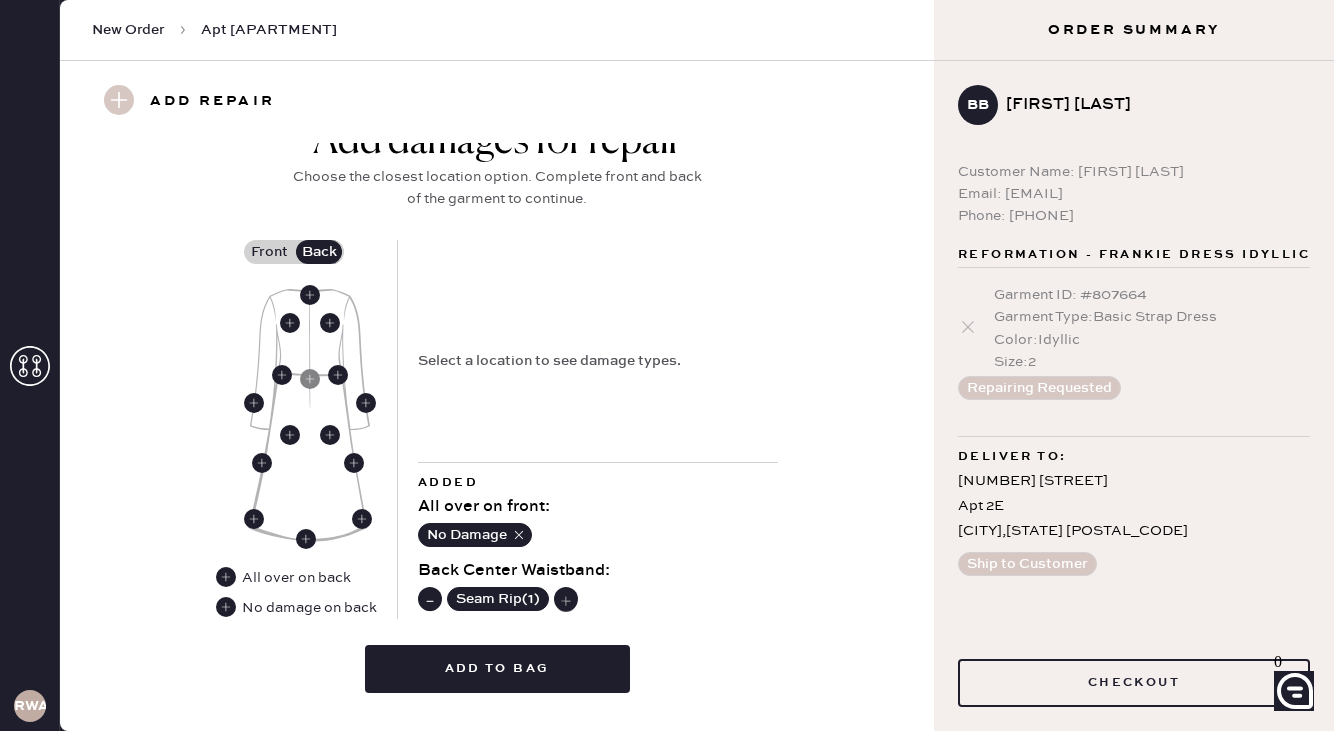 click at bounding box center [430, 600] 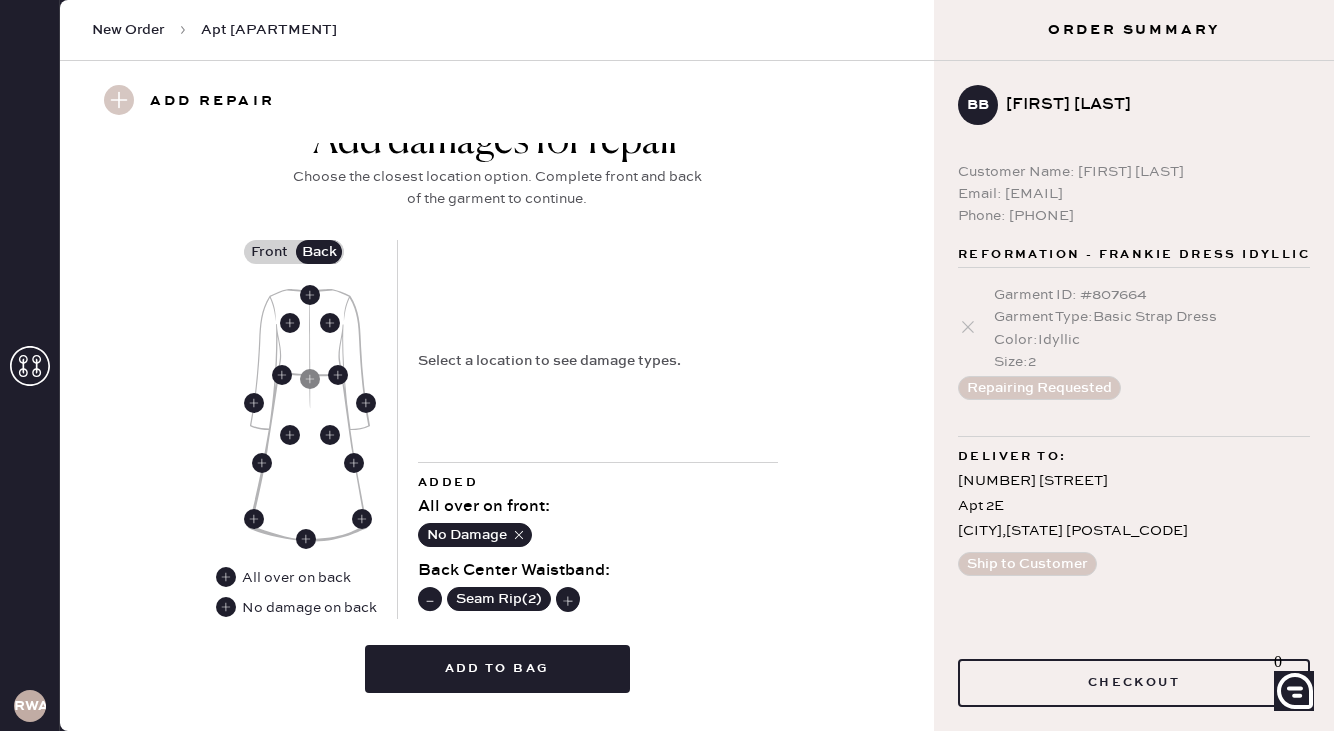 click at bounding box center (430, 600) 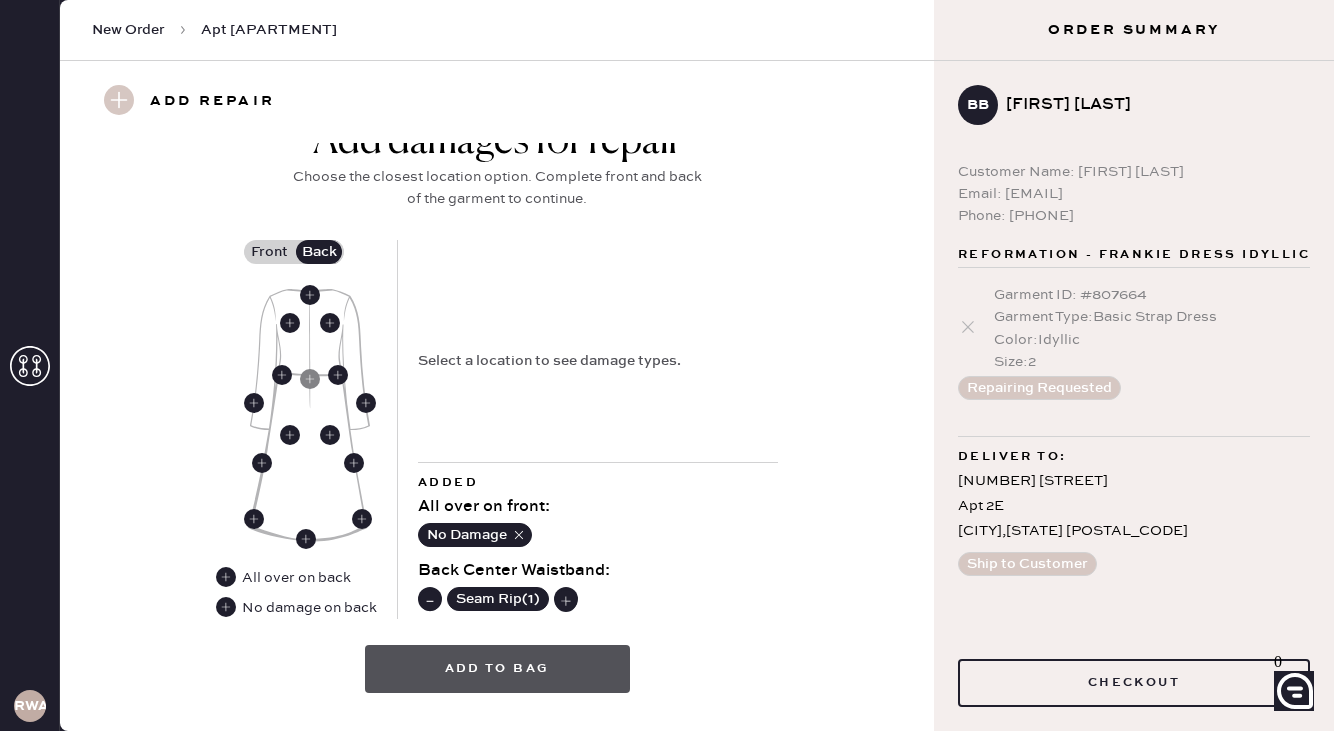 click on "Add to bag" at bounding box center [497, 669] 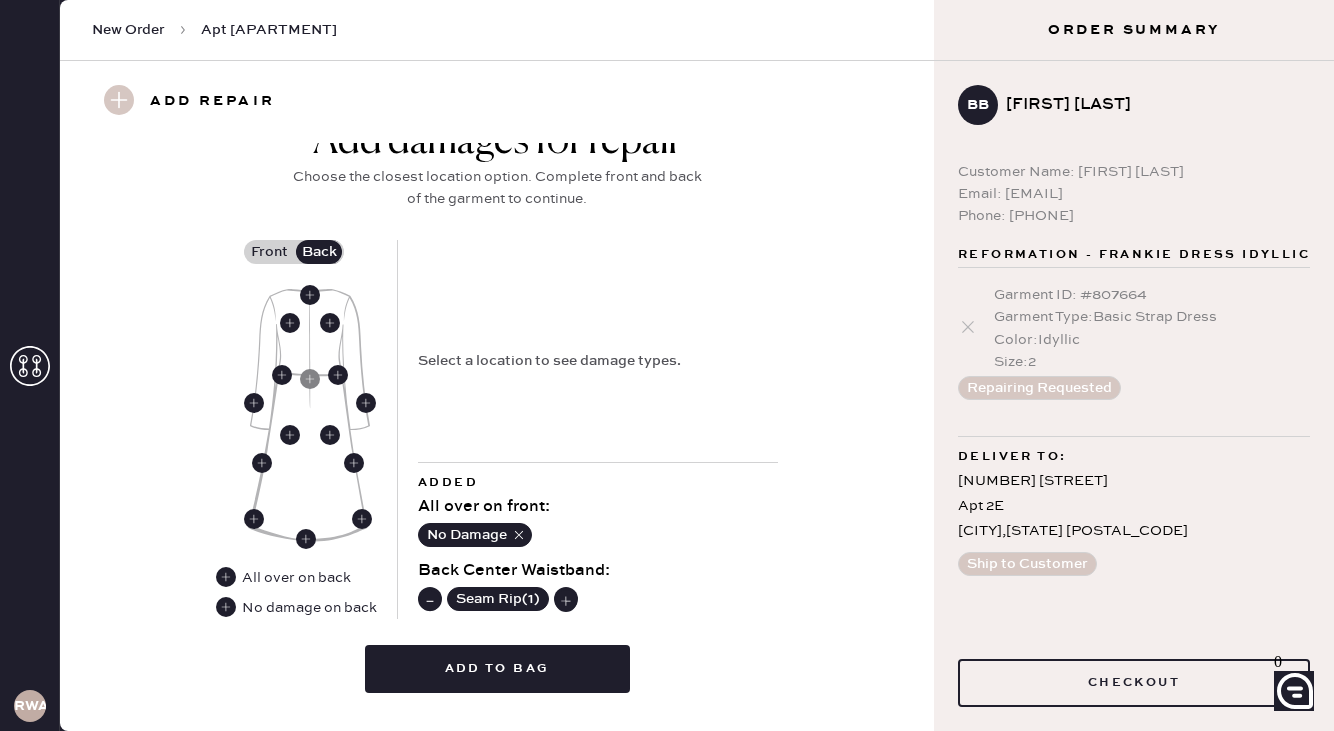 click on "No Damage" at bounding box center [598, 535] 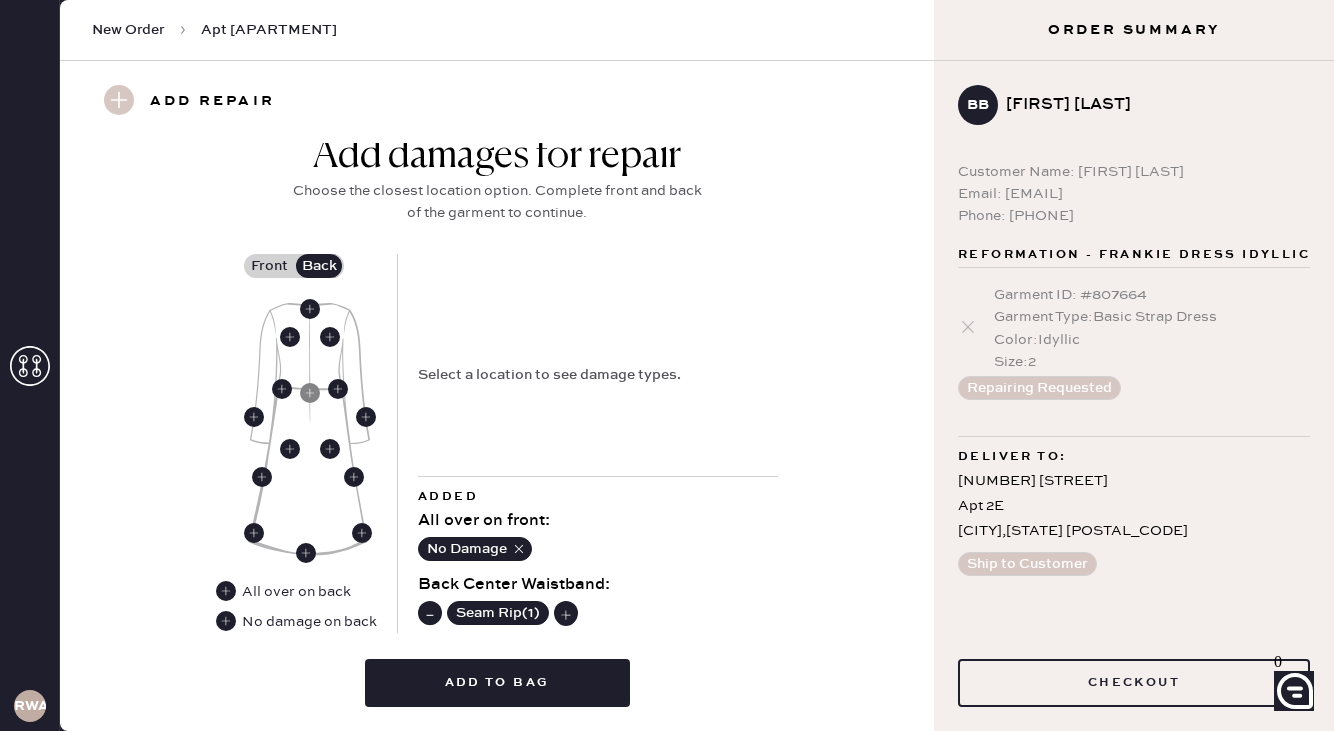 scroll, scrollTop: 835, scrollLeft: 0, axis: vertical 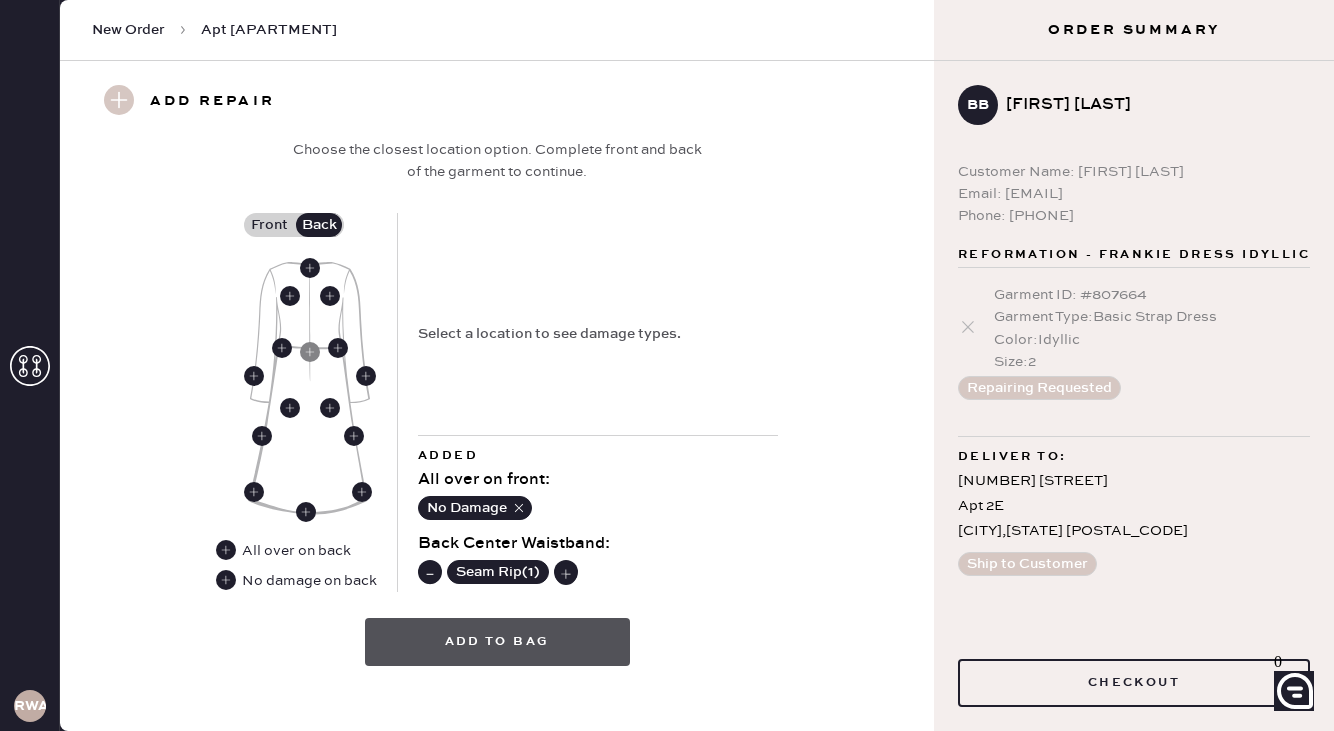 click on "Add to bag" at bounding box center (497, 642) 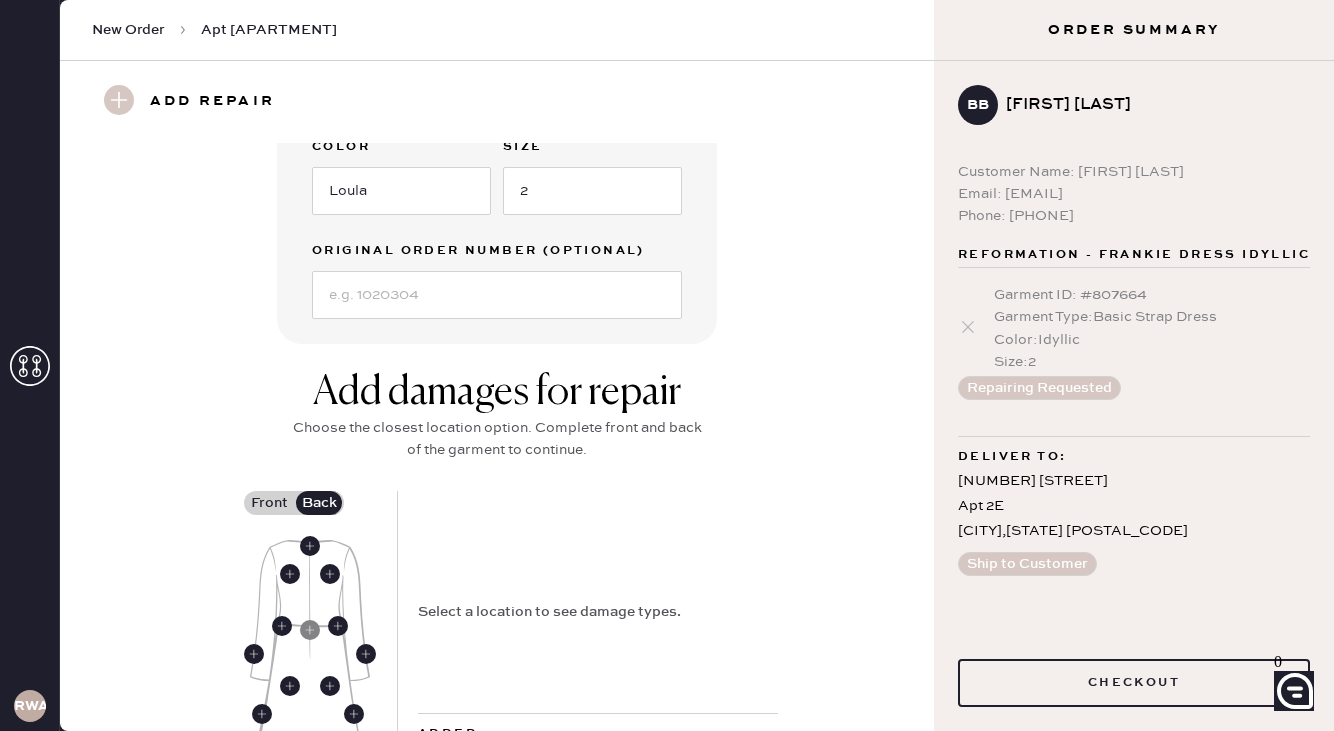 scroll, scrollTop: 0, scrollLeft: 0, axis: both 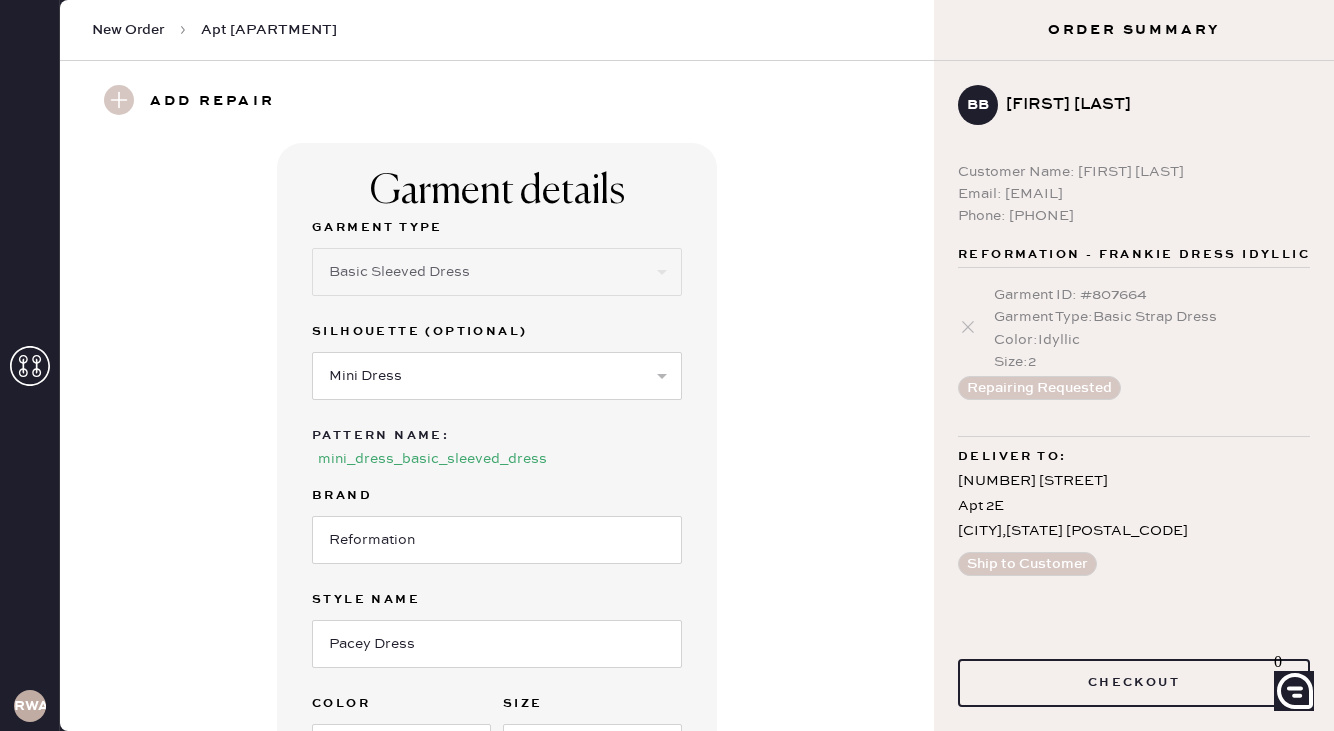 click at bounding box center [119, 100] 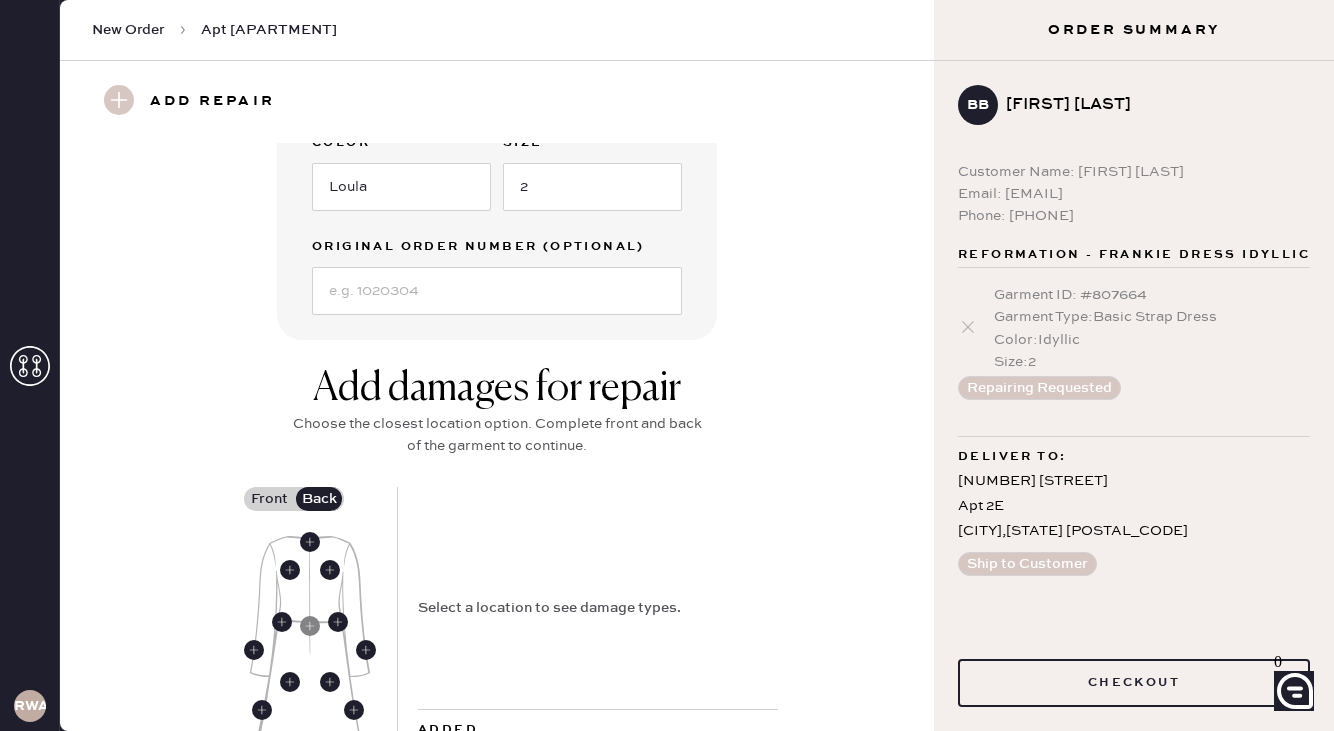 scroll, scrollTop: 835, scrollLeft: 0, axis: vertical 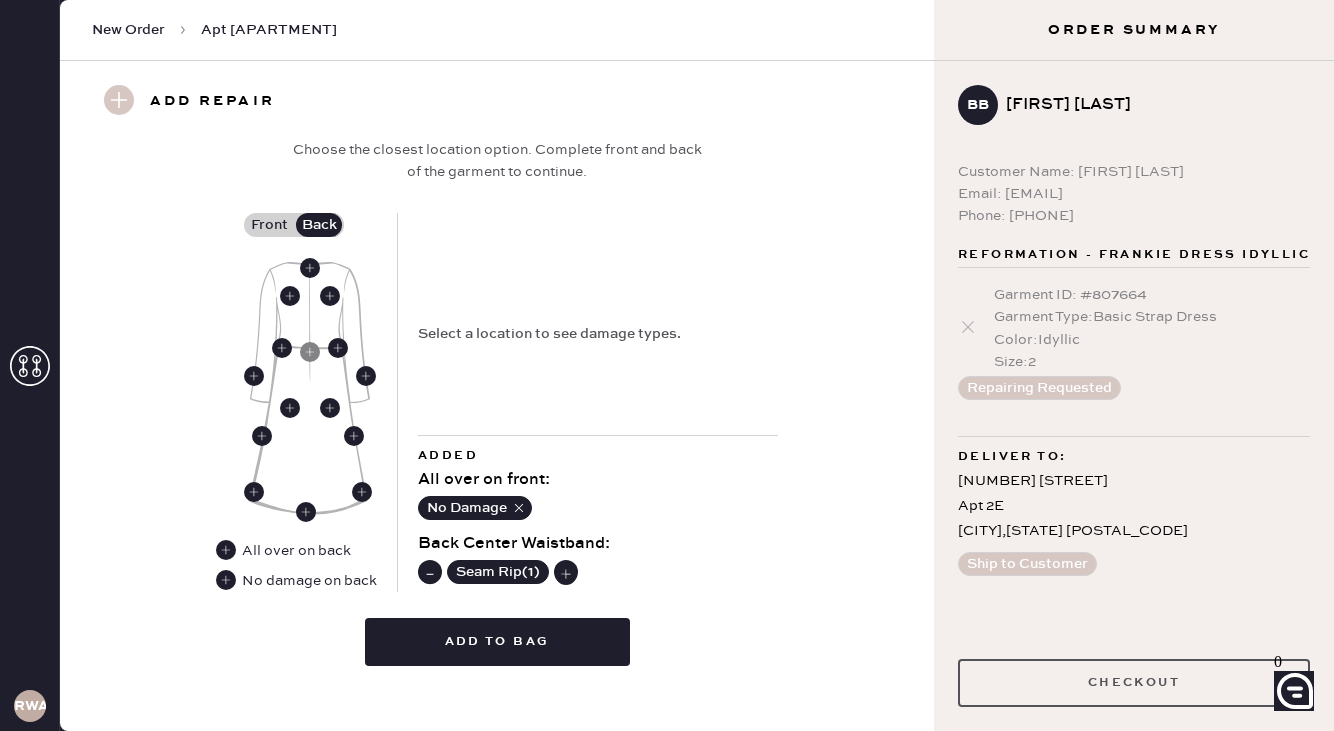 click on "Checkout" at bounding box center (1134, 683) 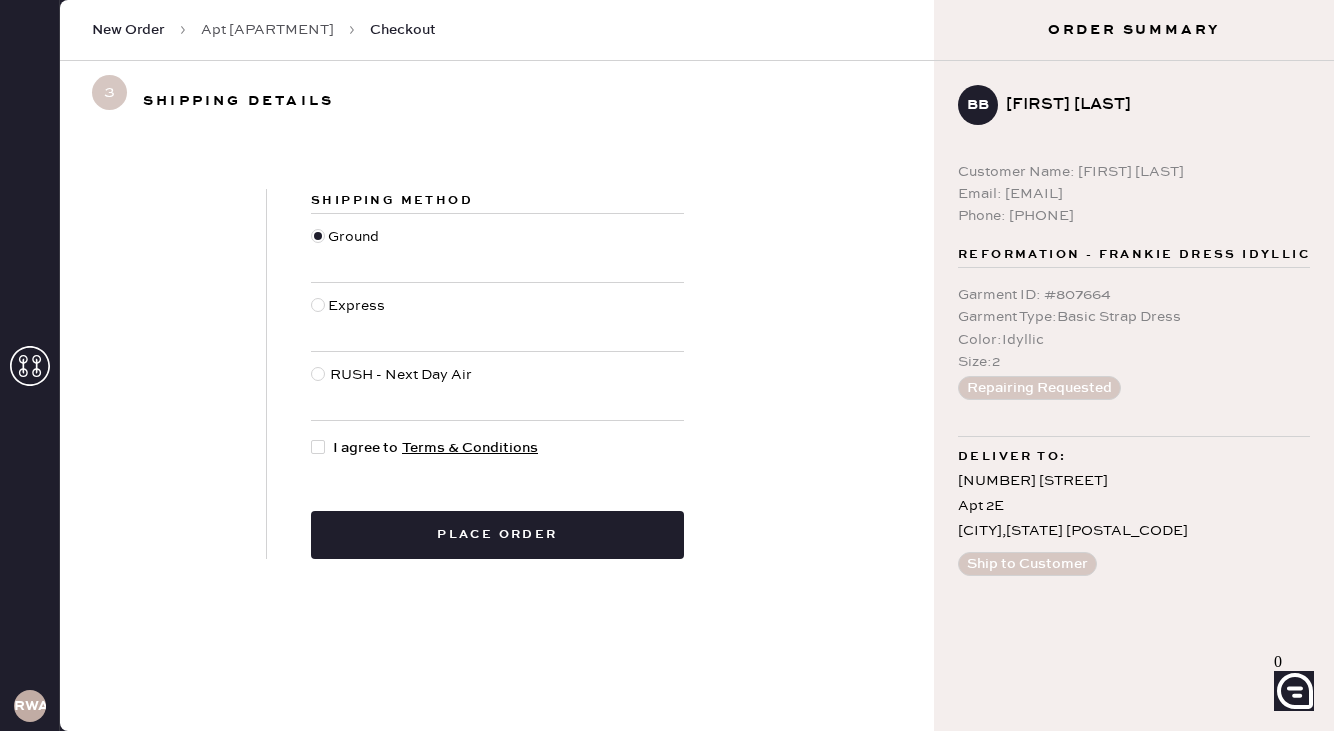 click at bounding box center [318, 447] 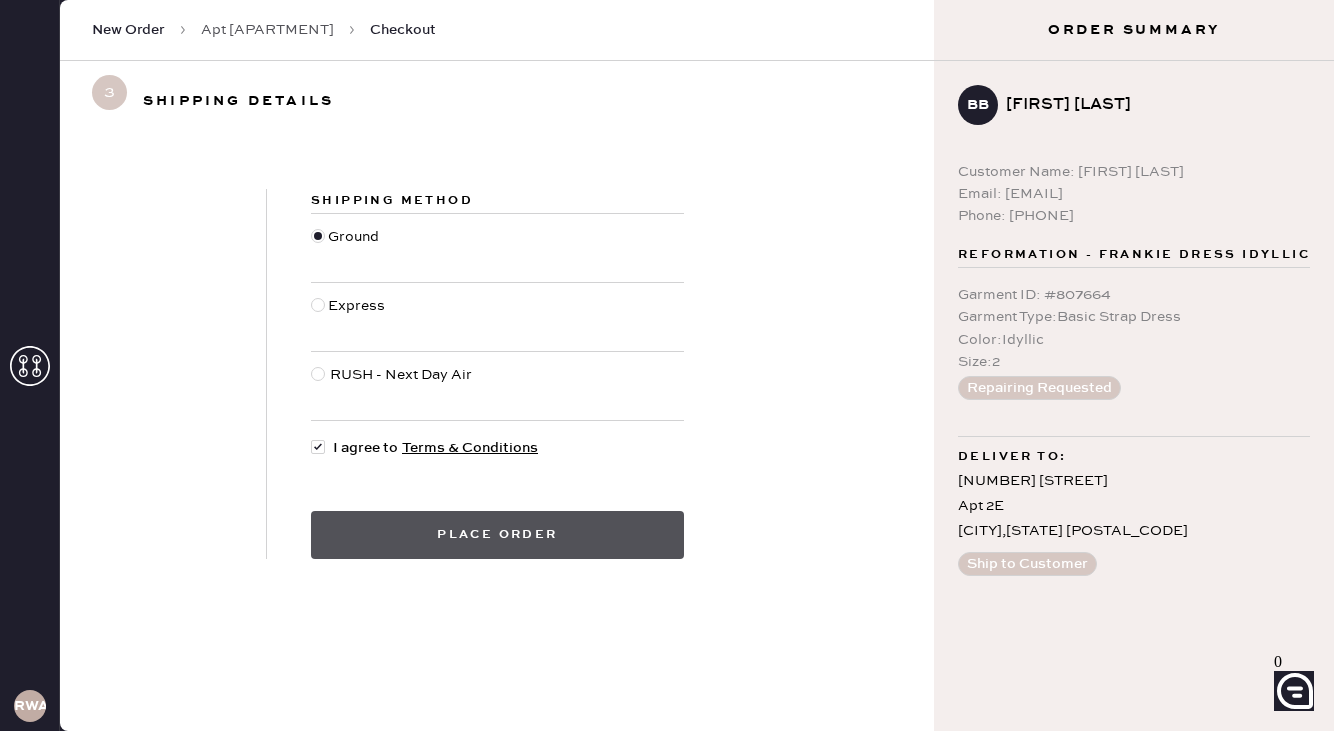 click on "Place order" at bounding box center [497, 535] 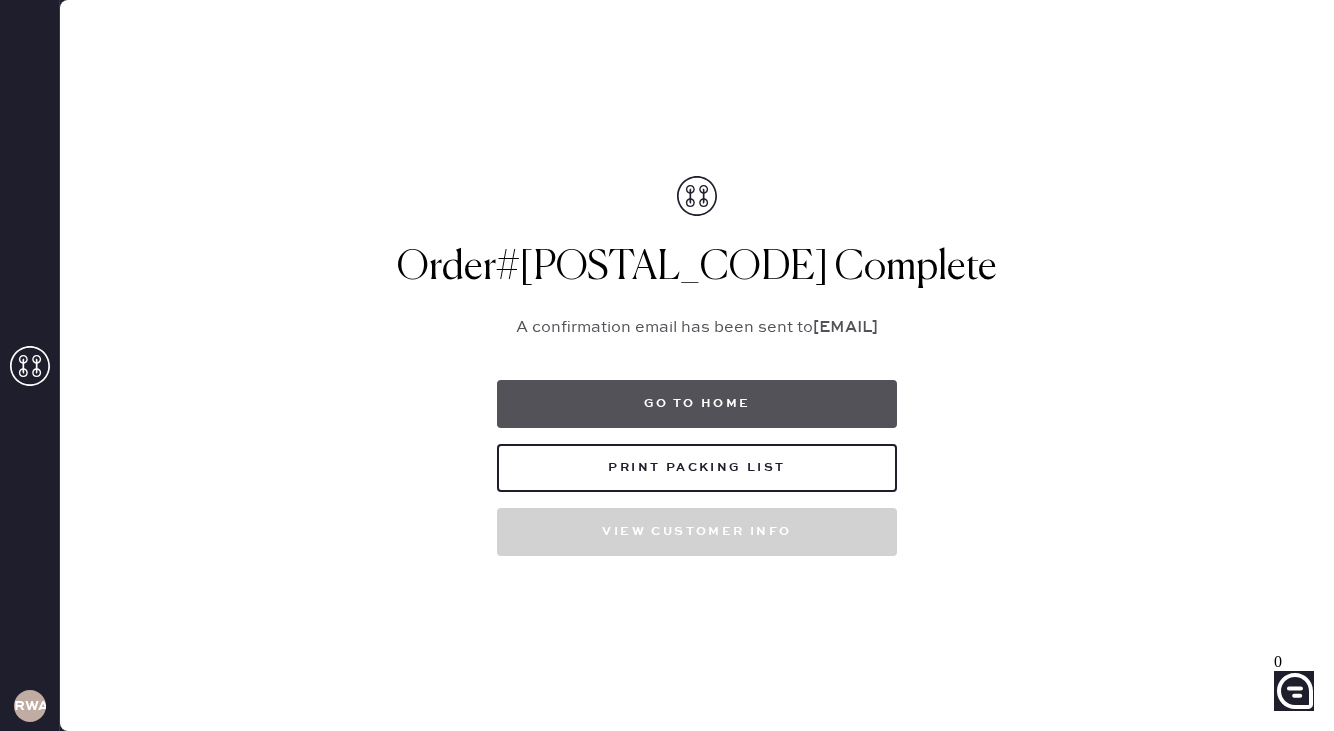 click on "Go to home" at bounding box center [697, 404] 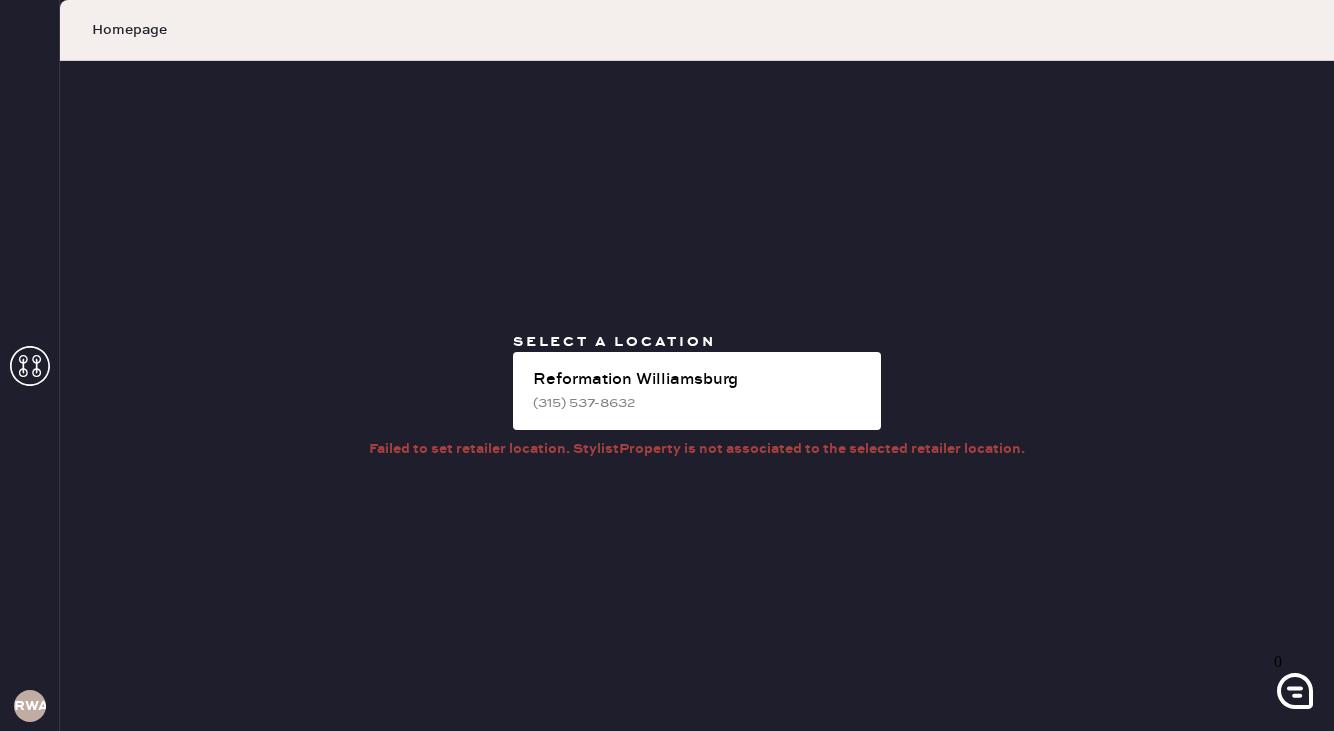 click at bounding box center [30, 366] 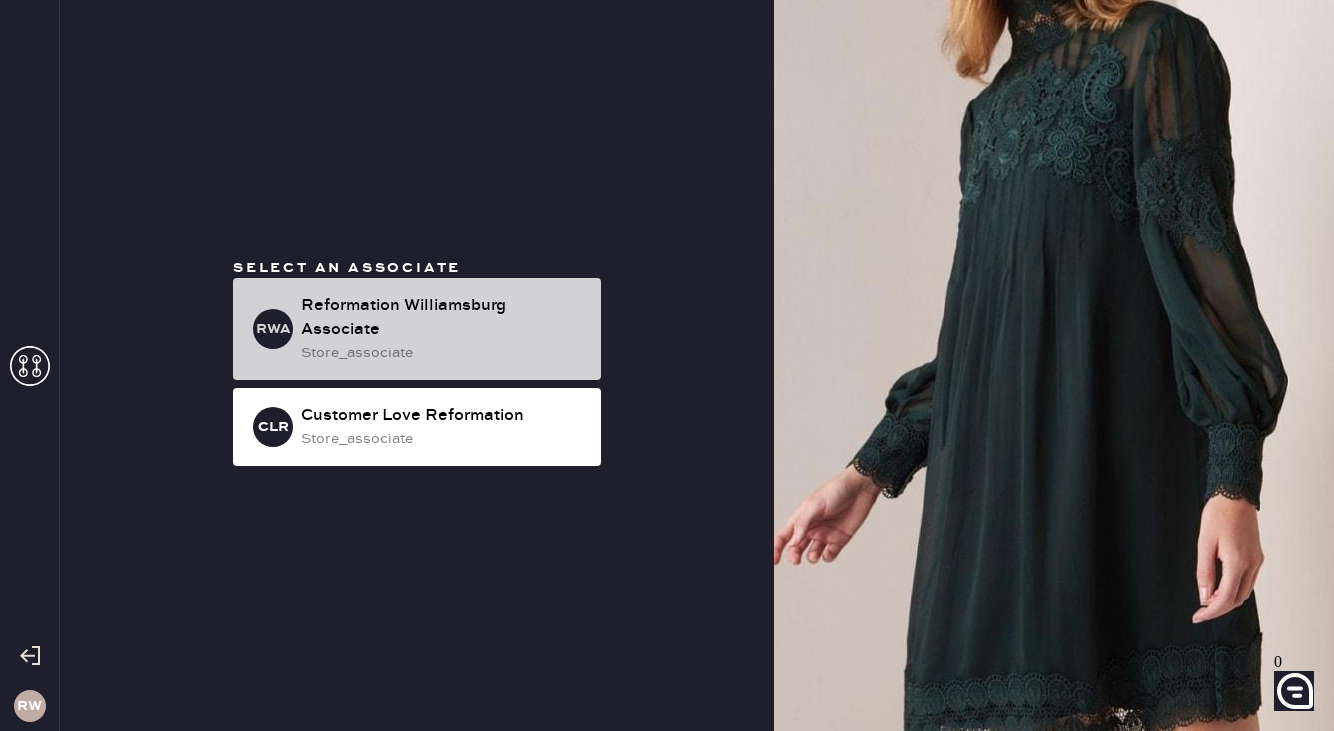 click on "Reformation Williamsburg Associate" at bounding box center [443, 318] 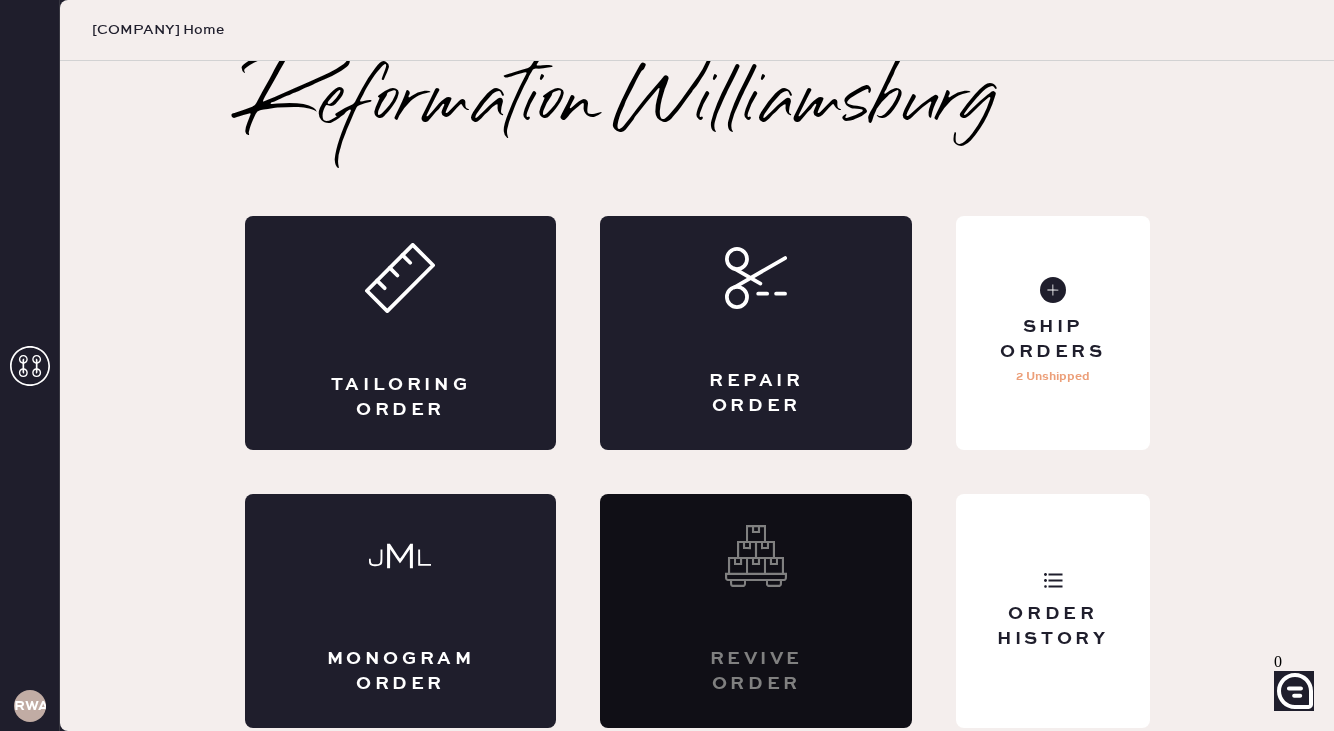 click on "Reformation Williamsburg Tailoring Order Repair Order Monogram Order Revive order Order History Ship Orders 2 Unshipped" at bounding box center (697, 396) 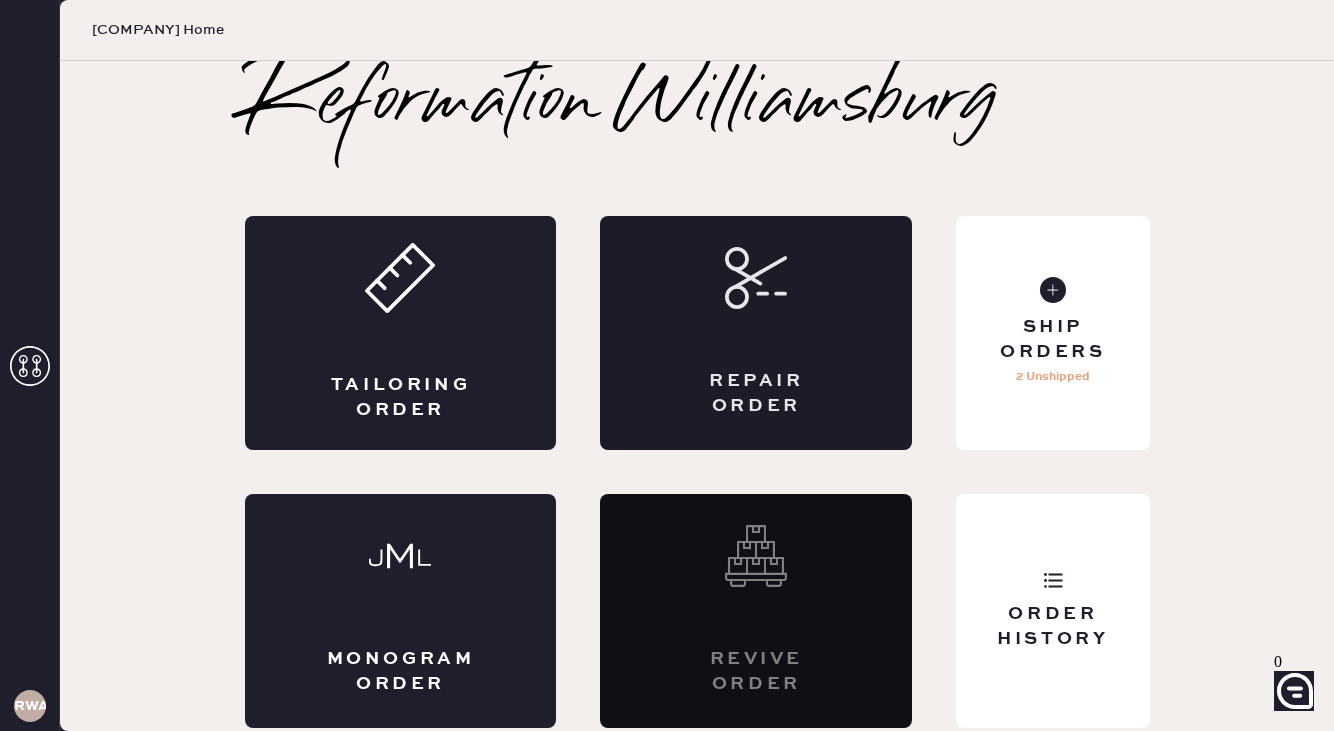 click on "Repair Order" at bounding box center (756, 333) 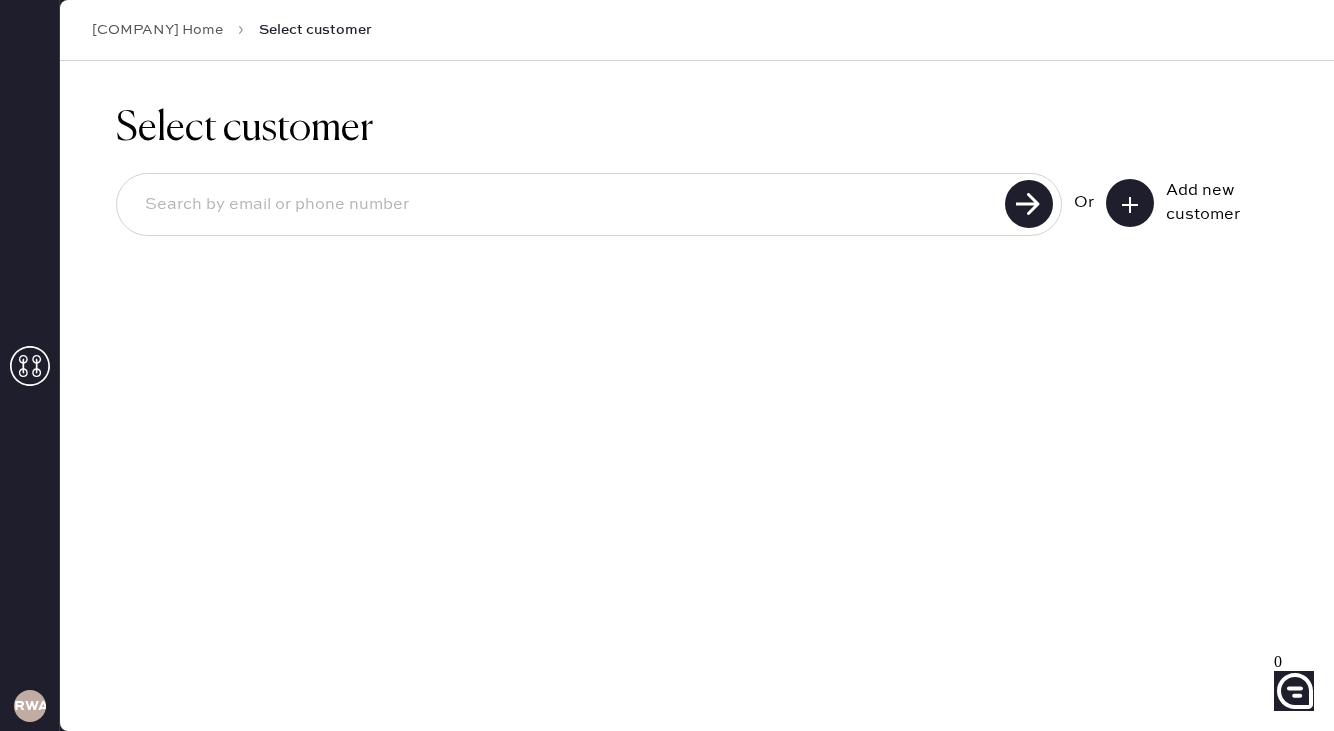 click at bounding box center (564, 205) 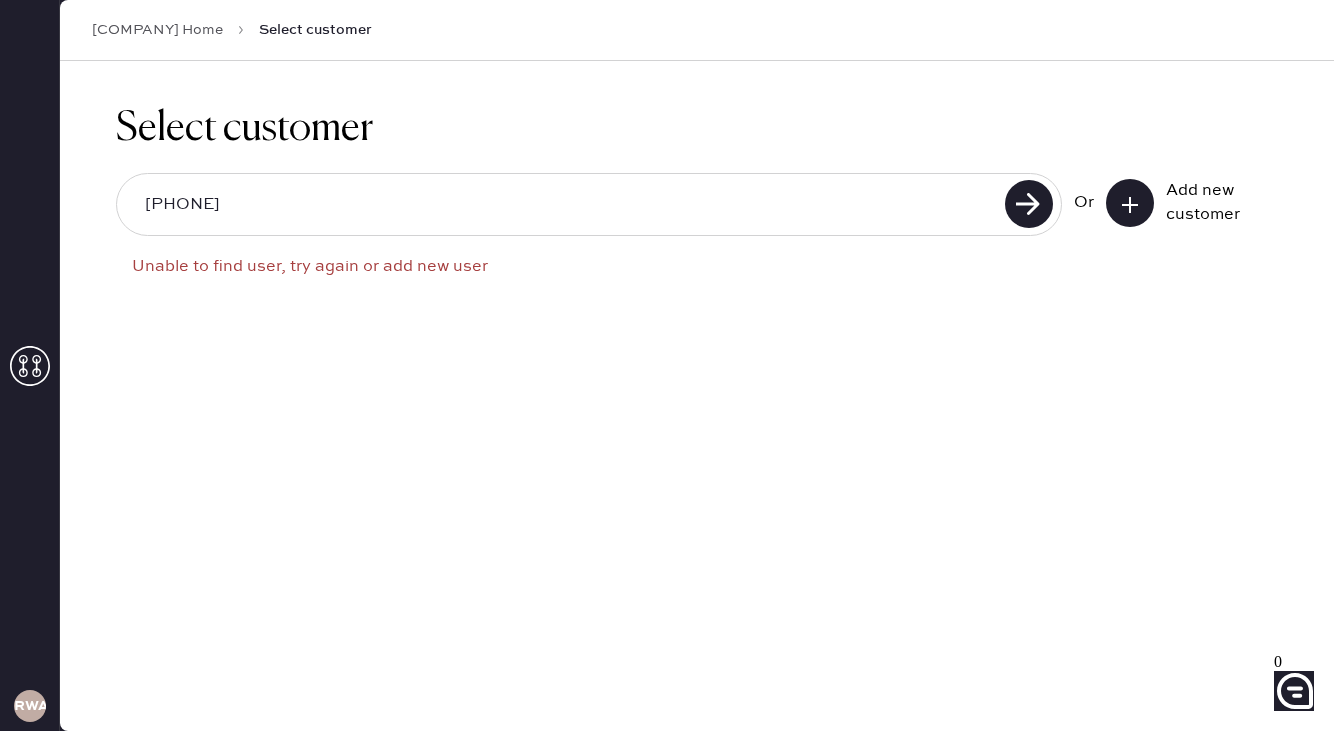 click on "[PHONE]" at bounding box center (564, 205) 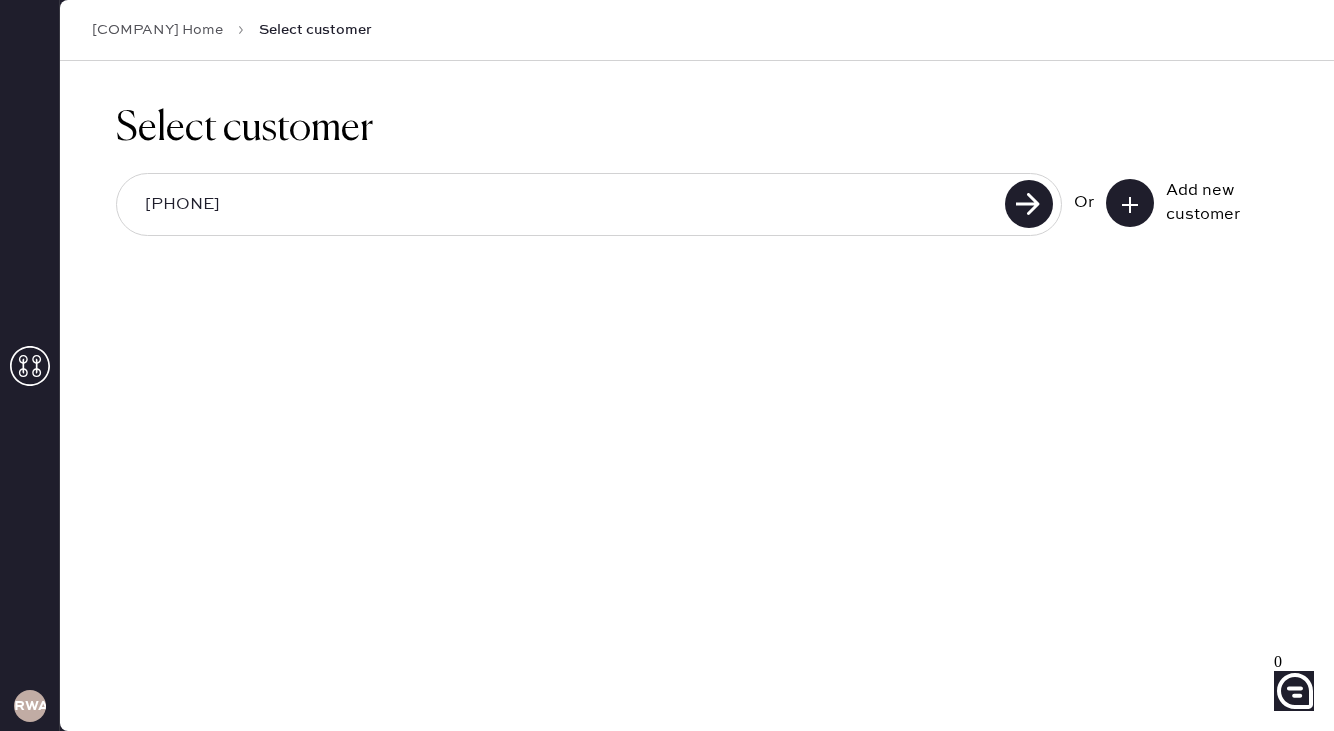 type on "[PHONE]" 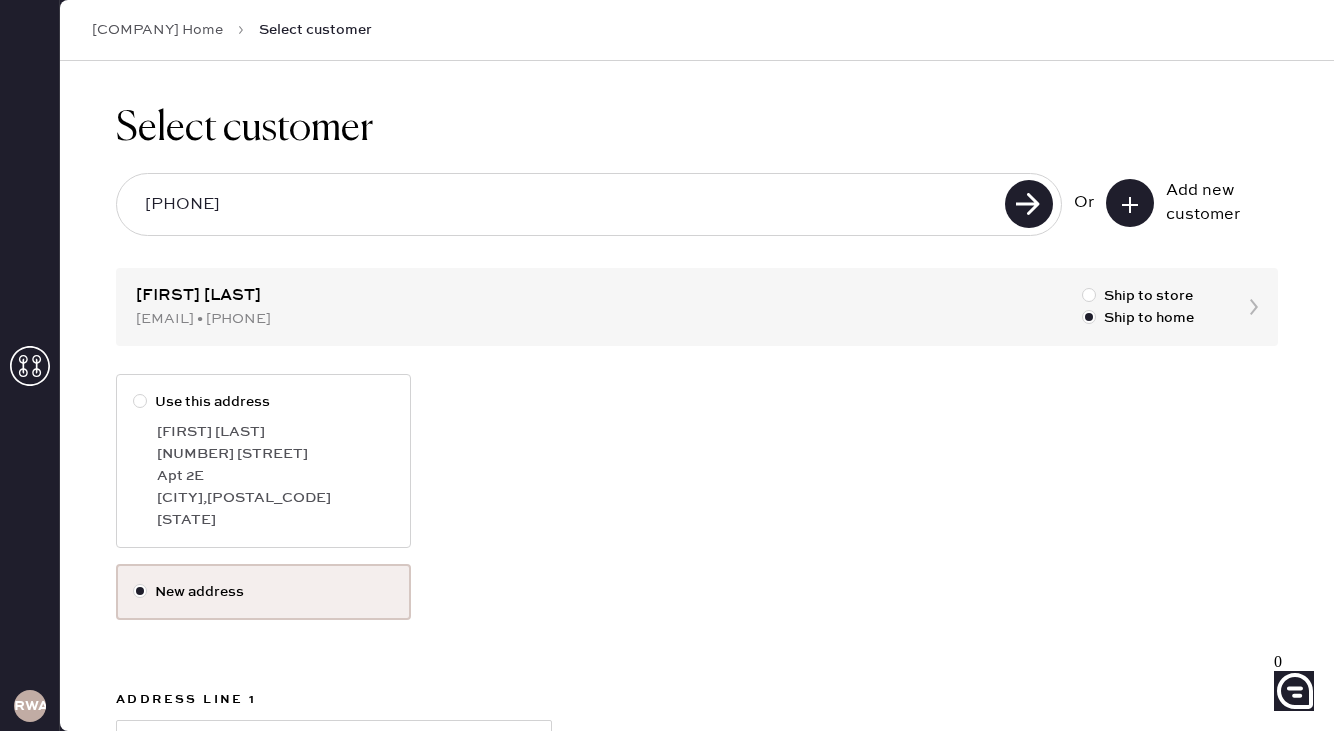 click at bounding box center (144, 402) 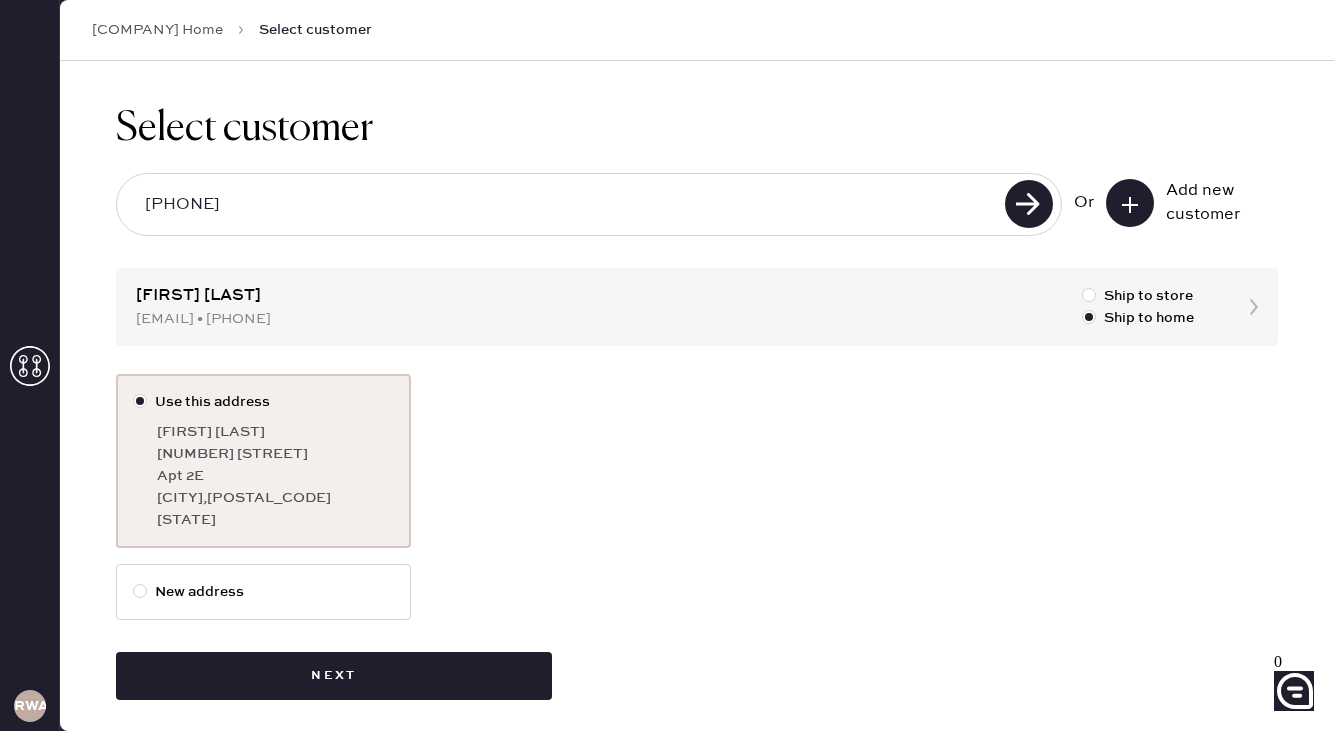 scroll, scrollTop: 13, scrollLeft: 0, axis: vertical 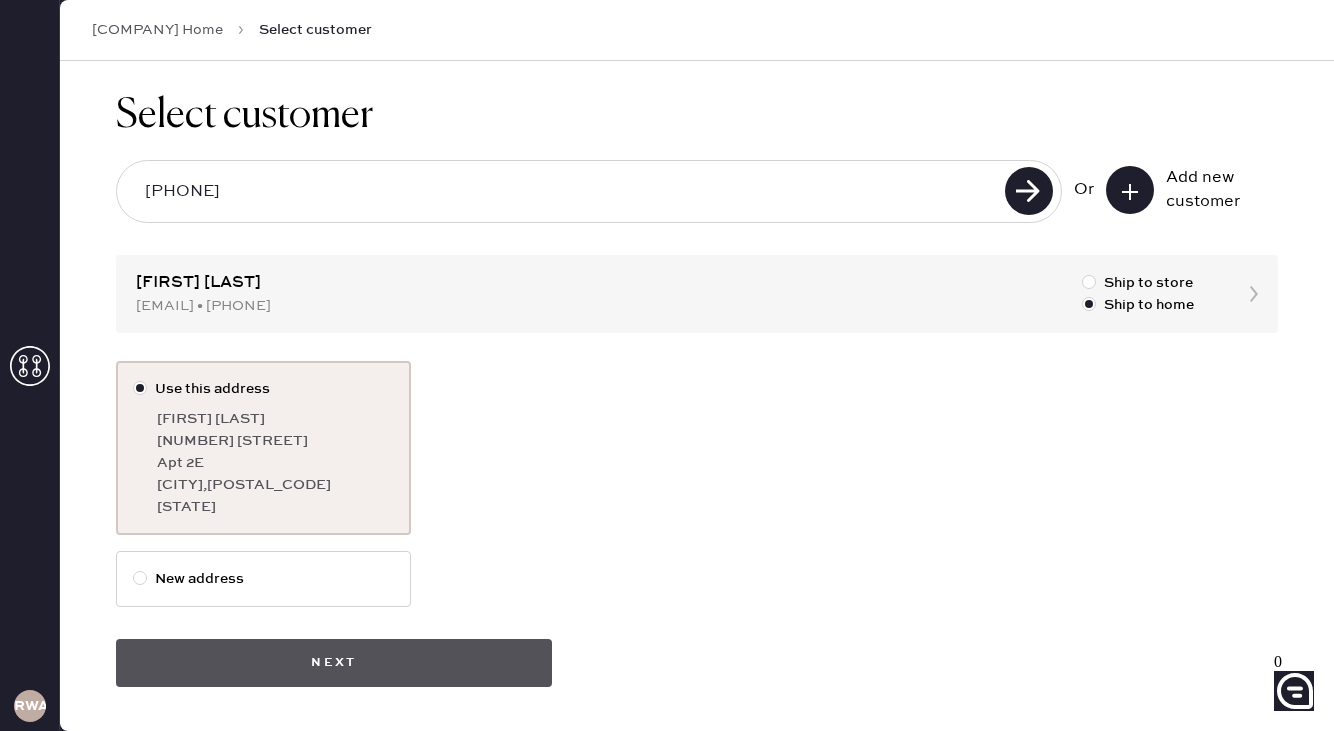 click on "Next" at bounding box center [334, 663] 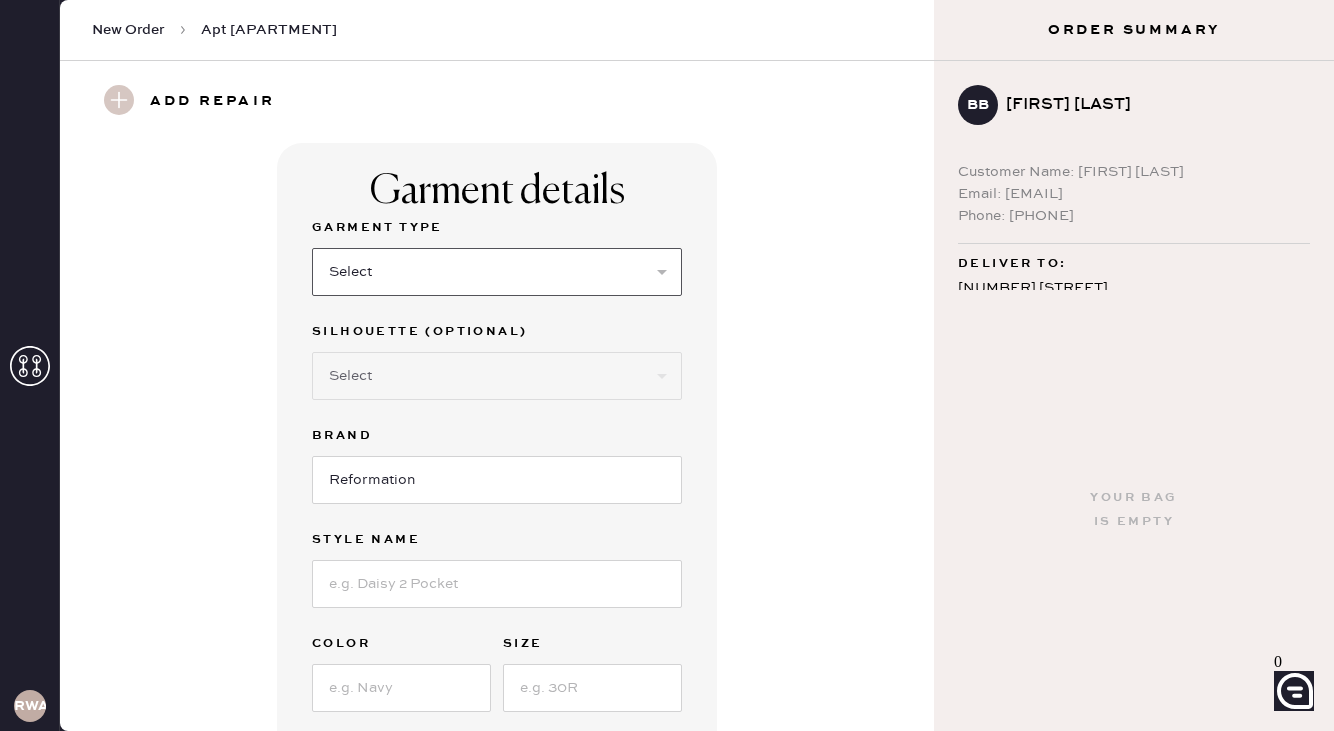 click on "Select Basic Skirt Jeans Leggings Pants Shorts Basic Sleeved Dress Basic Sleeveless Dress Basic Strap Dress Strap Jumpsuit Button Down Top Sleeved Top Sleeveless Top" at bounding box center (497, 272) 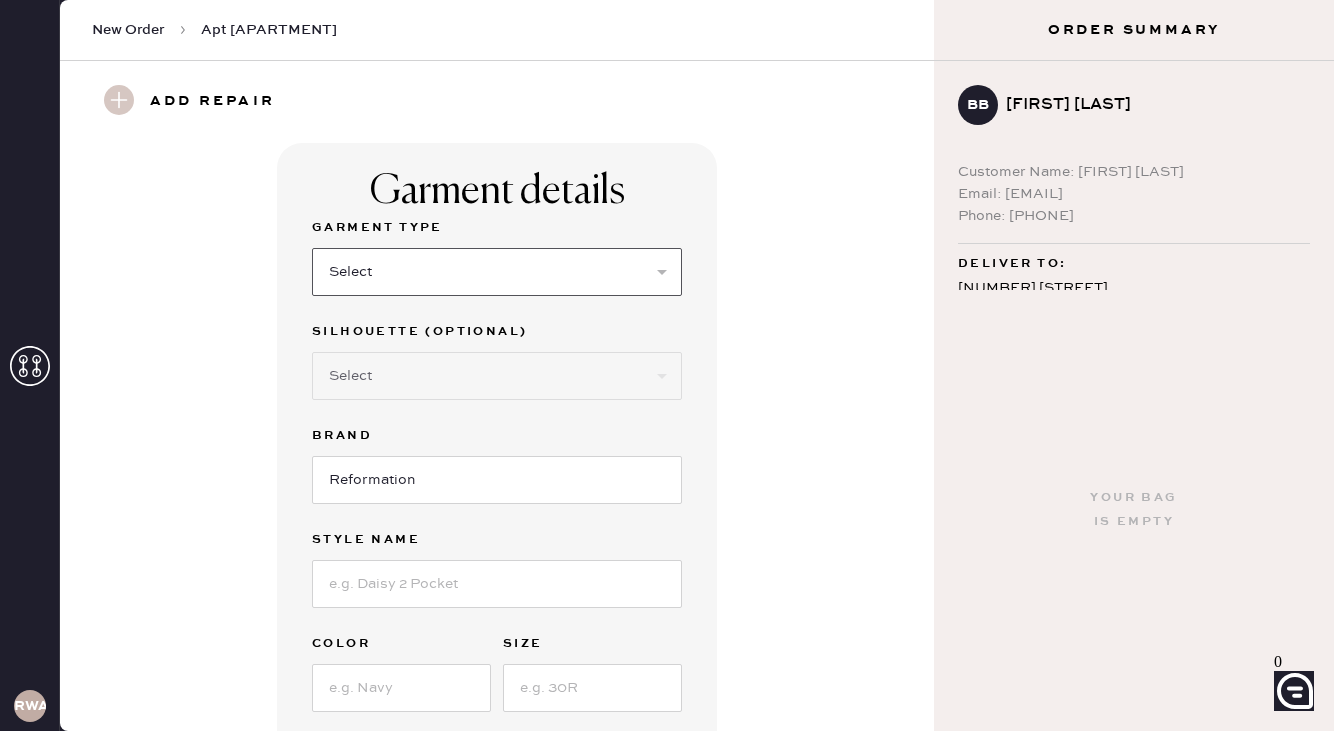 select on "8" 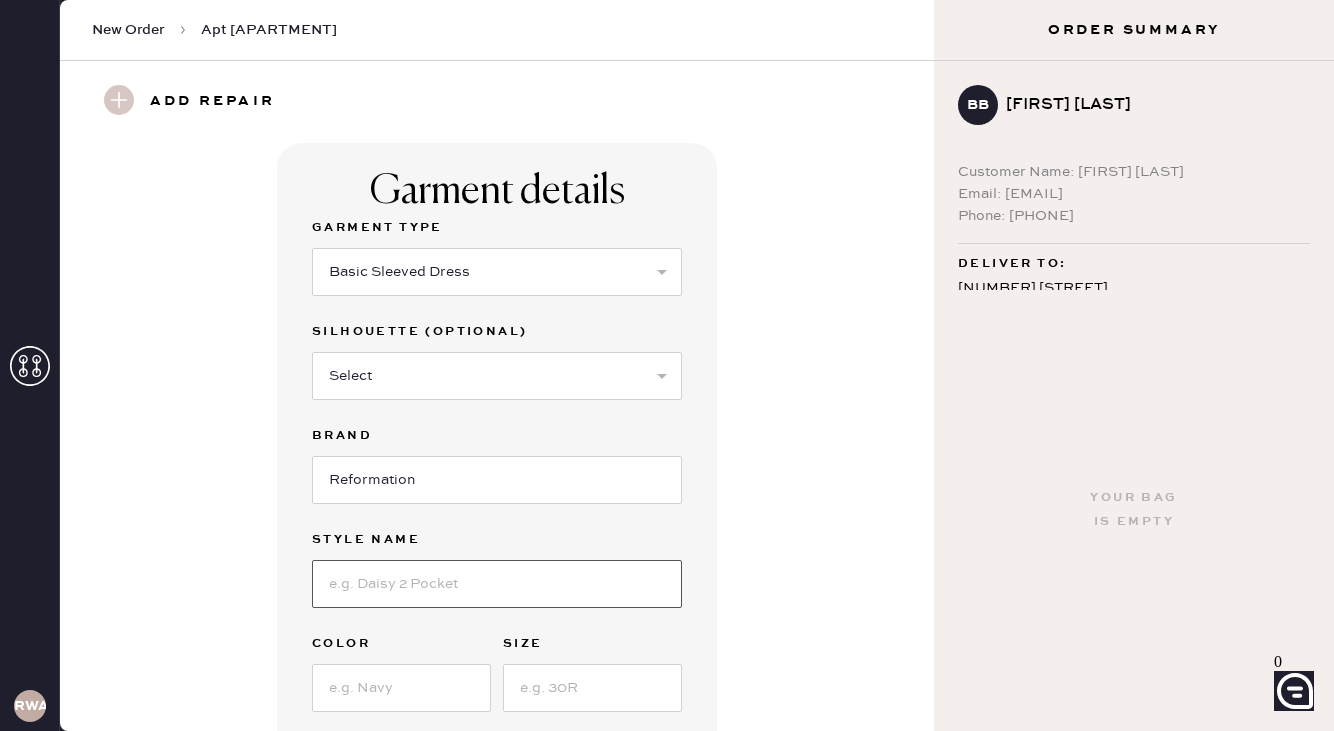 click at bounding box center [497, 584] 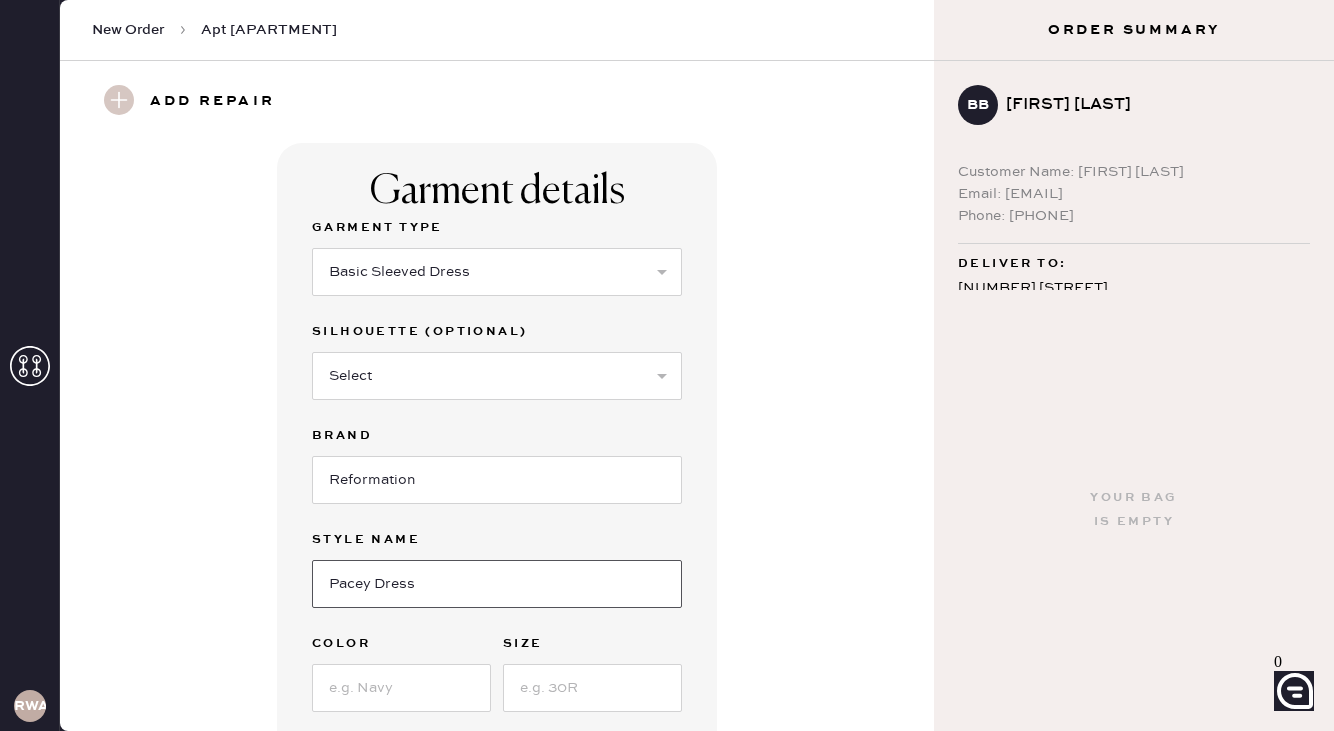 type on "Pacey Dress" 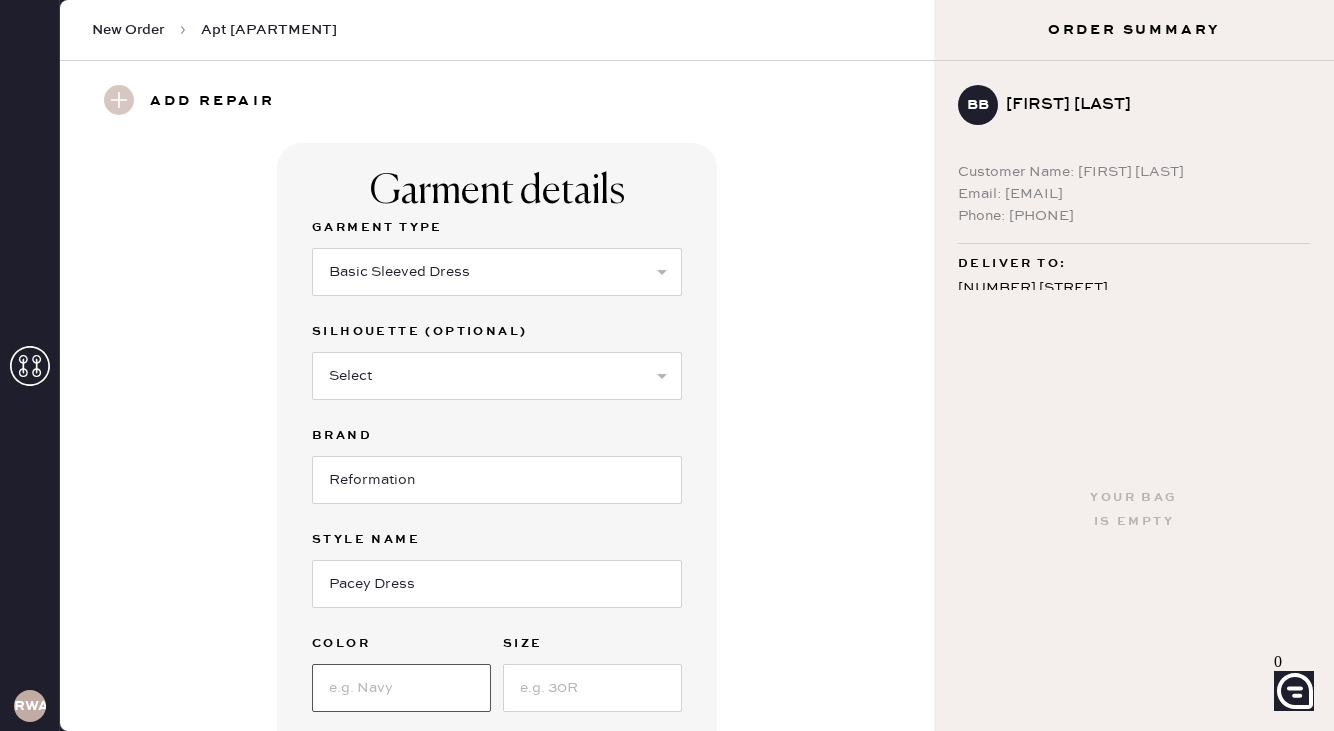 click at bounding box center [401, 688] 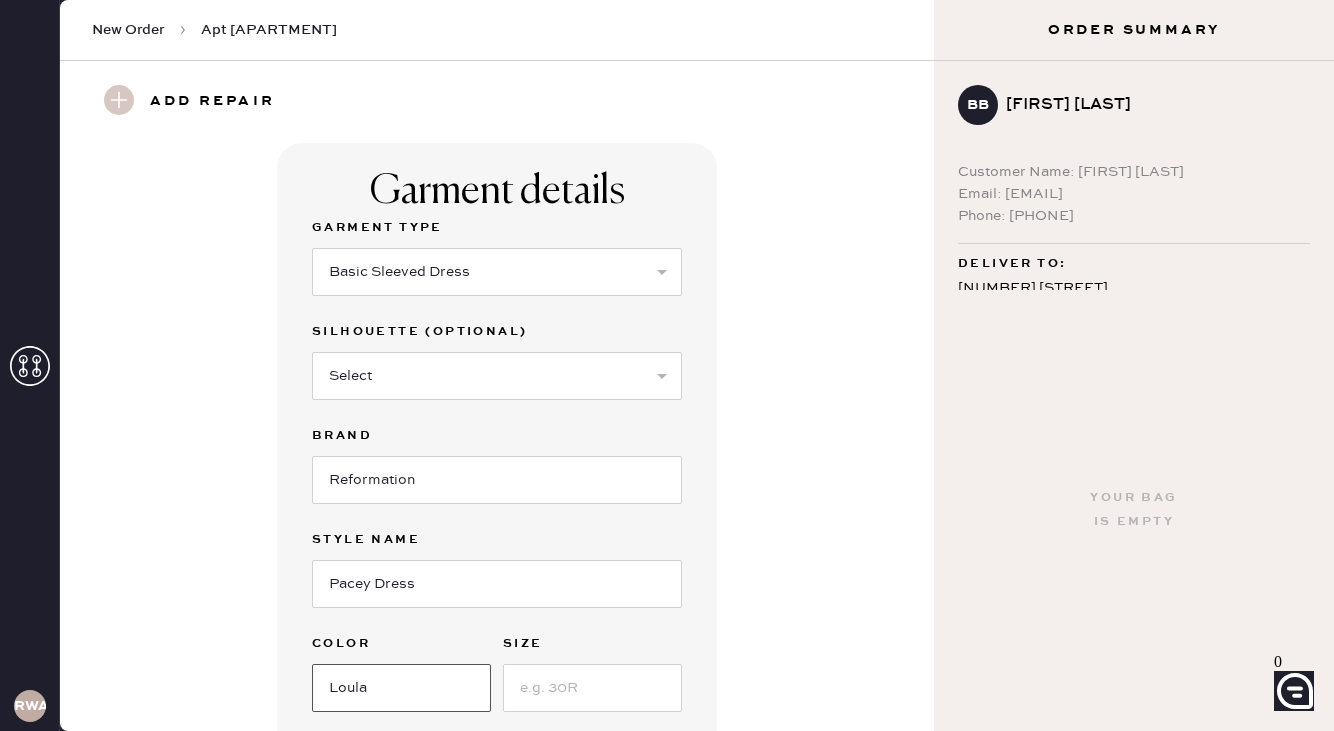 type on "Loula" 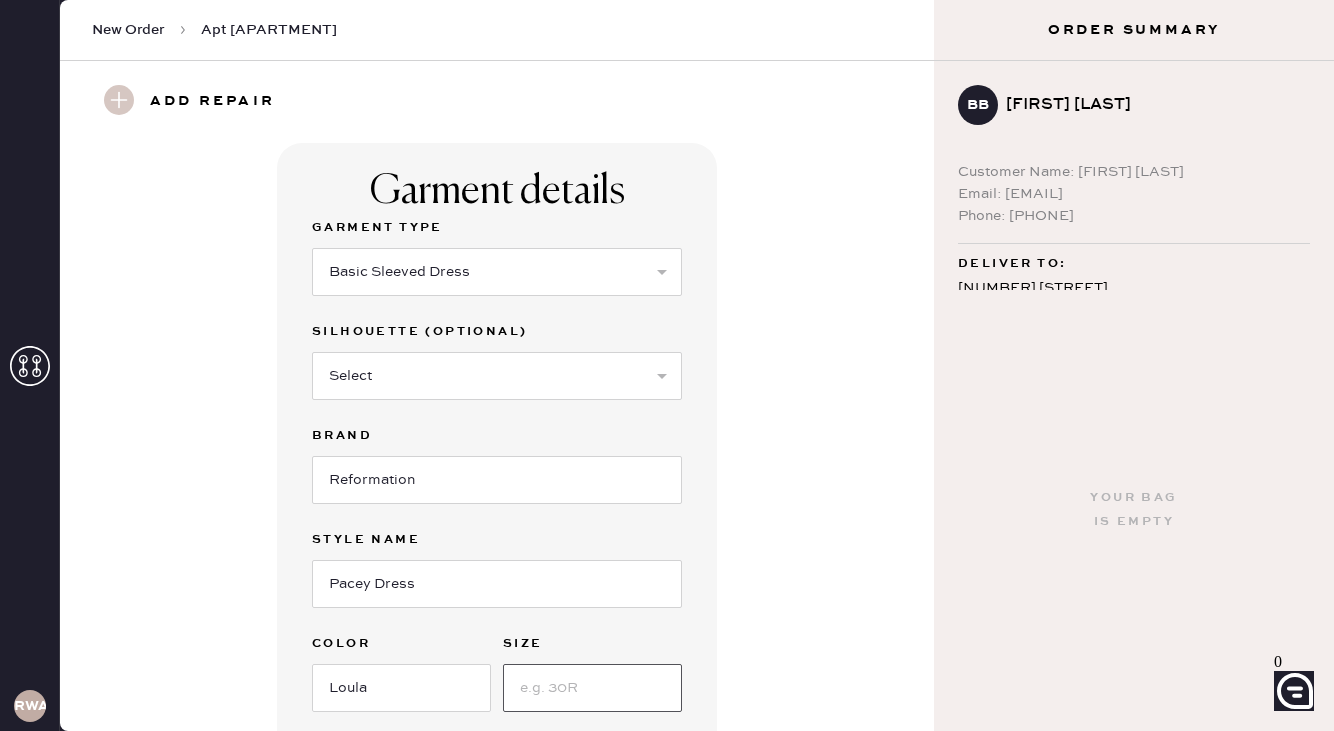 click at bounding box center (592, 688) 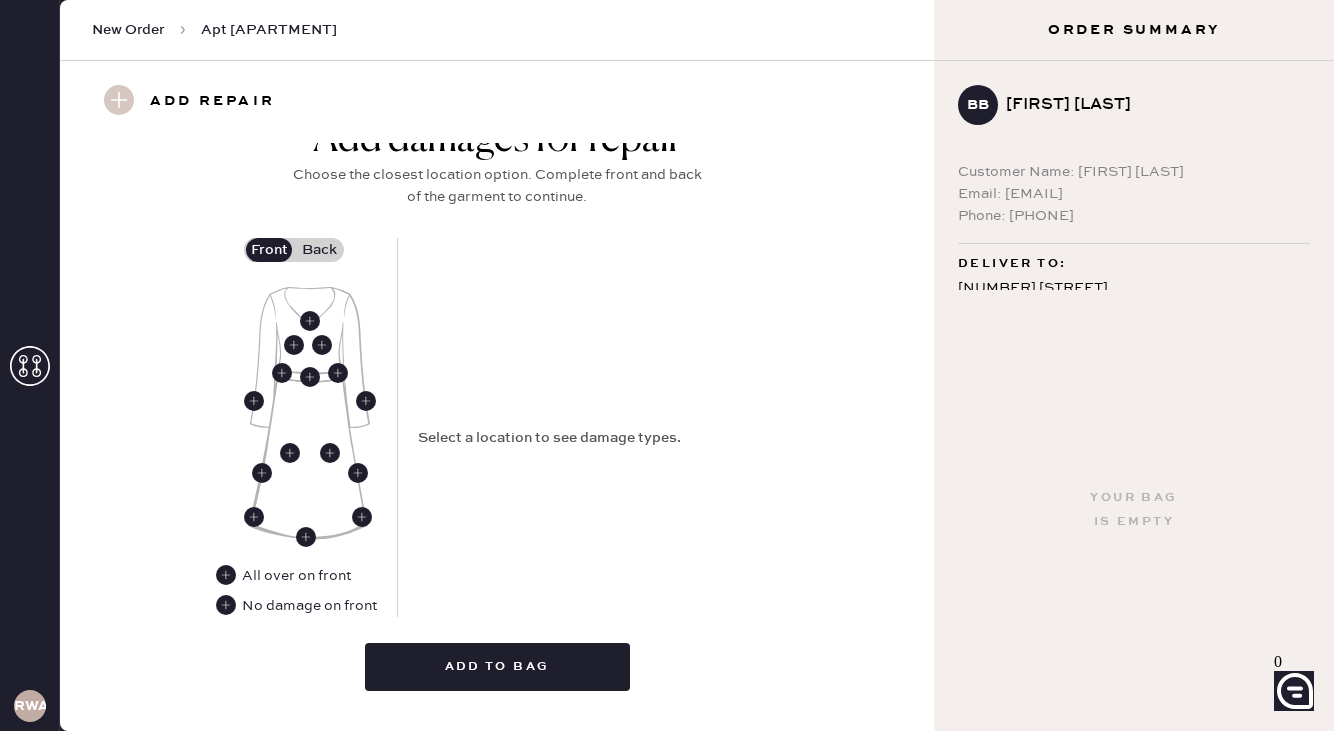 scroll, scrollTop: 797, scrollLeft: 0, axis: vertical 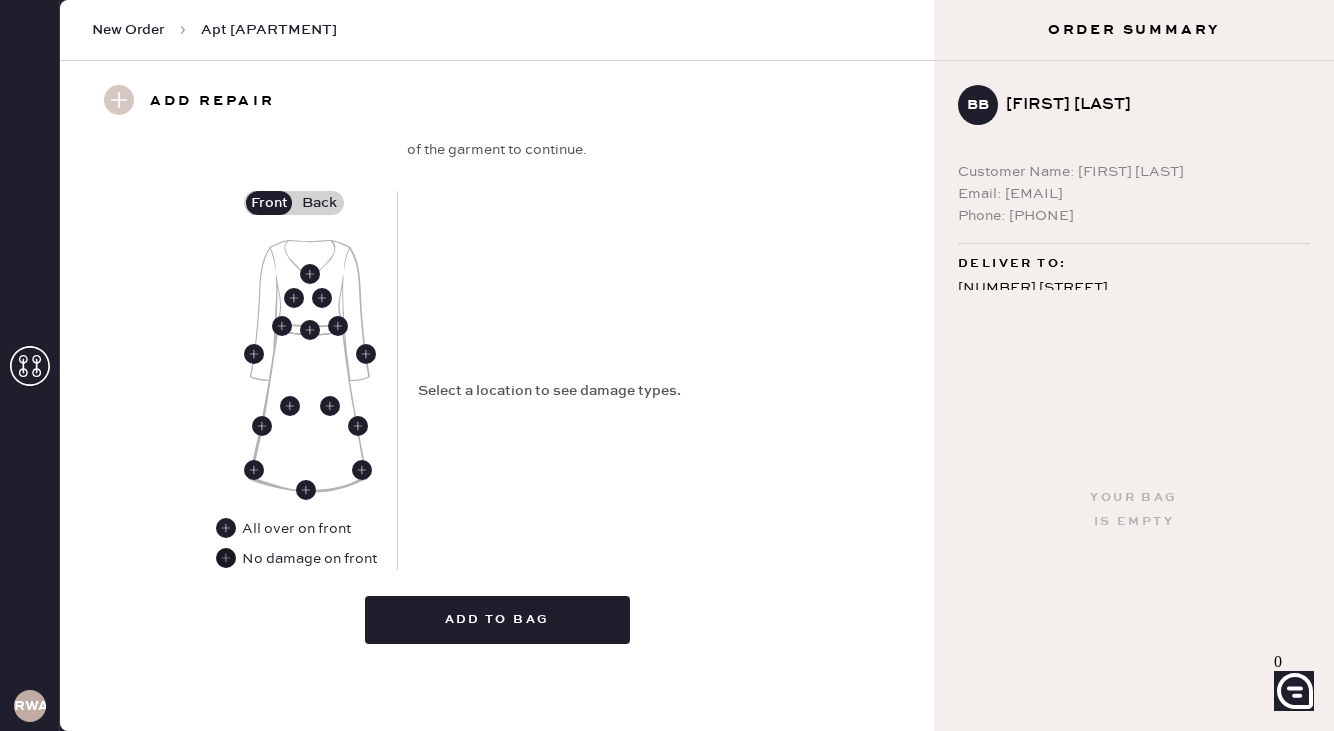type on "2" 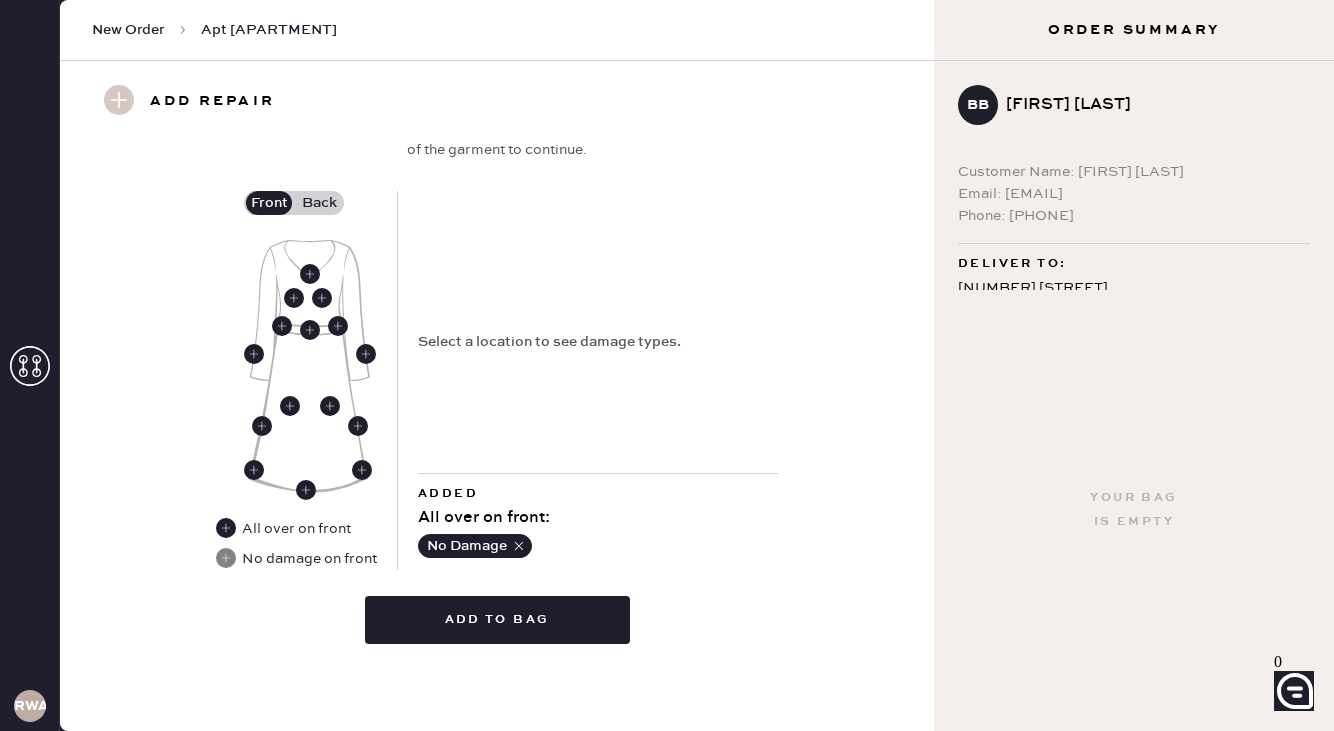 click on "Back" at bounding box center (319, 203) 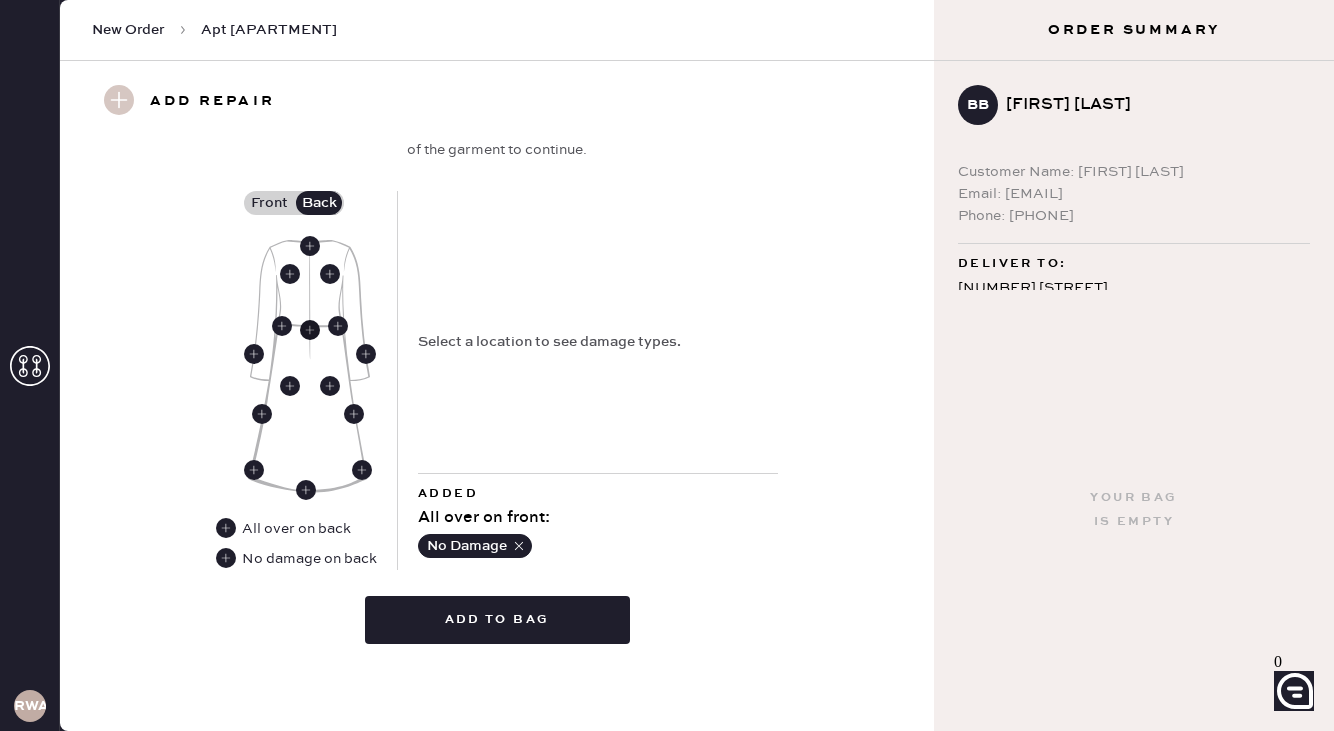 click at bounding box center [310, 330] 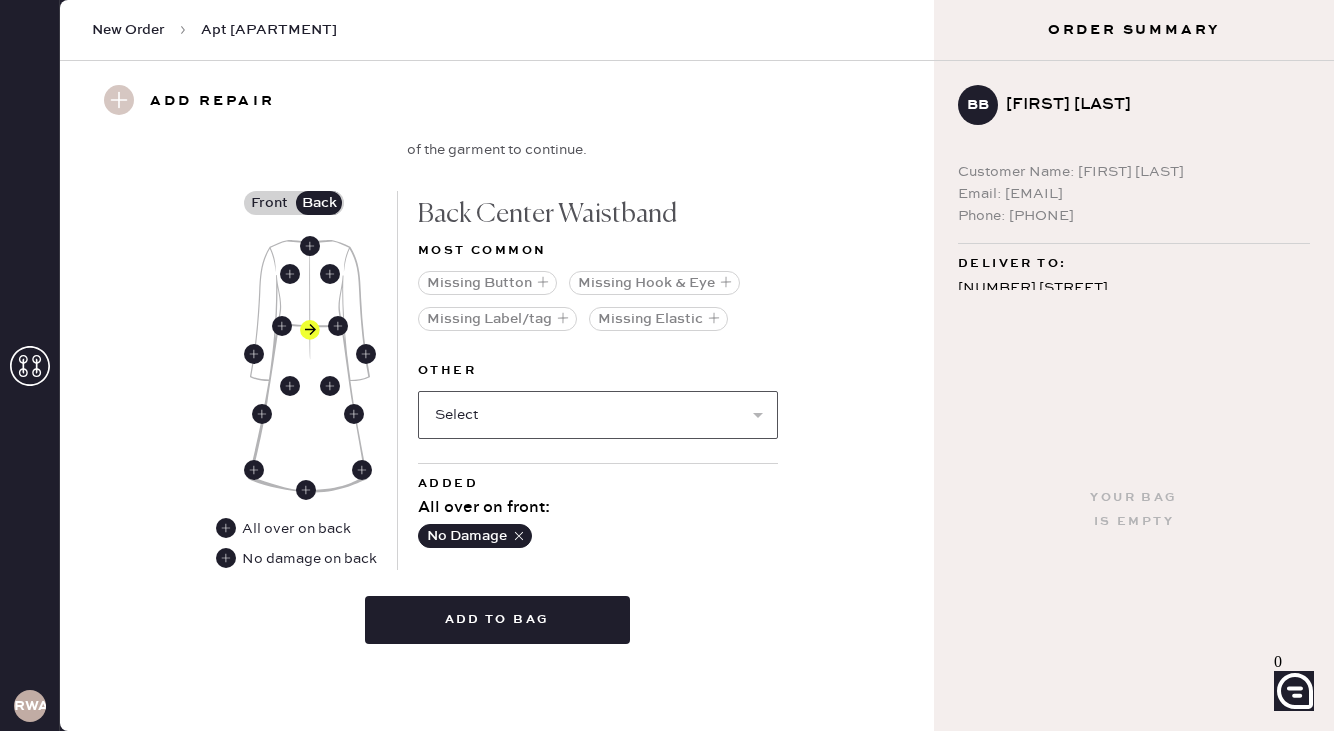 click on "Select Broken / Ripped Hem Broken Beads Broken Belt Loop Broken Button Broken Cup Broken Elastic Broken Hook & Eye Broken Label/tag Broken Snap Broken Strap Broken Zipper Hole Lint/hair Missing Beads Missing Cup Missing Snap Missing Strap Missing Zipper Odor Pilled Pull / Snag Seam Rip Stained Stretched Elastic Wrinkled" at bounding box center [598, 415] 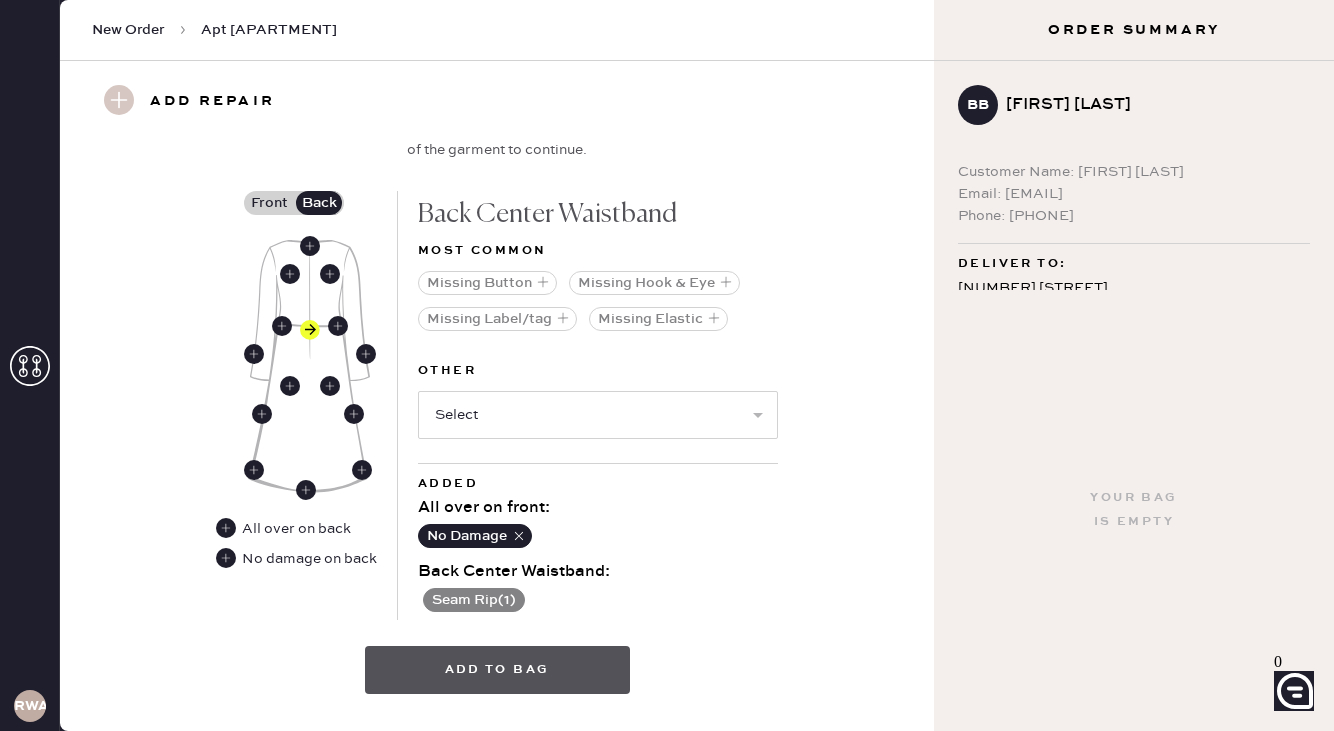click on "Add to bag" at bounding box center (497, 670) 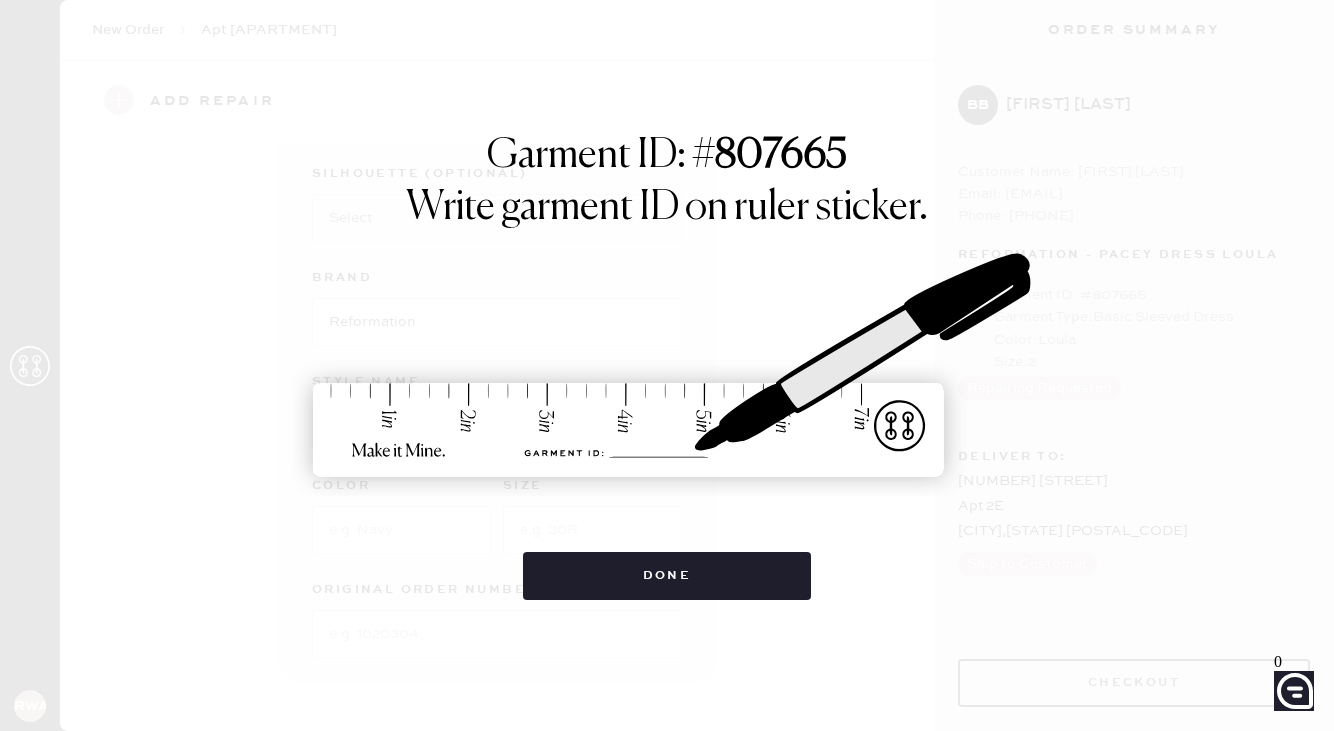 scroll, scrollTop: 157, scrollLeft: 0, axis: vertical 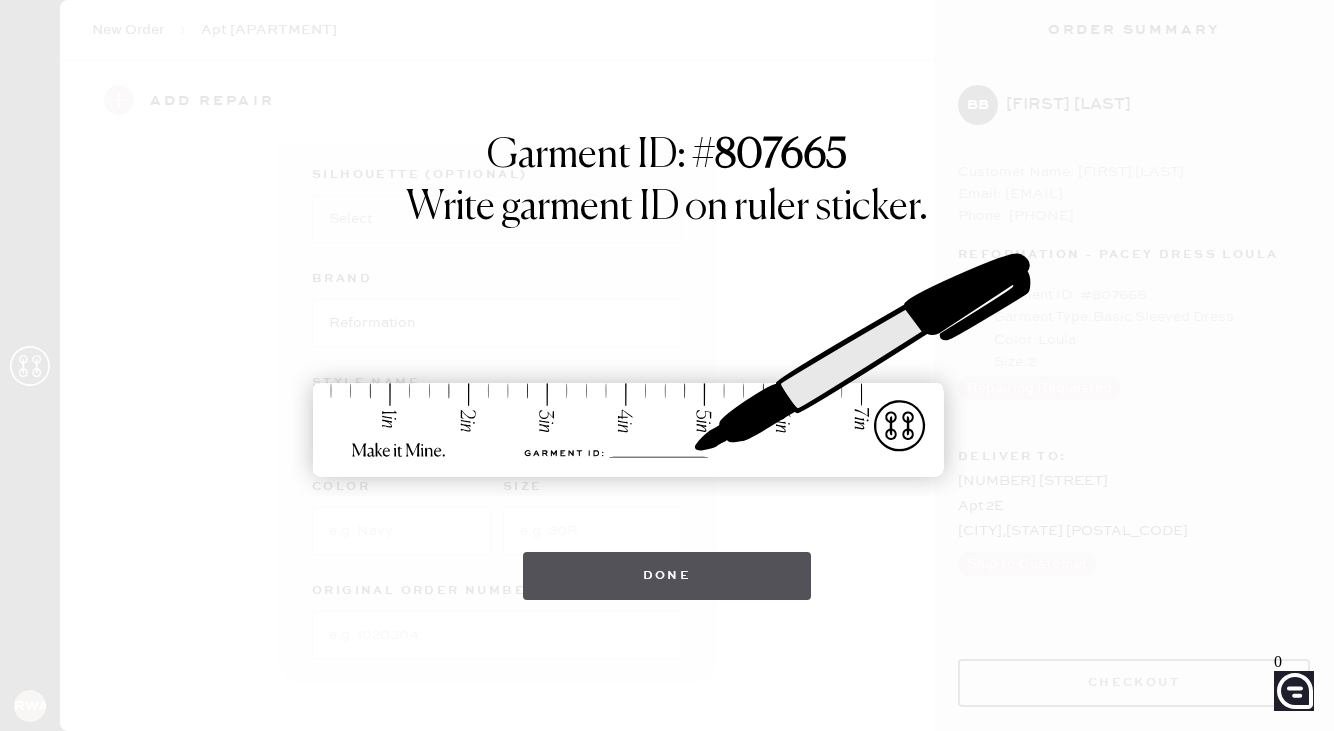 click on "Done" at bounding box center (667, 576) 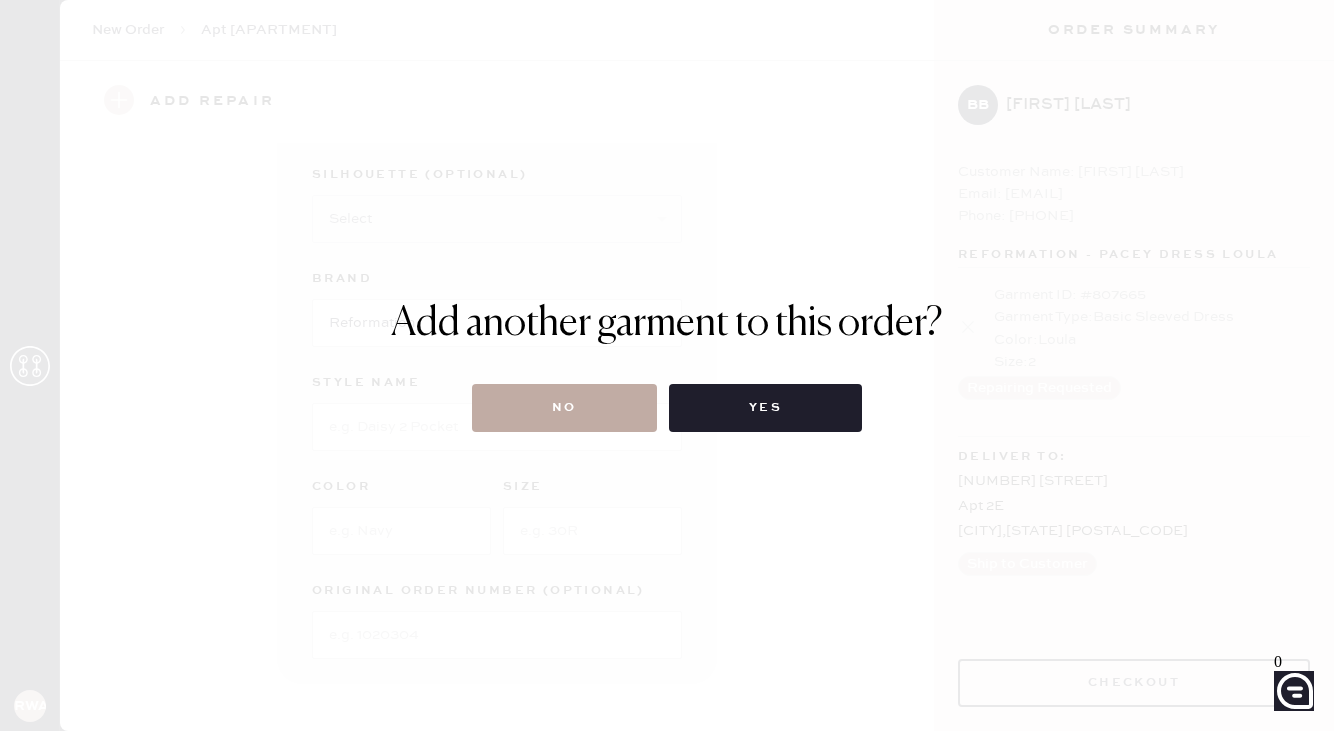 click on "No" at bounding box center [564, 408] 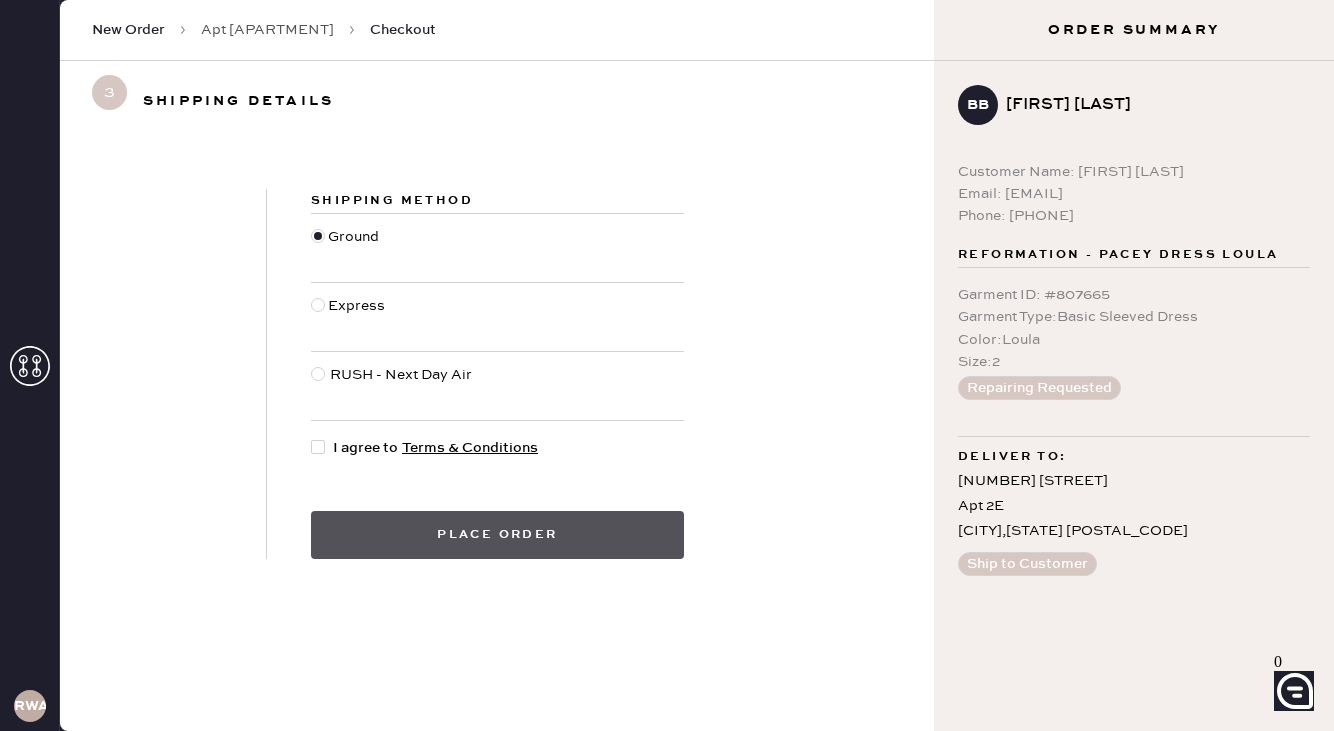 click on "Place order" at bounding box center [497, 535] 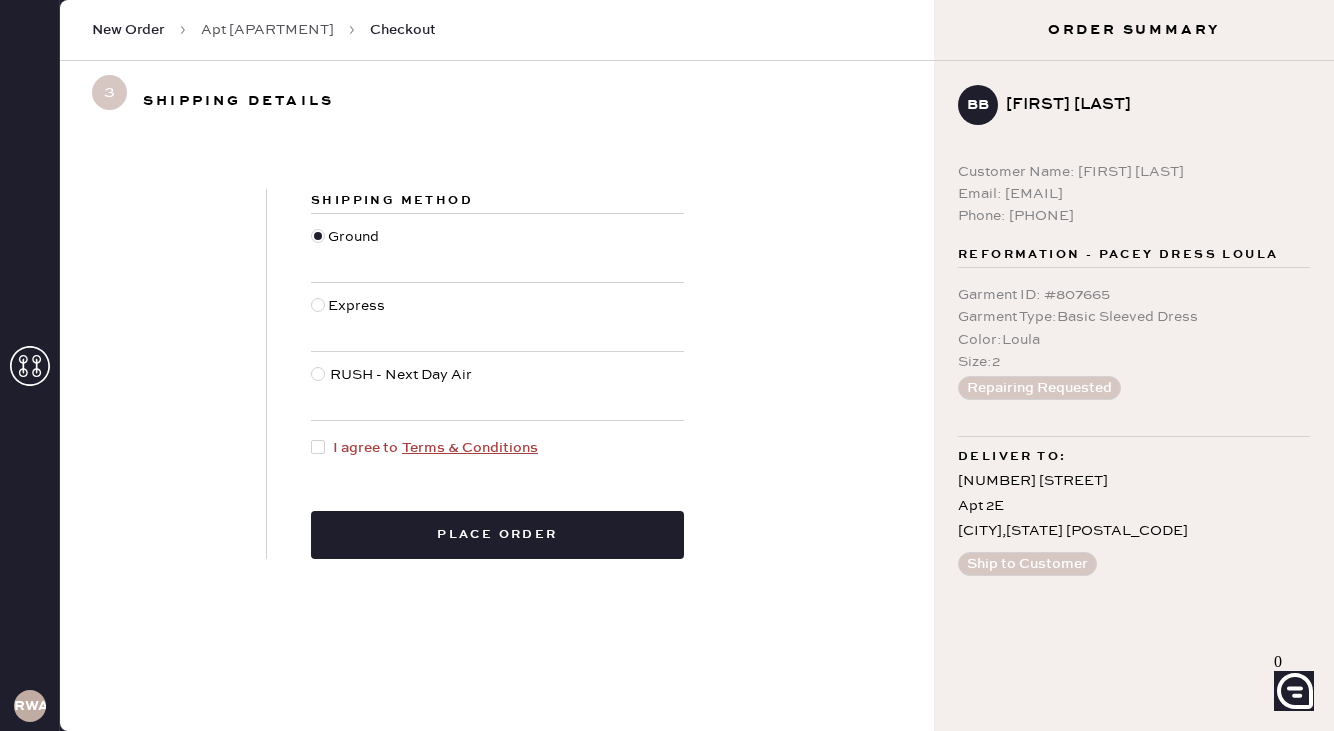 click on "I agree to Terms & Conditions" at bounding box center (435, 448) 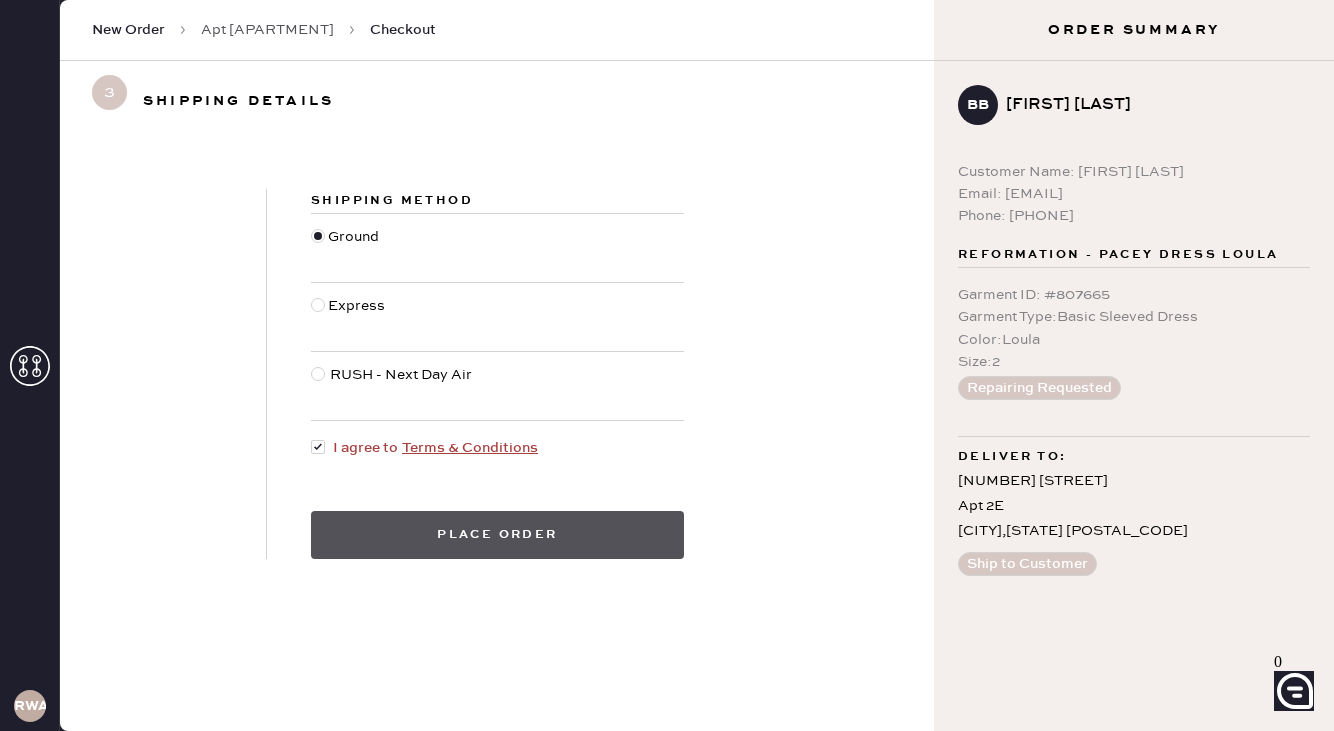 click on "Place order" at bounding box center [497, 535] 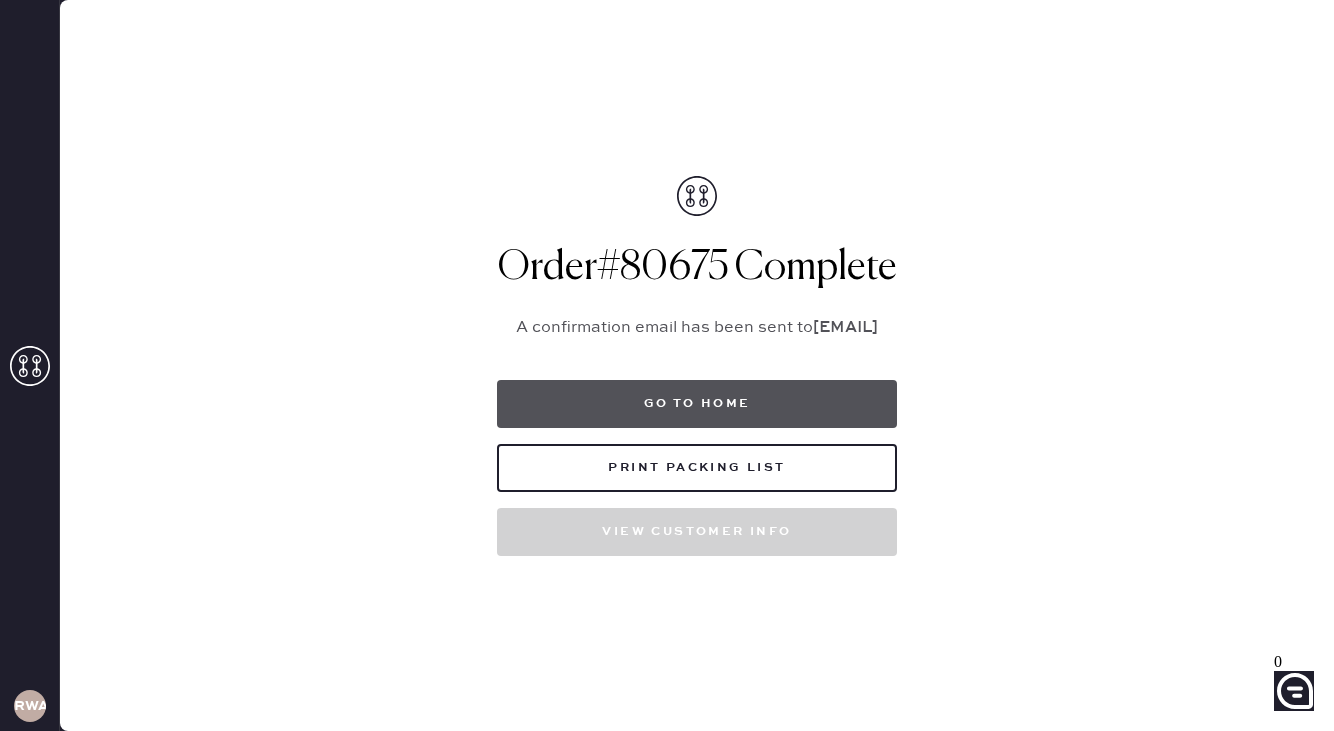 click on "Go to home" at bounding box center [697, 404] 